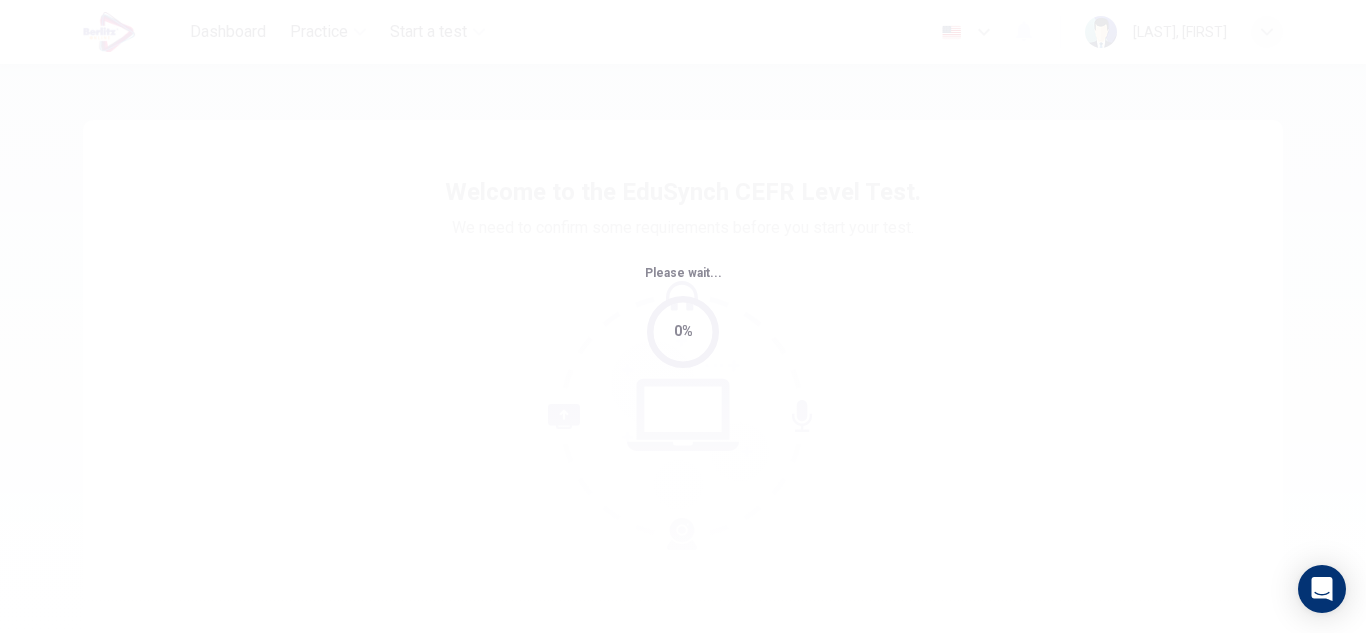 scroll, scrollTop: 0, scrollLeft: 0, axis: both 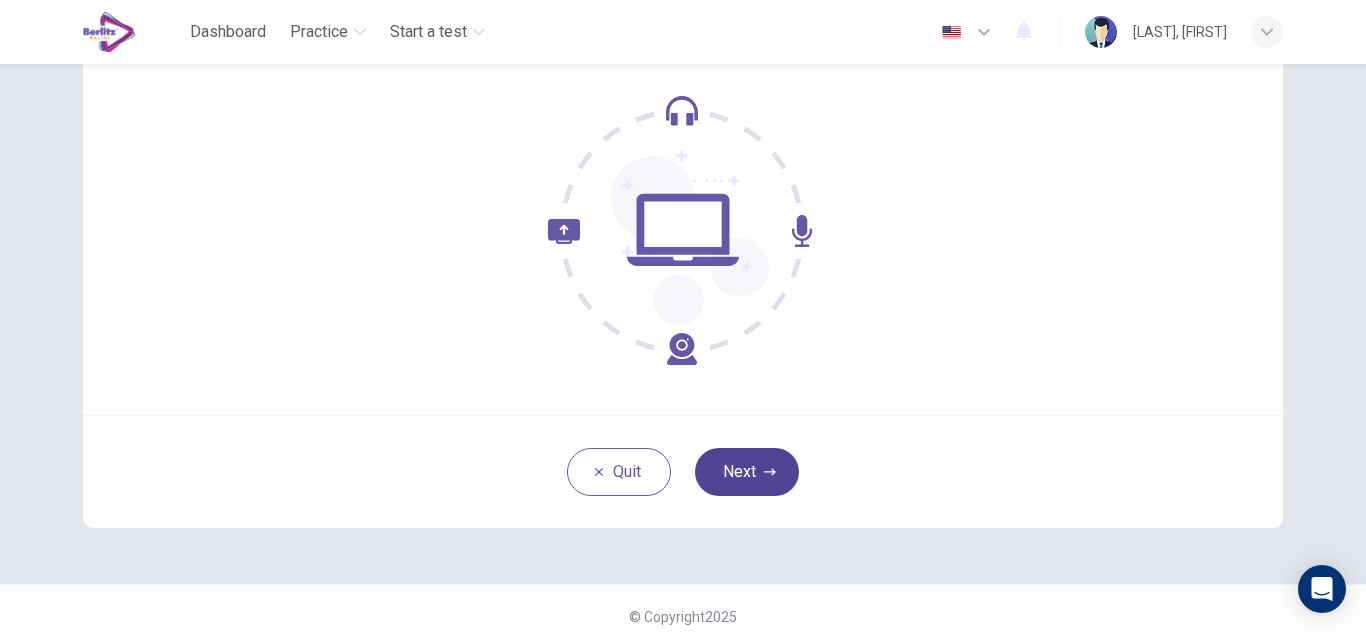 click on "Next" at bounding box center (747, 472) 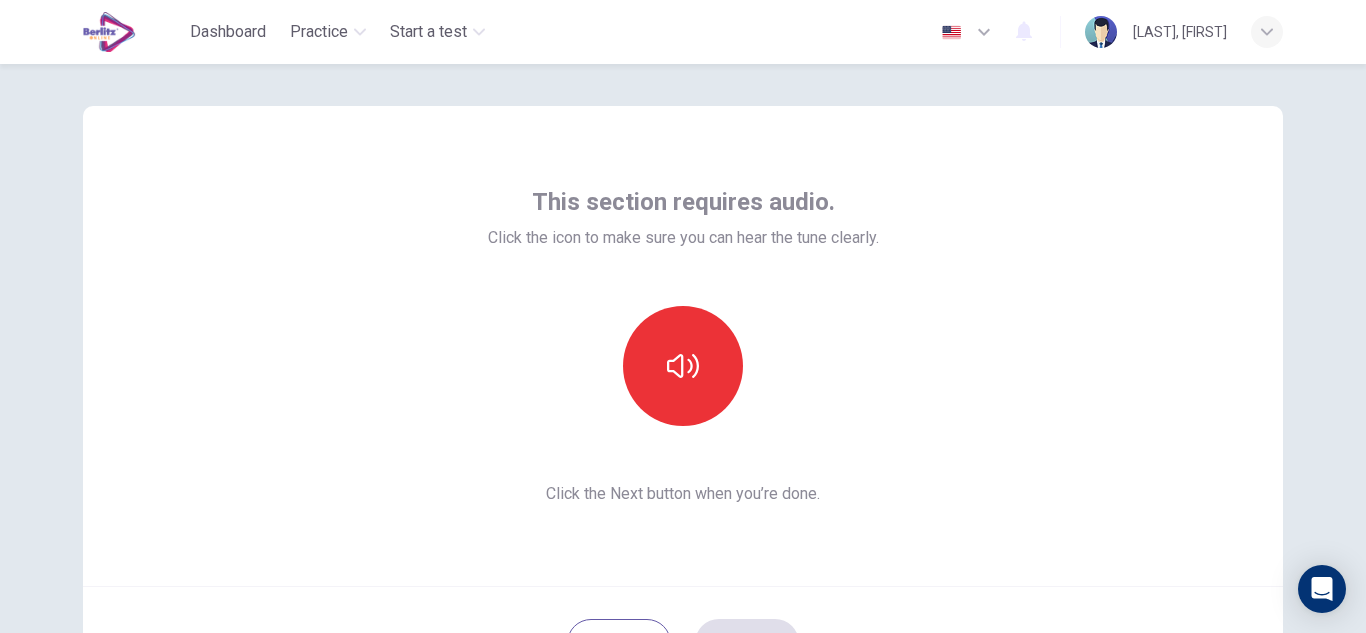 scroll, scrollTop: 0, scrollLeft: 0, axis: both 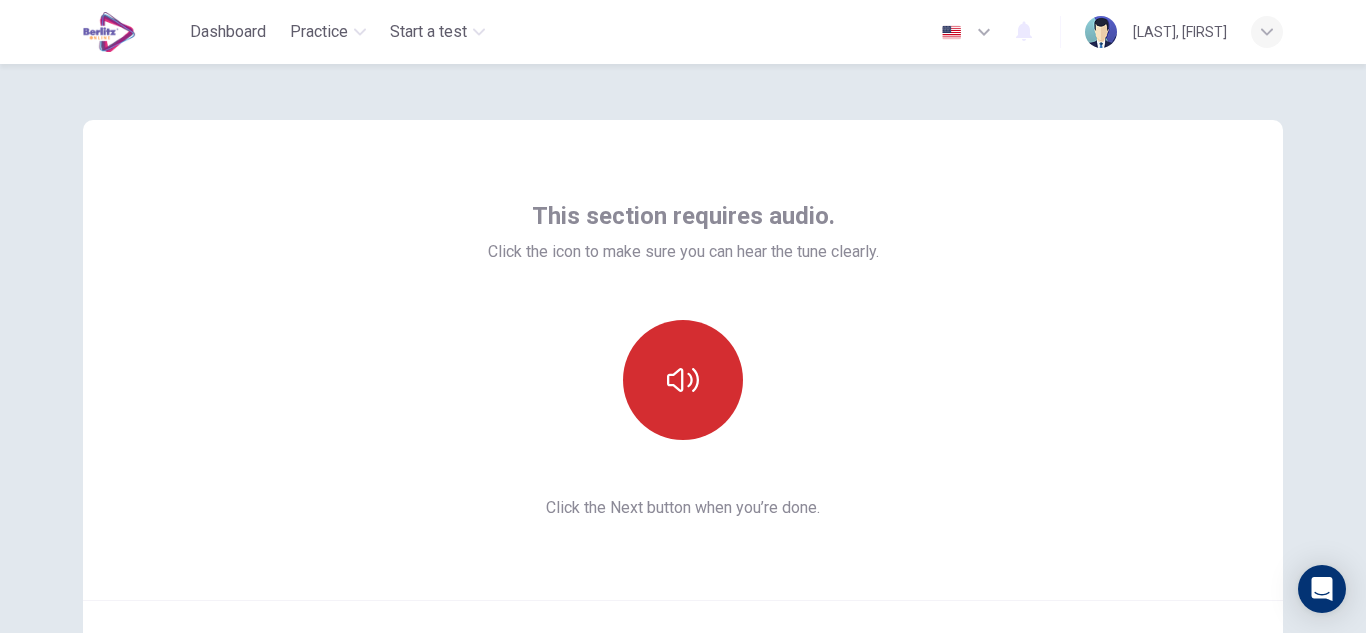 click 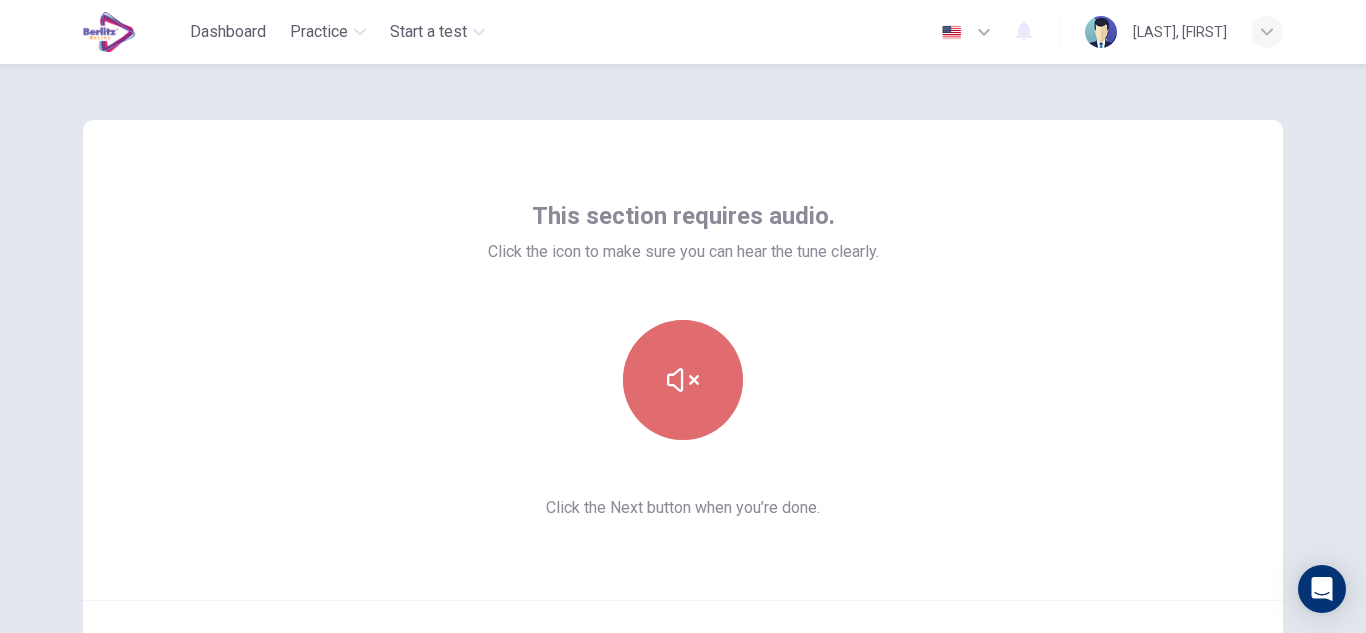 click 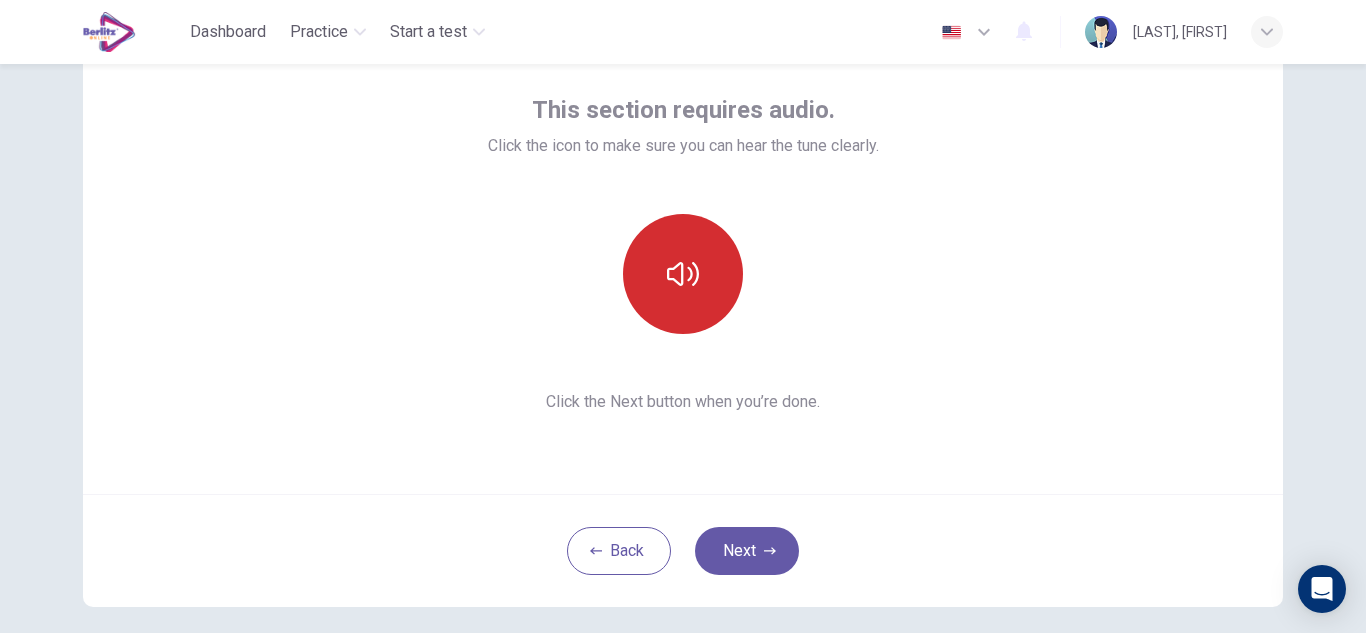 scroll, scrollTop: 93, scrollLeft: 0, axis: vertical 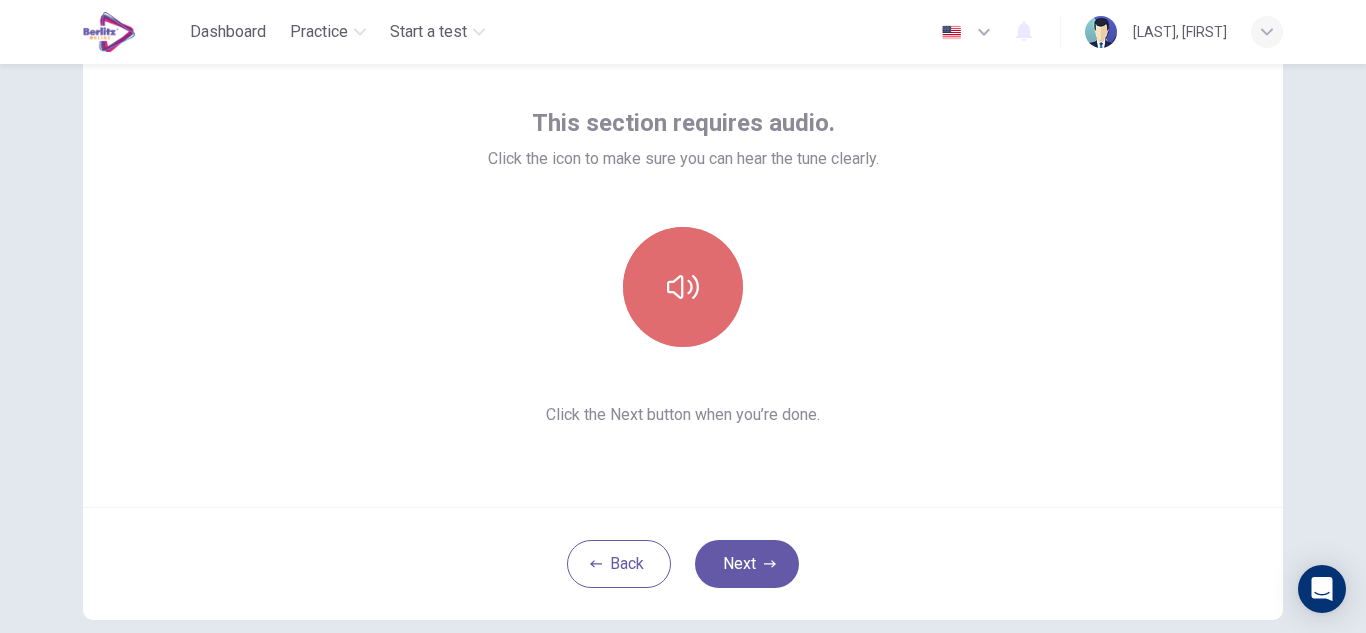 click 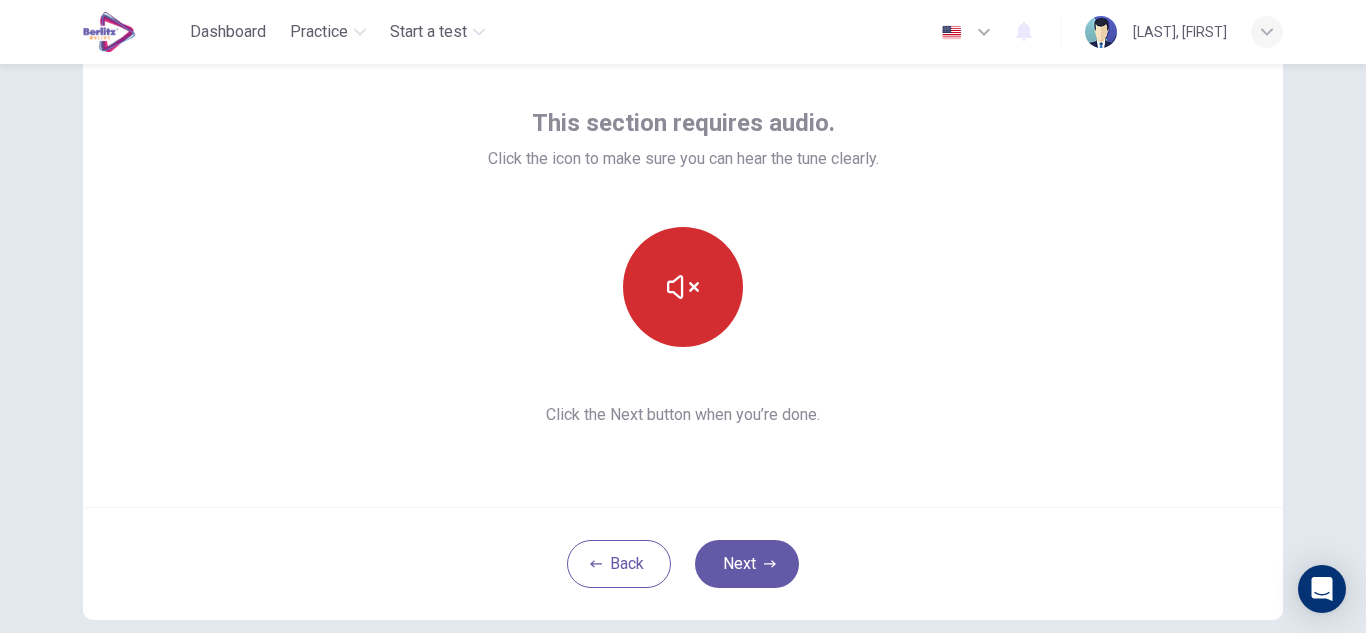click 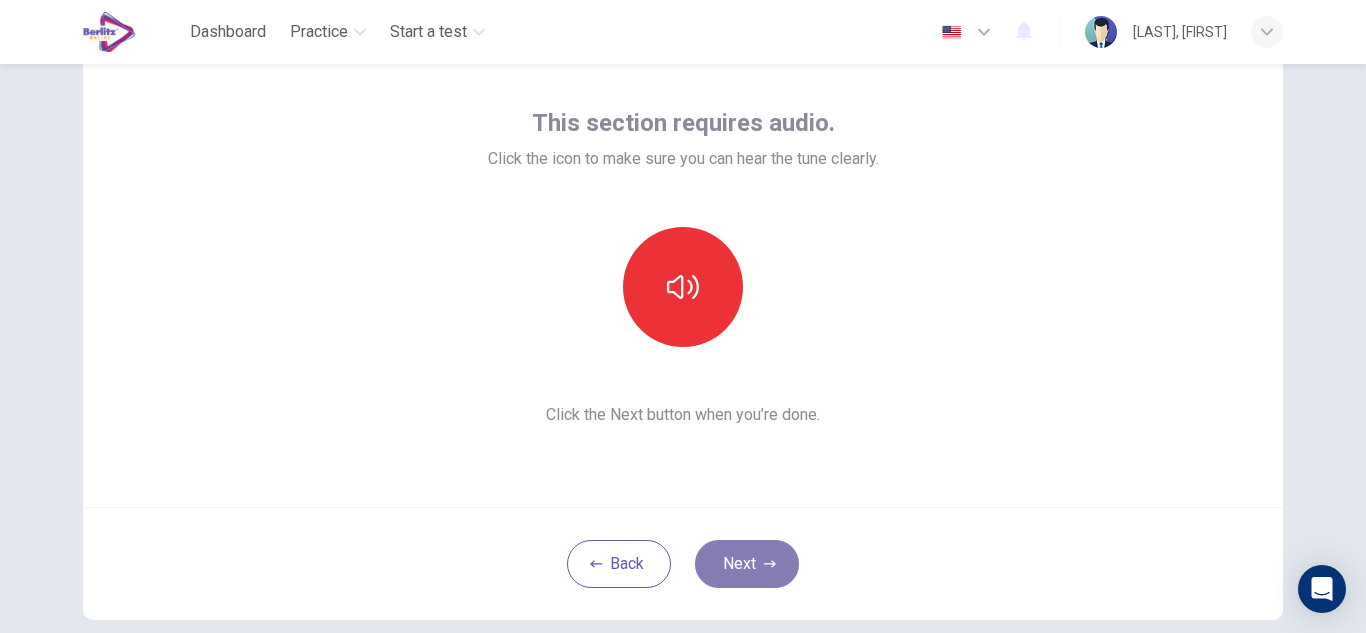 click on "Next" at bounding box center (747, 564) 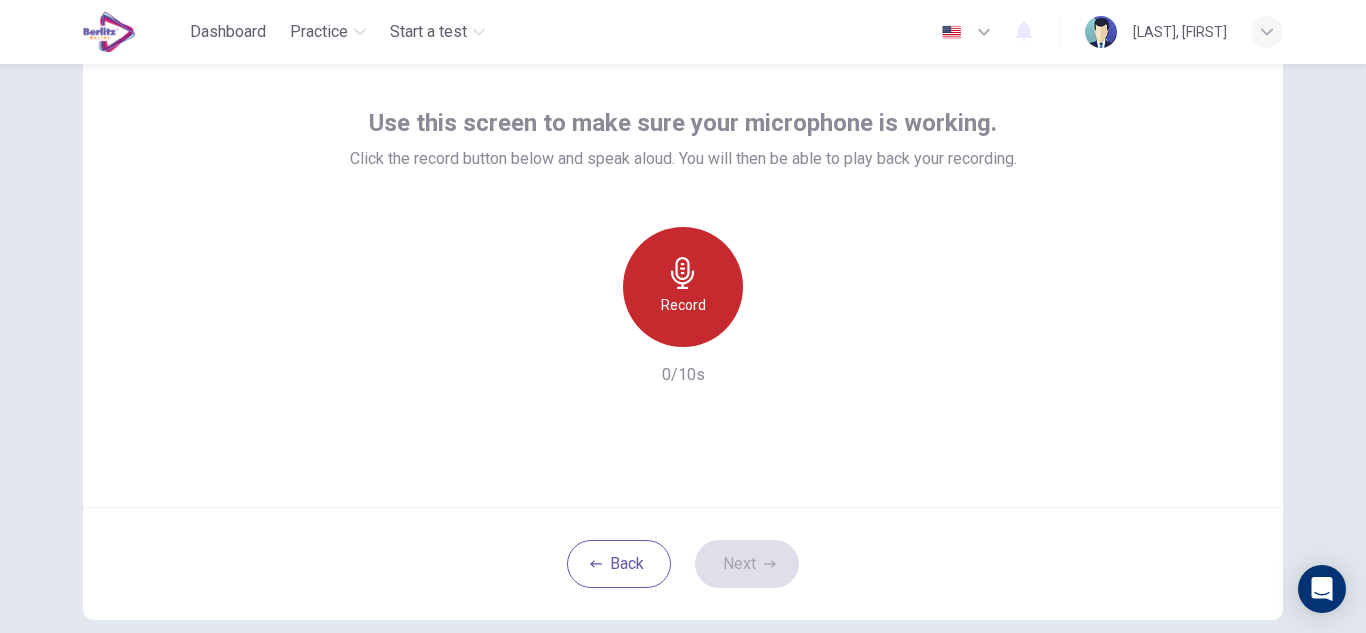 click 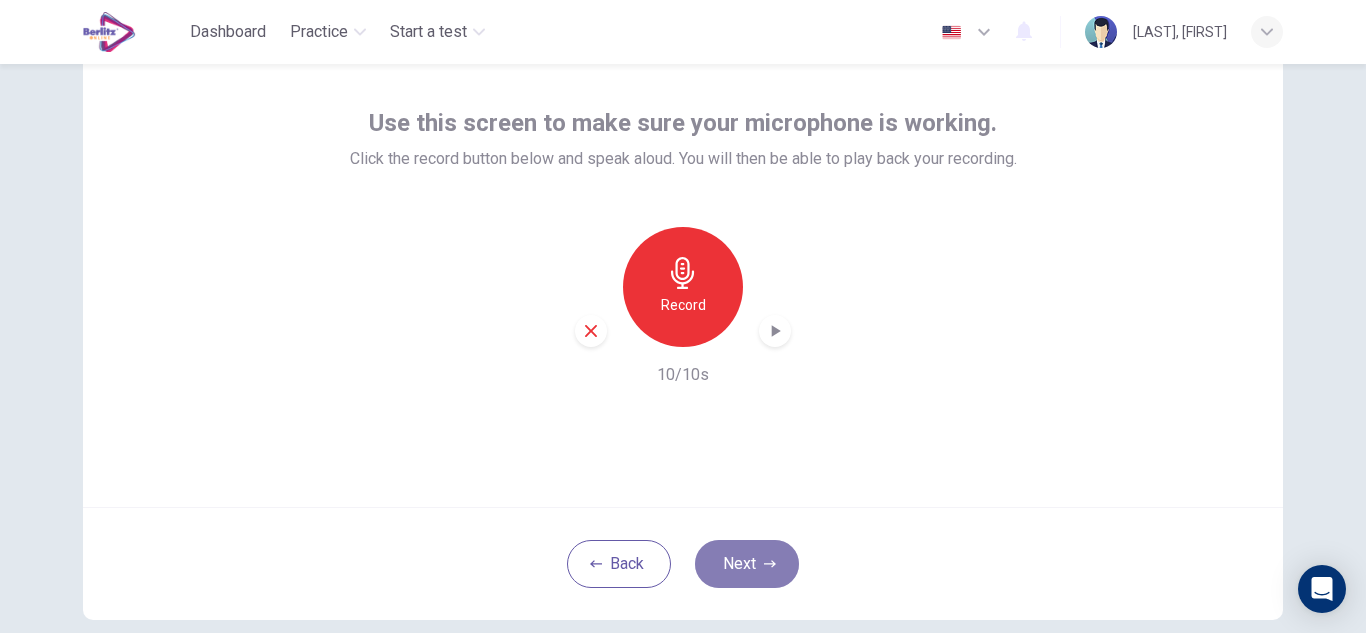 click on "Next" at bounding box center [747, 564] 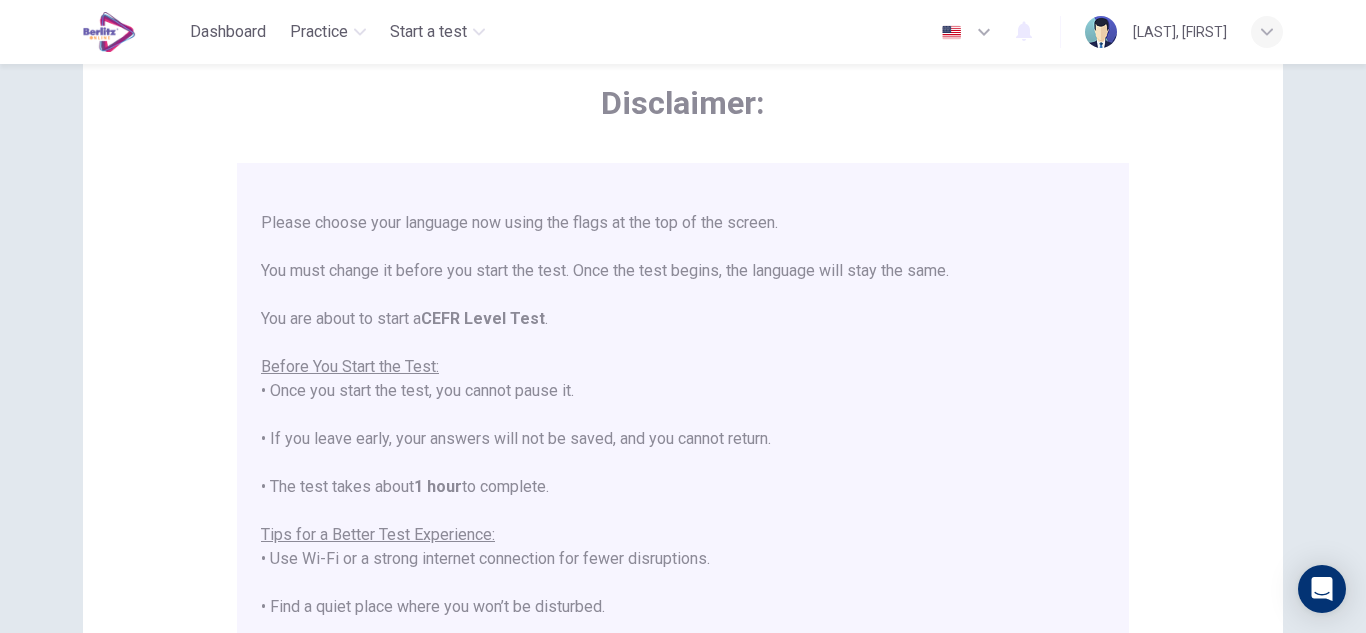 scroll, scrollTop: 0, scrollLeft: 0, axis: both 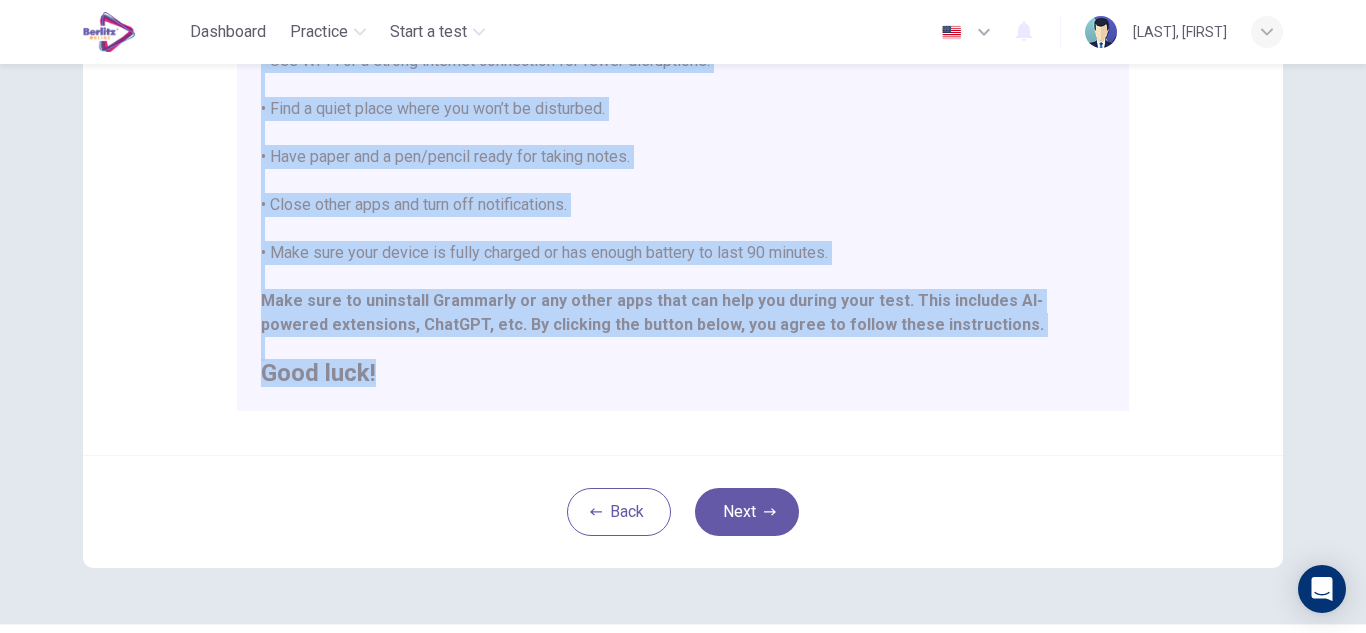 drag, startPoint x: 1097, startPoint y: 219, endPoint x: 1060, endPoint y: 388, distance: 173.00288 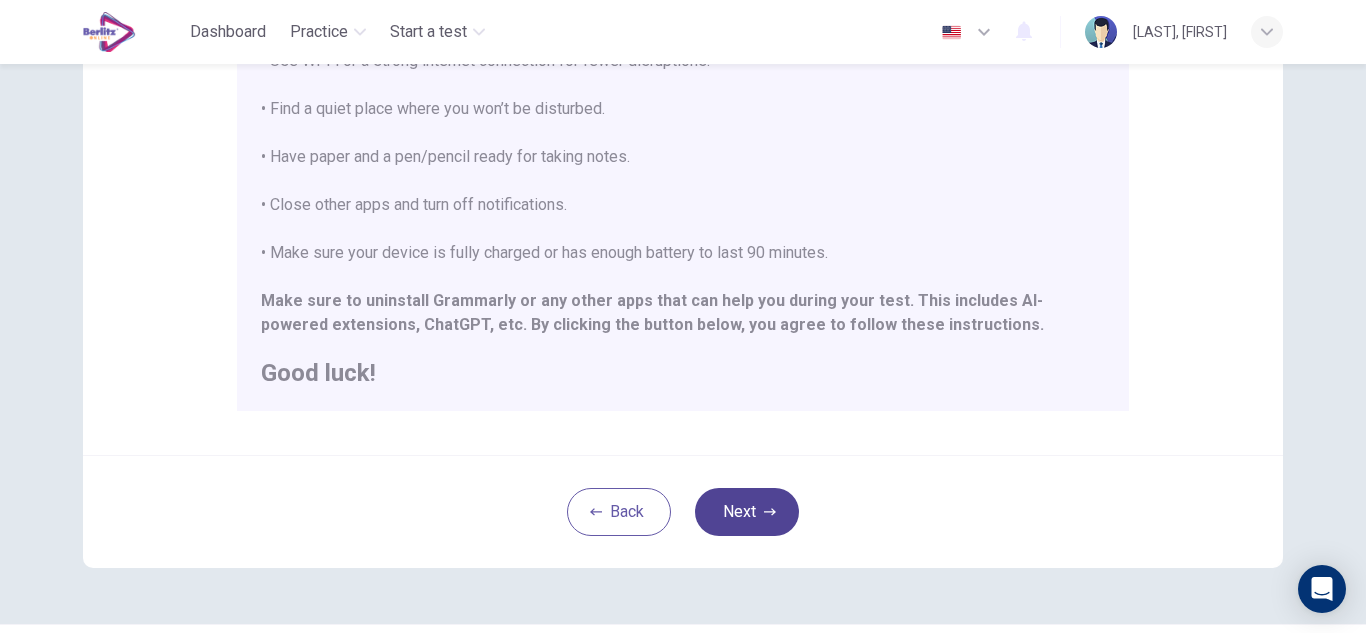 click on "Next" at bounding box center [747, 512] 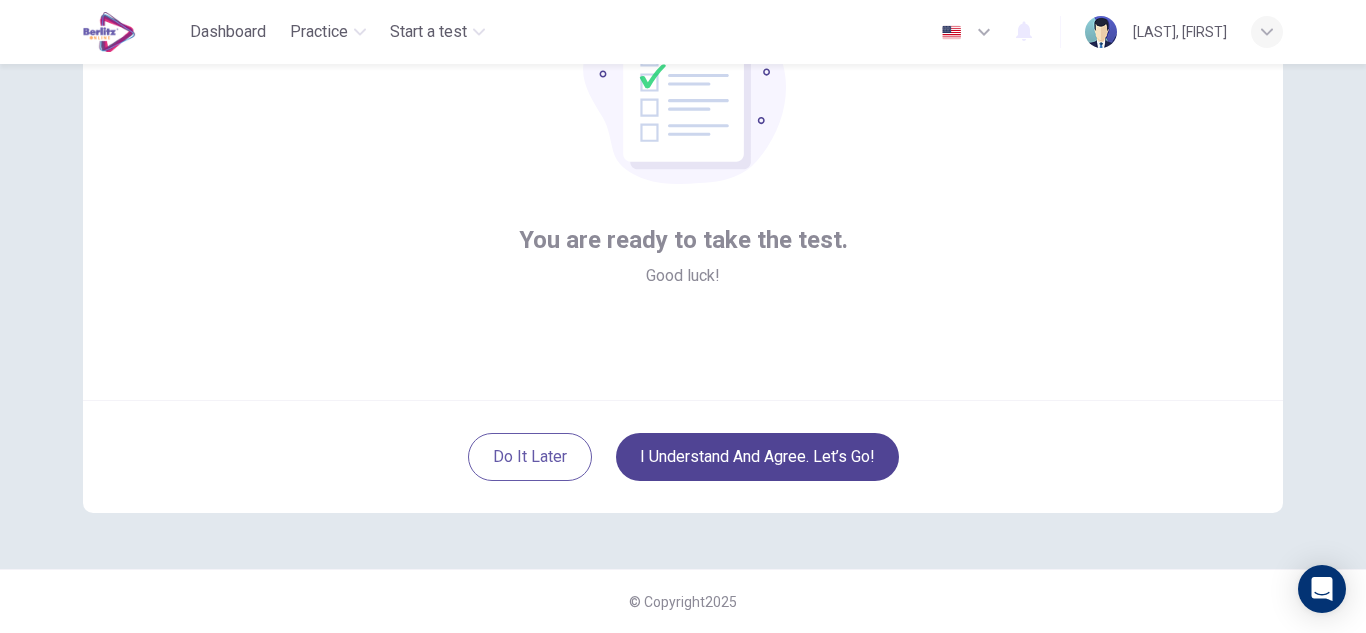 scroll, scrollTop: 200, scrollLeft: 0, axis: vertical 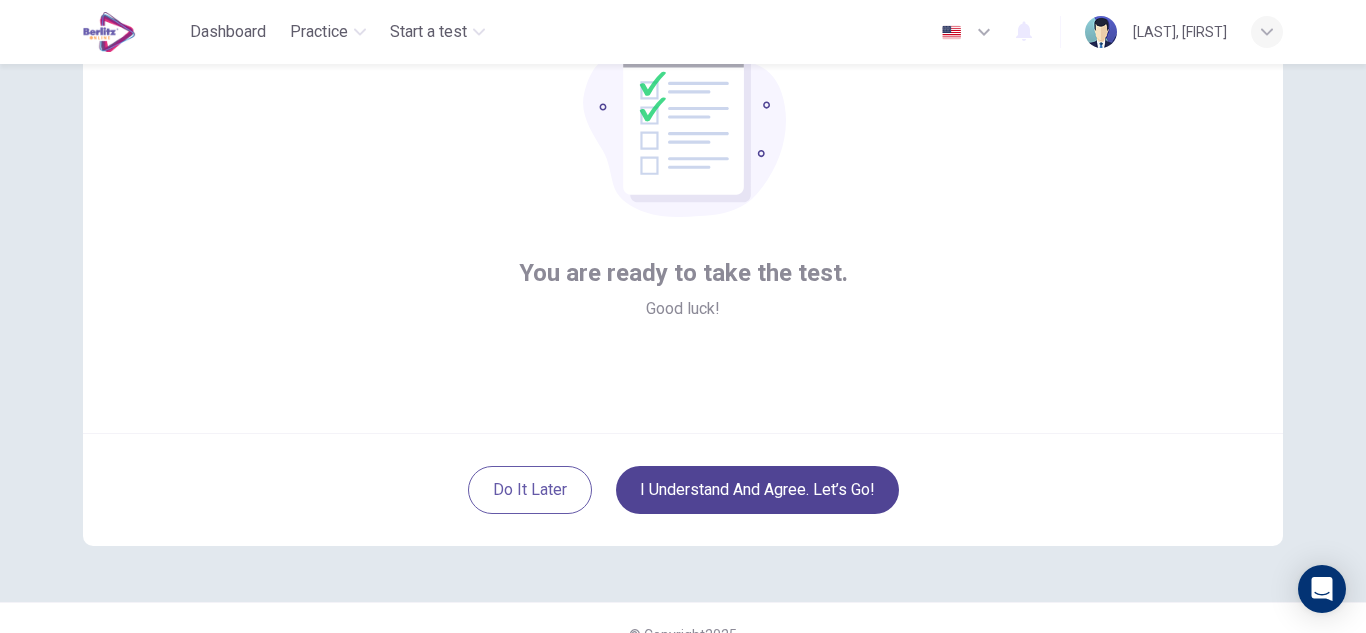 click on "I understand and agree. Let’s go!" at bounding box center [757, 490] 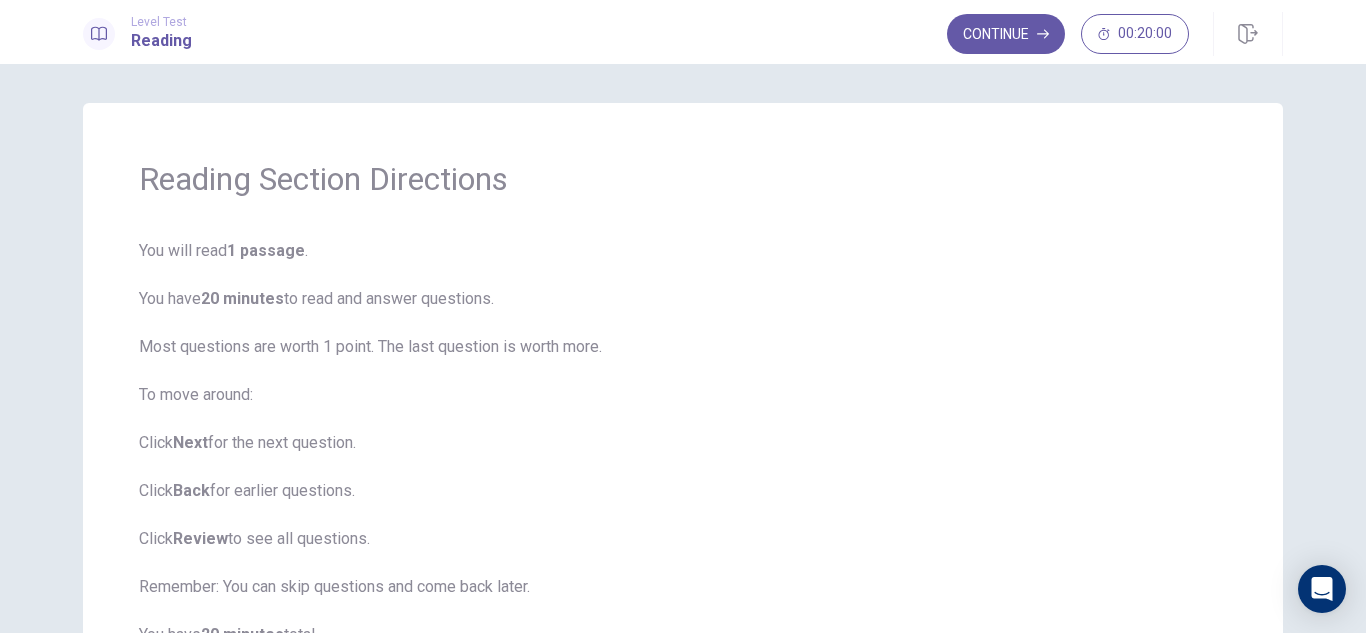 scroll, scrollTop: 0, scrollLeft: 0, axis: both 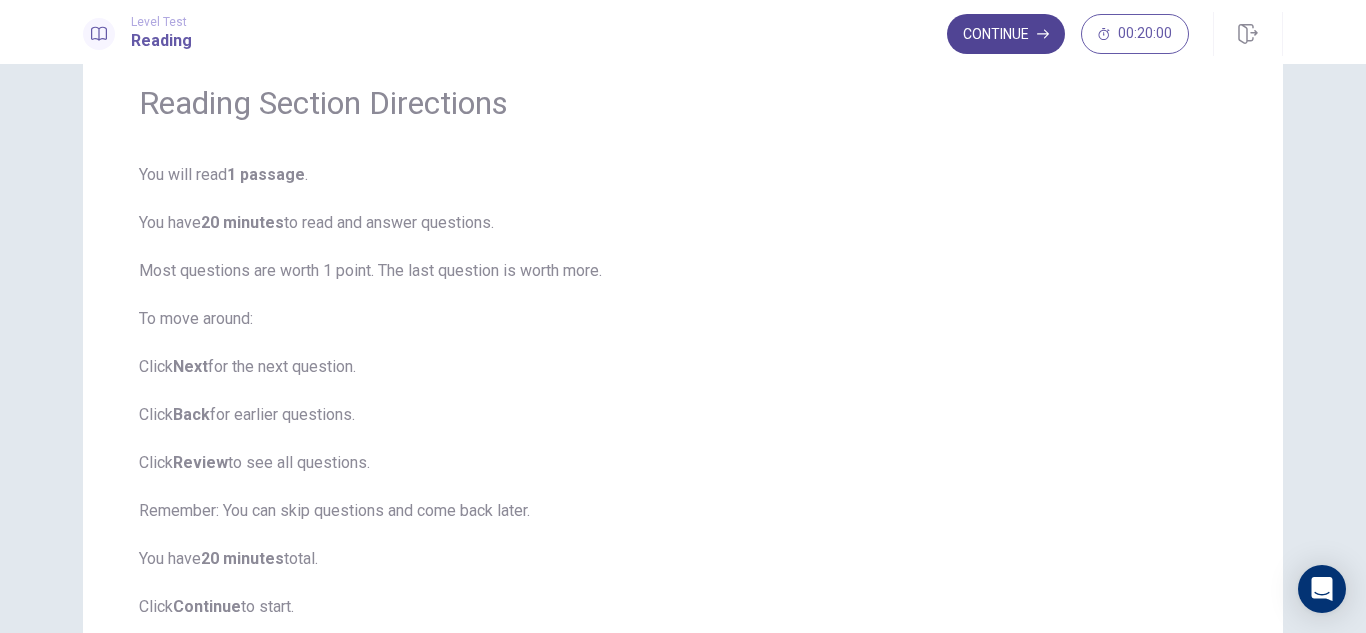 click on "Continue" at bounding box center [1006, 34] 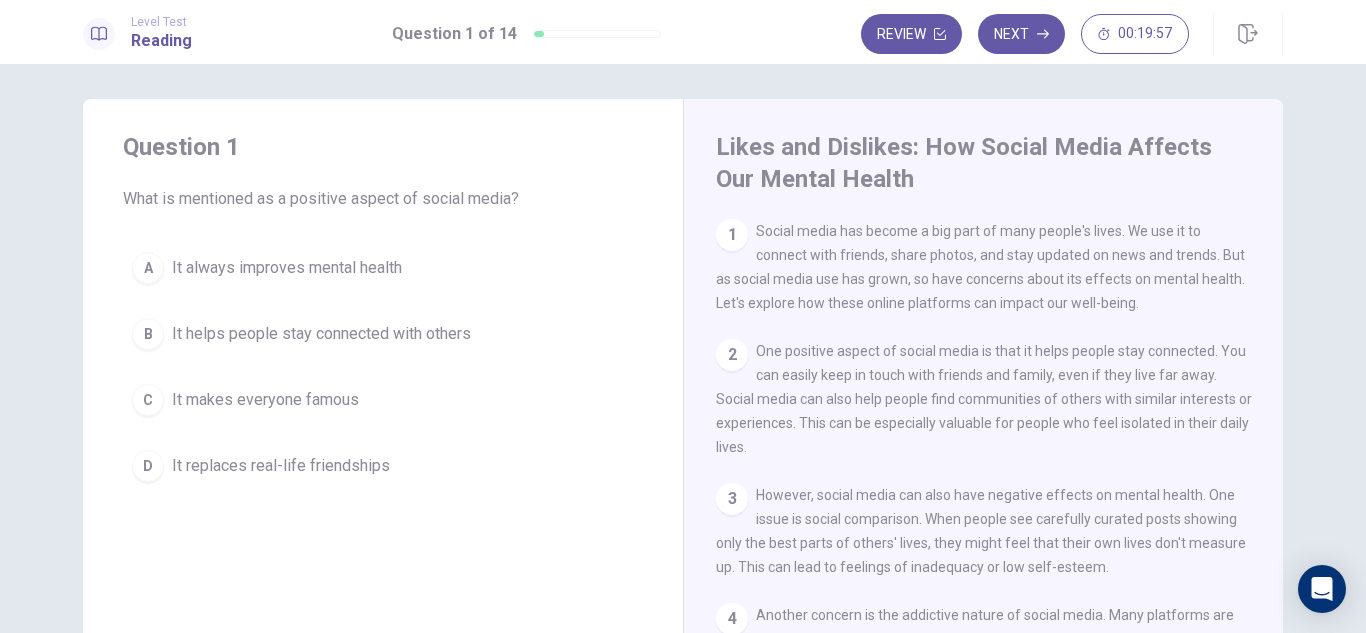 scroll, scrollTop: 0, scrollLeft: 0, axis: both 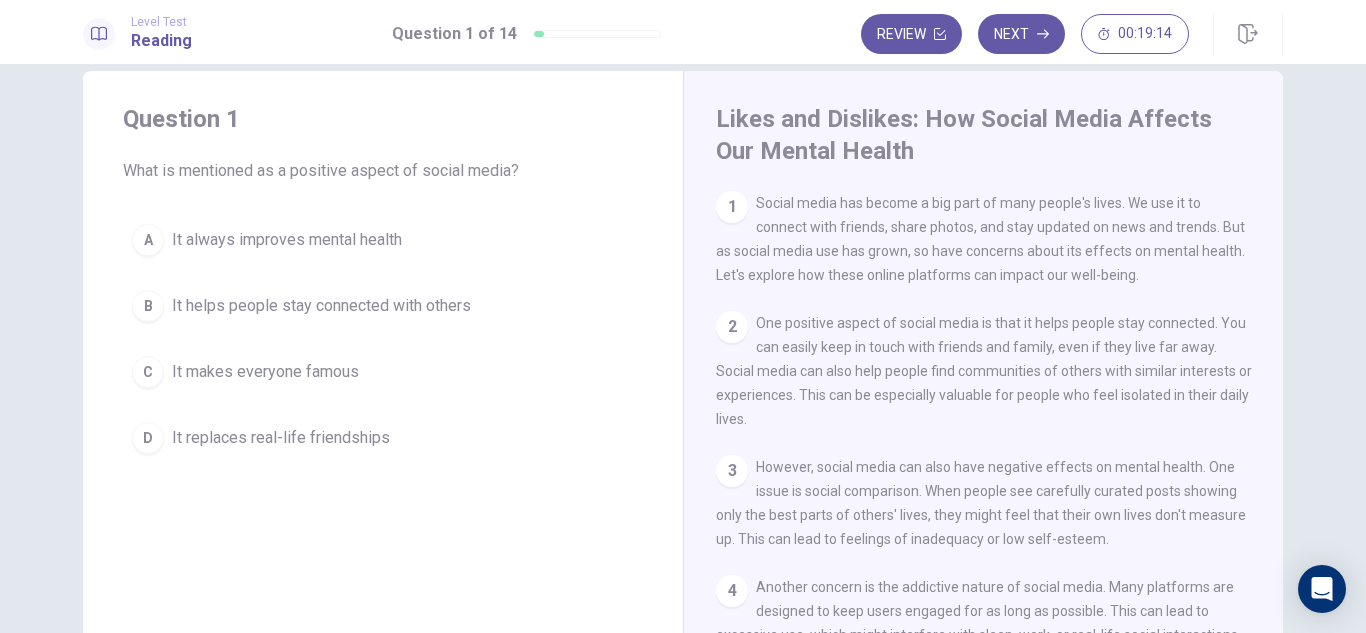 click on "B" at bounding box center [148, 306] 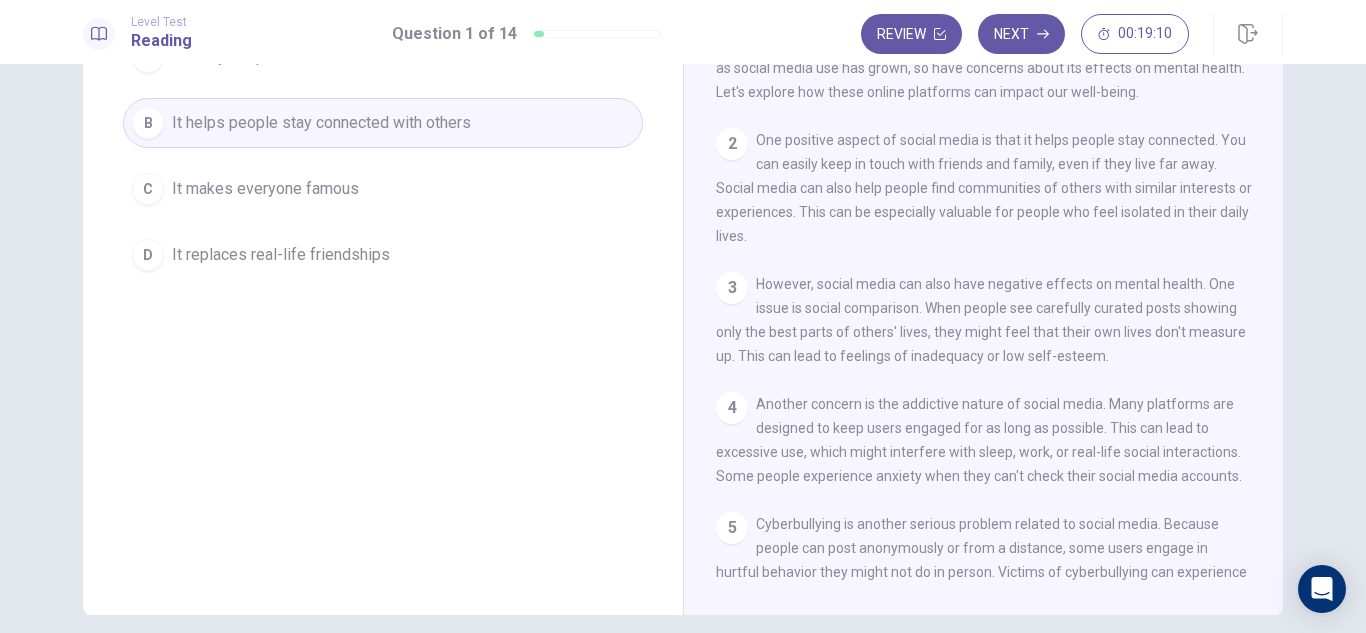 scroll, scrollTop: 302, scrollLeft: 0, axis: vertical 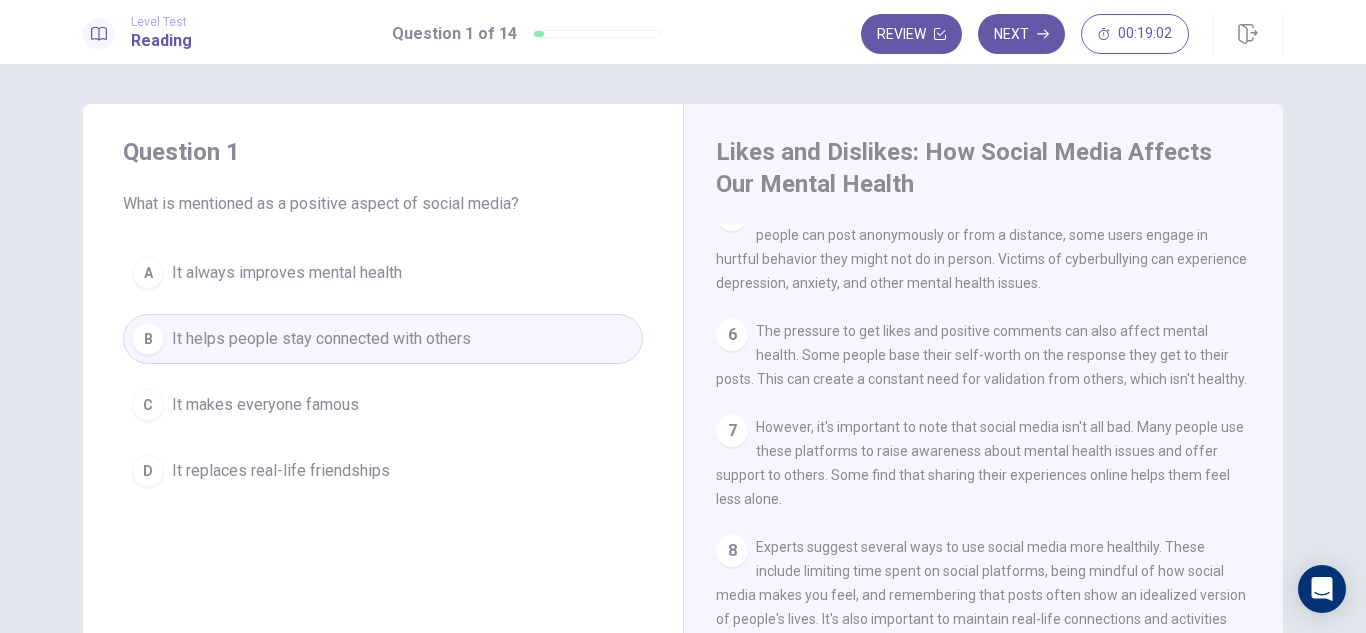 click on "B It helps people stay connected with others" at bounding box center (383, 339) 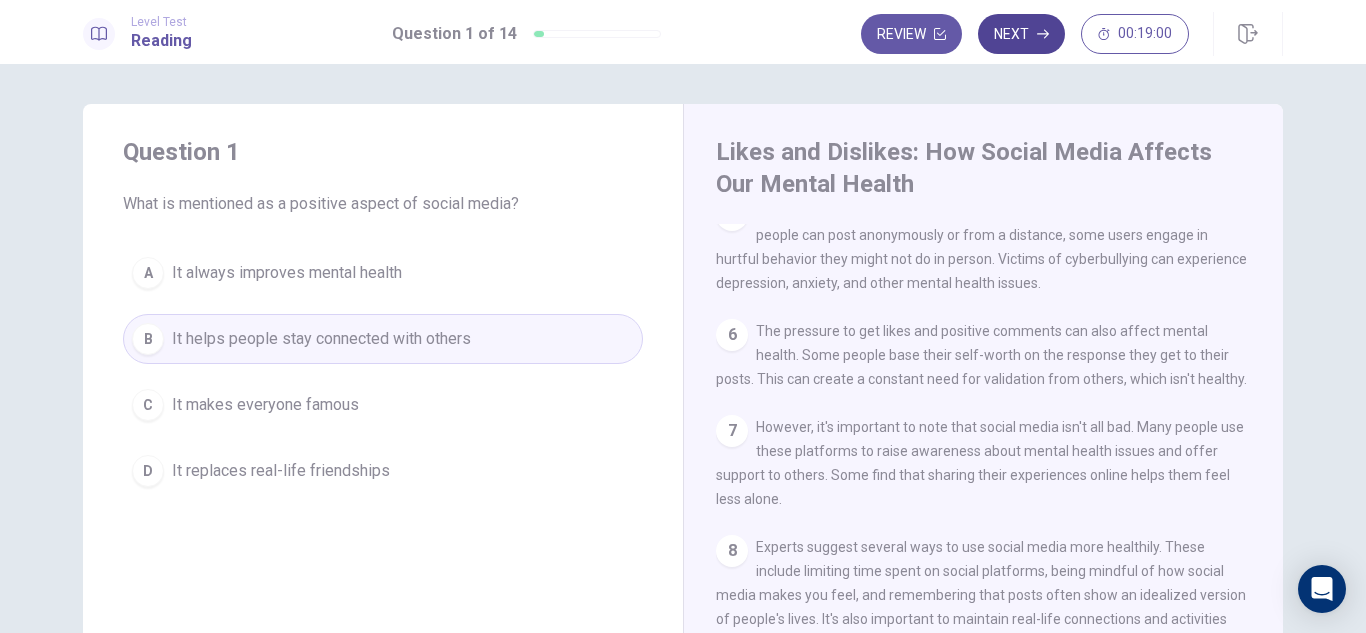 click on "Next" at bounding box center [1021, 34] 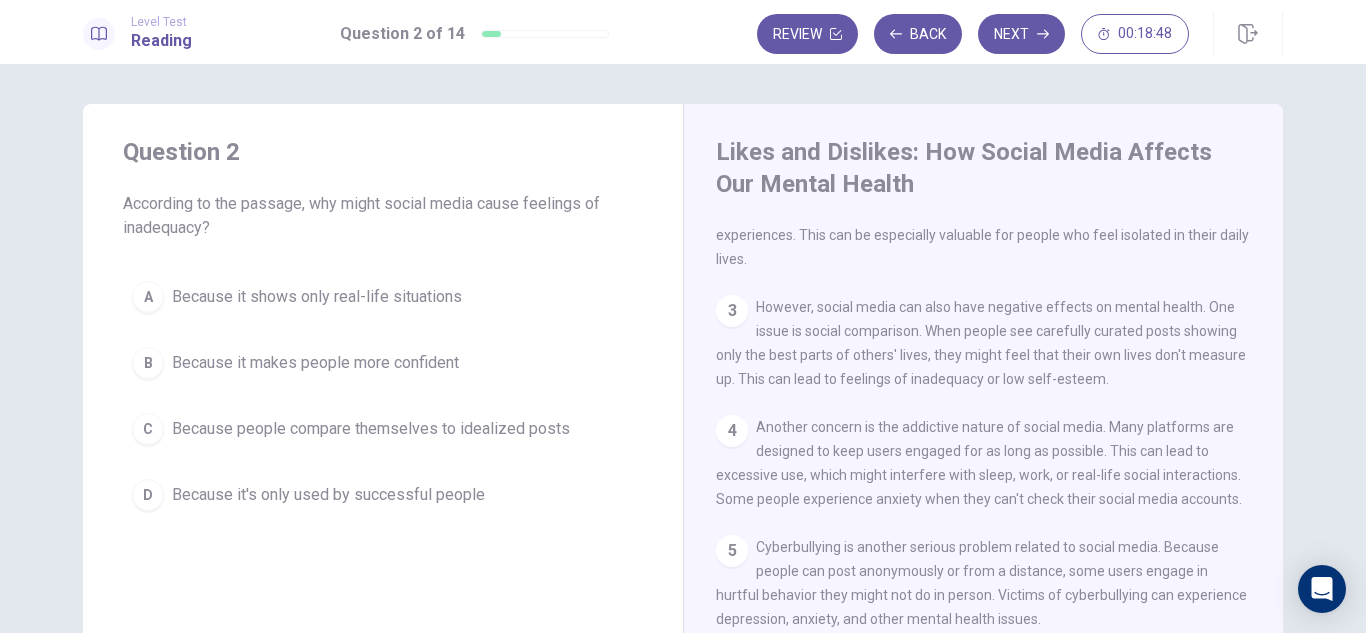 scroll, scrollTop: 0, scrollLeft: 0, axis: both 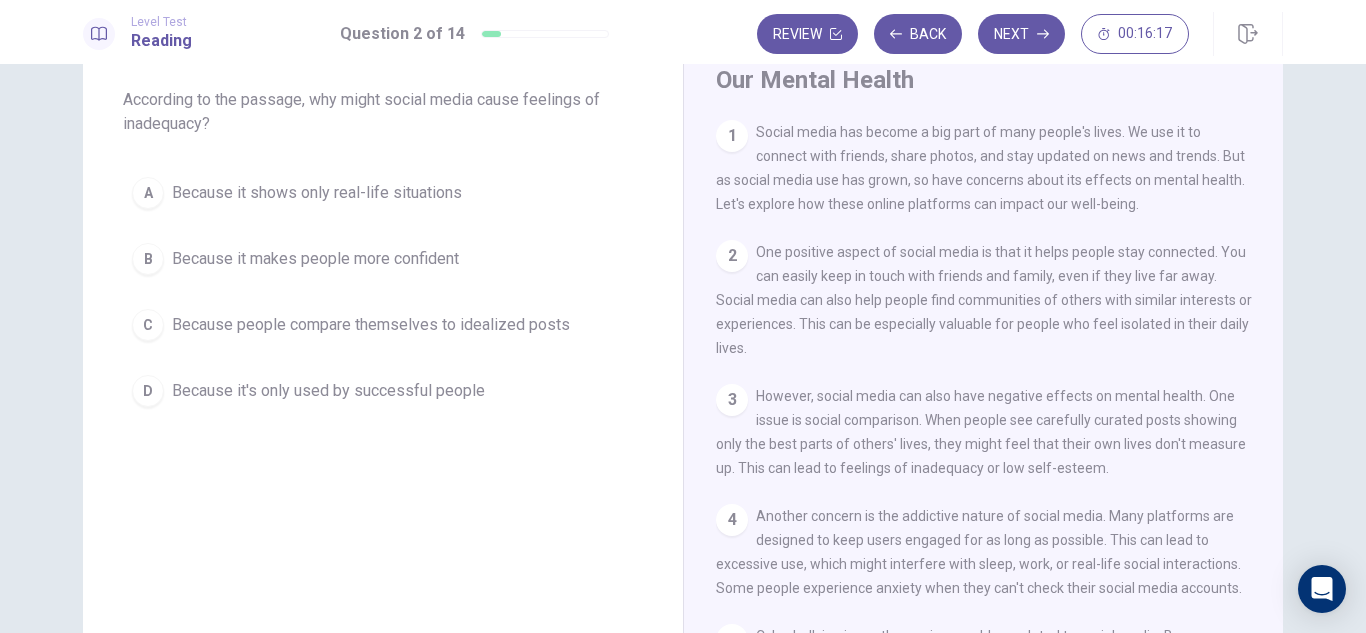 click on "C" at bounding box center [148, 325] 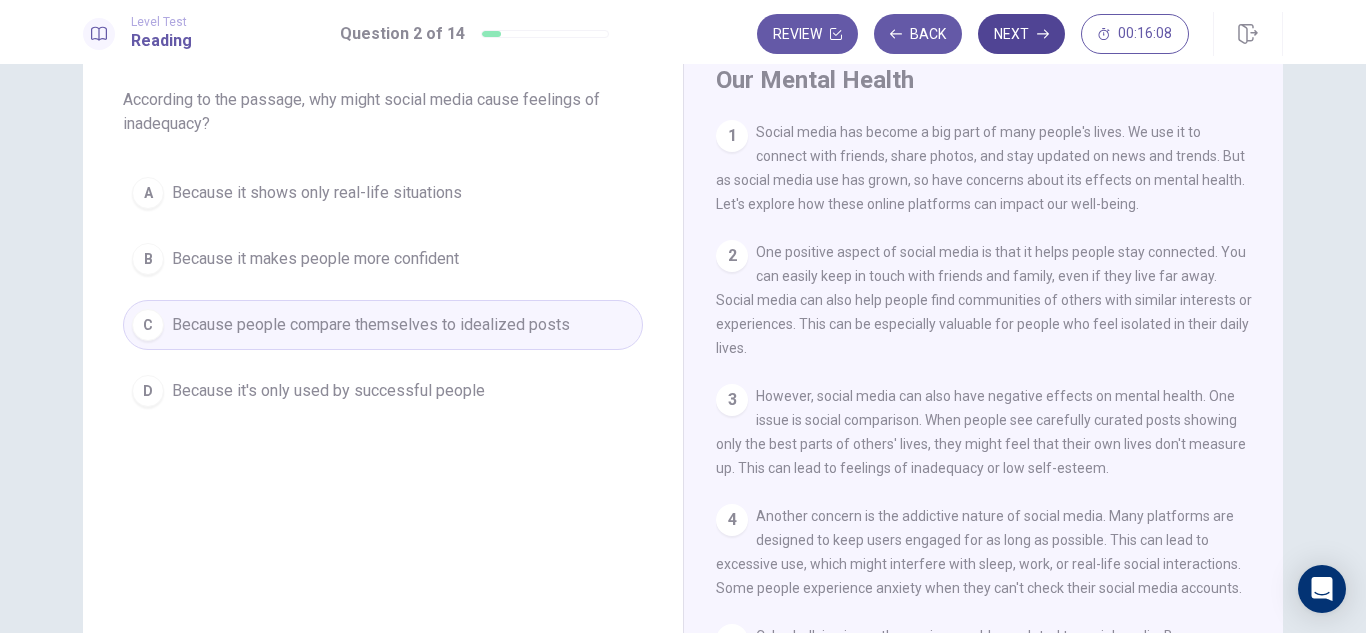 click on "Next" at bounding box center (1021, 34) 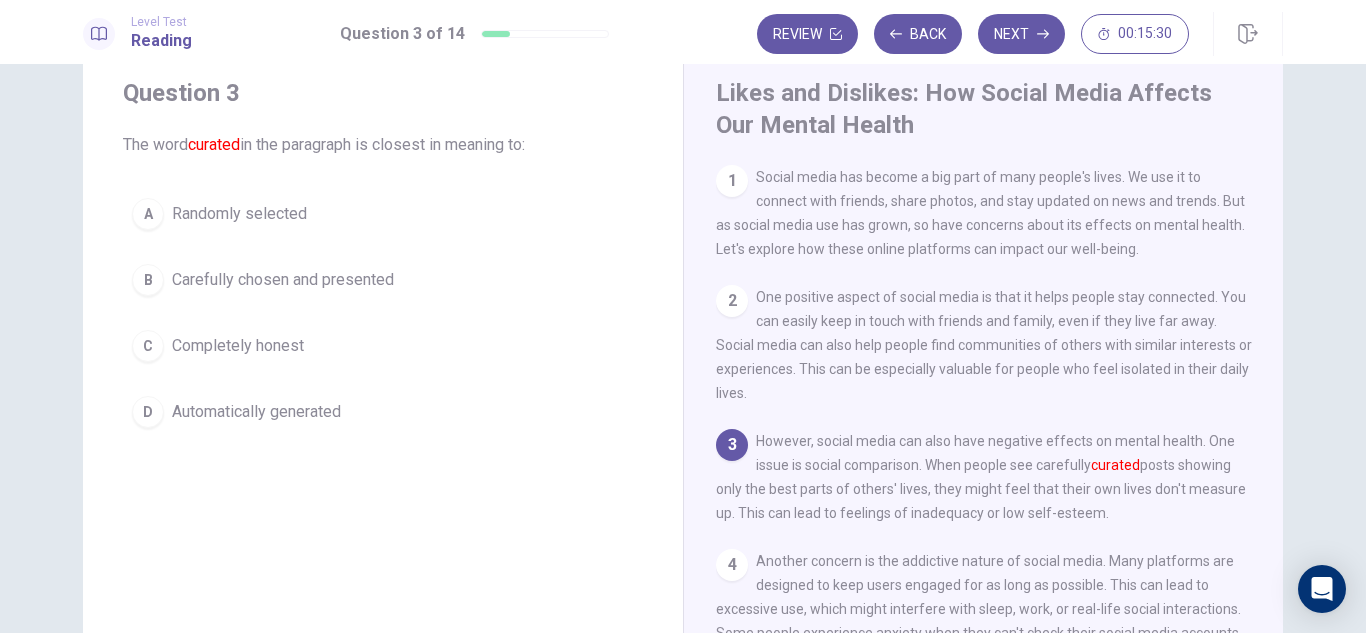scroll, scrollTop: 61, scrollLeft: 0, axis: vertical 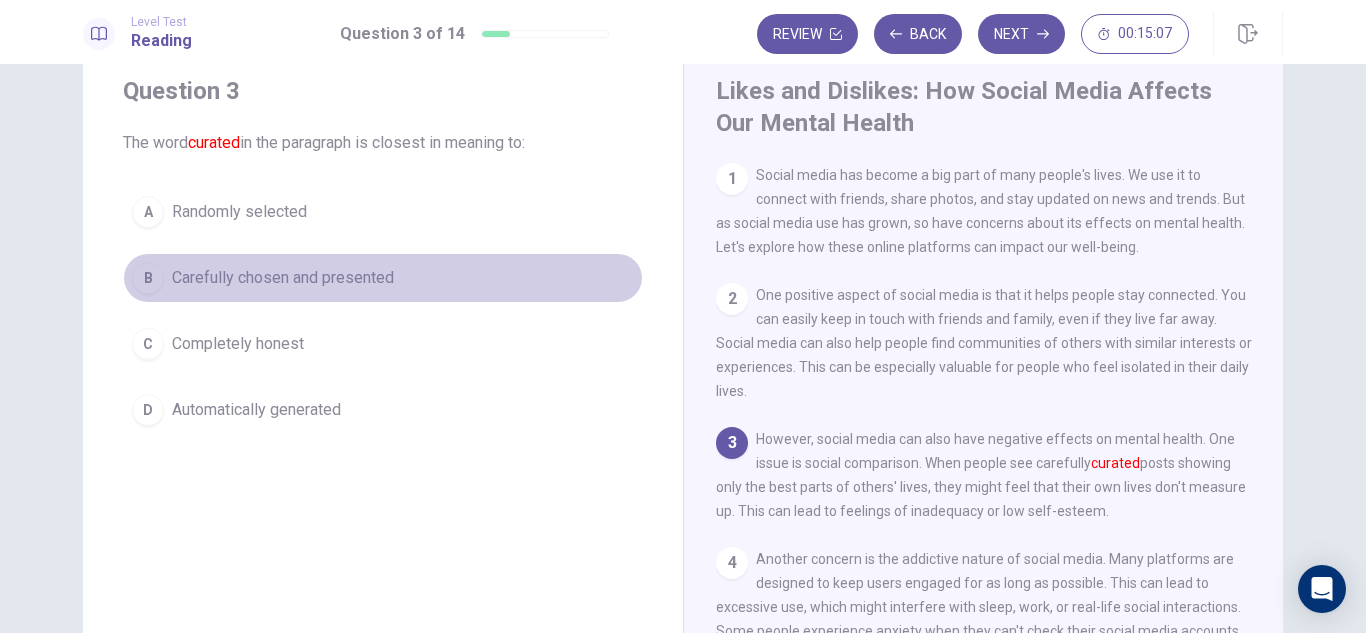 click on "B" at bounding box center [148, 278] 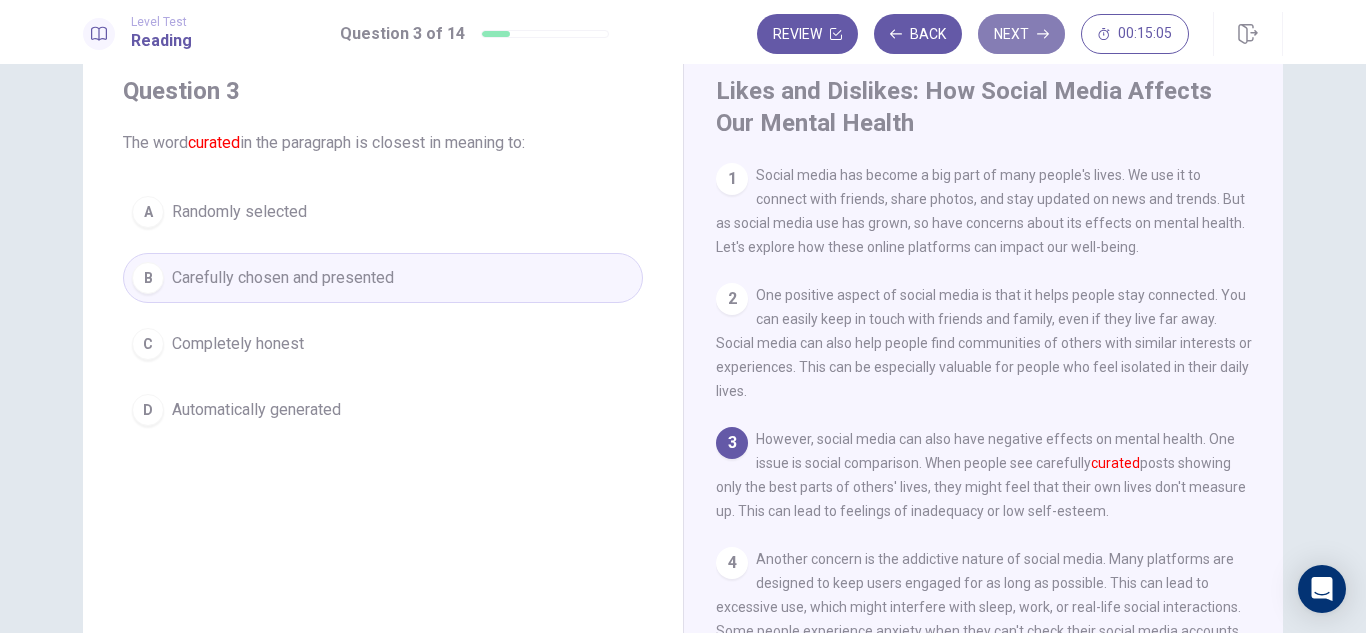 click on "Next" at bounding box center [1021, 34] 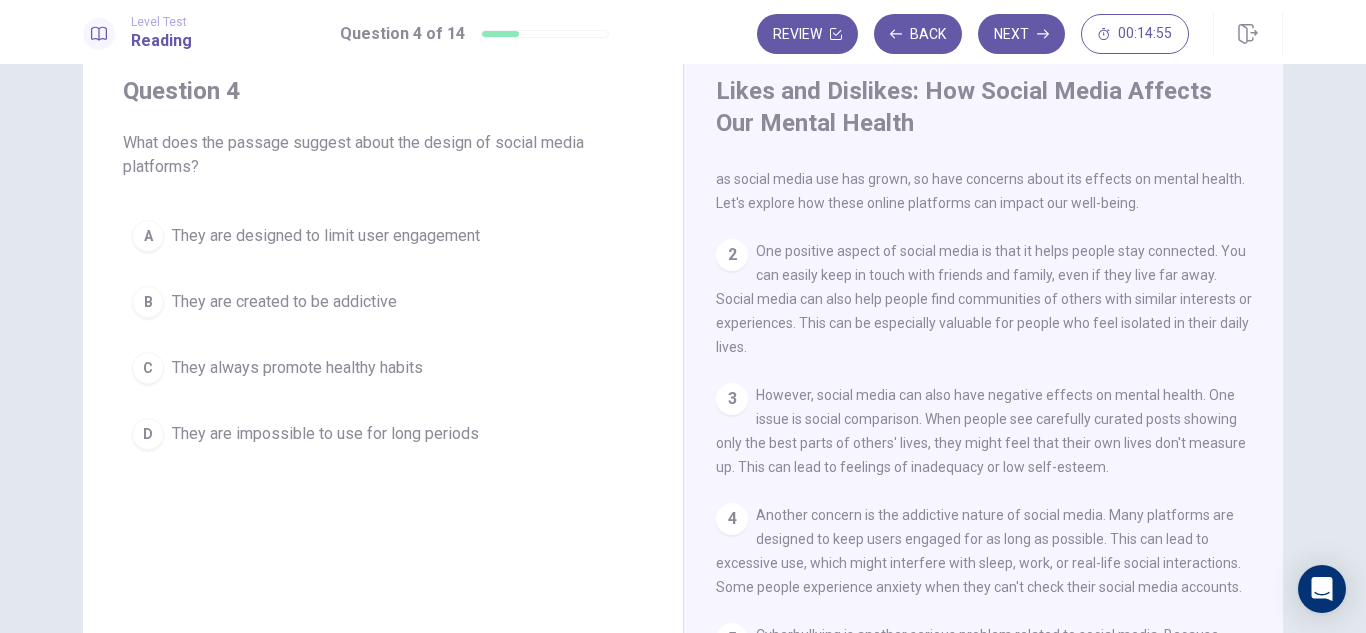 scroll, scrollTop: 0, scrollLeft: 0, axis: both 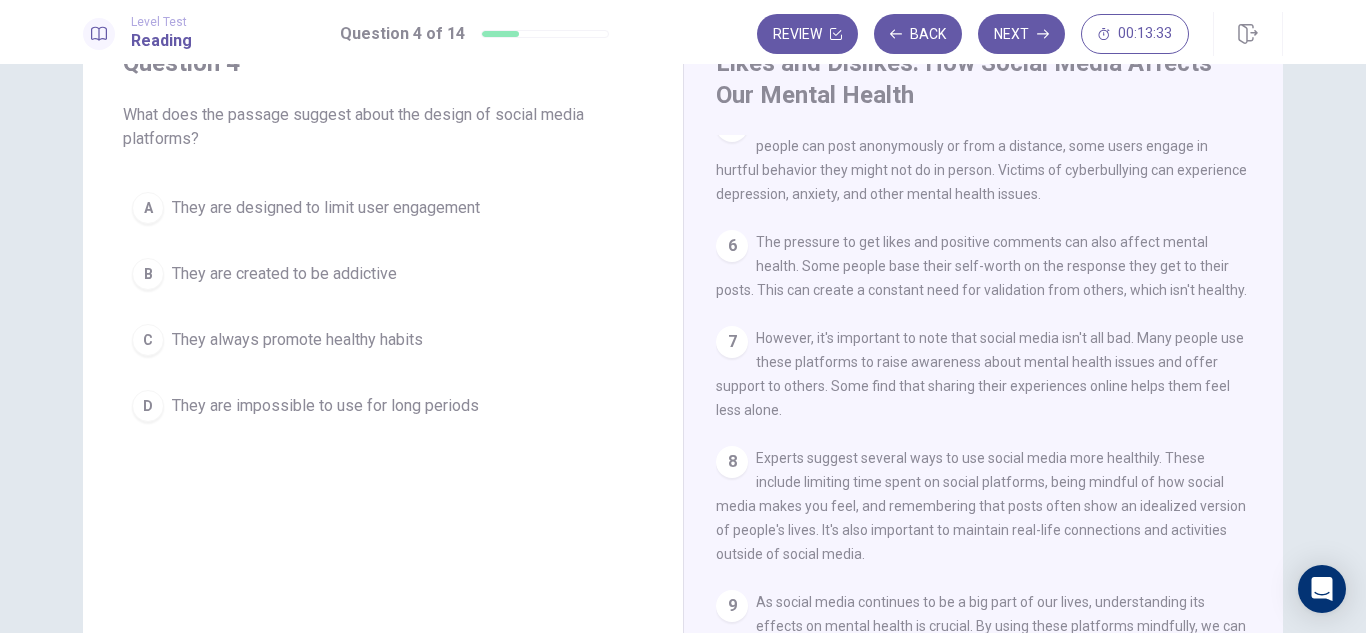 click on "B" at bounding box center [148, 274] 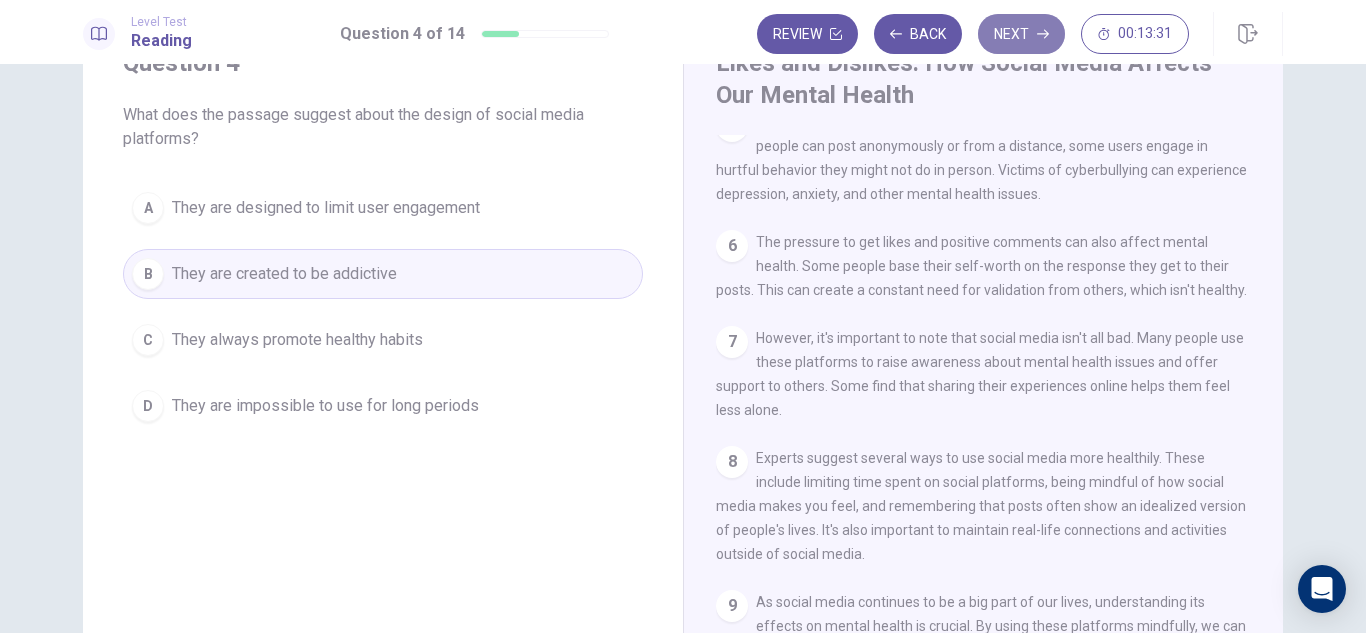 click on "Next" at bounding box center [1021, 34] 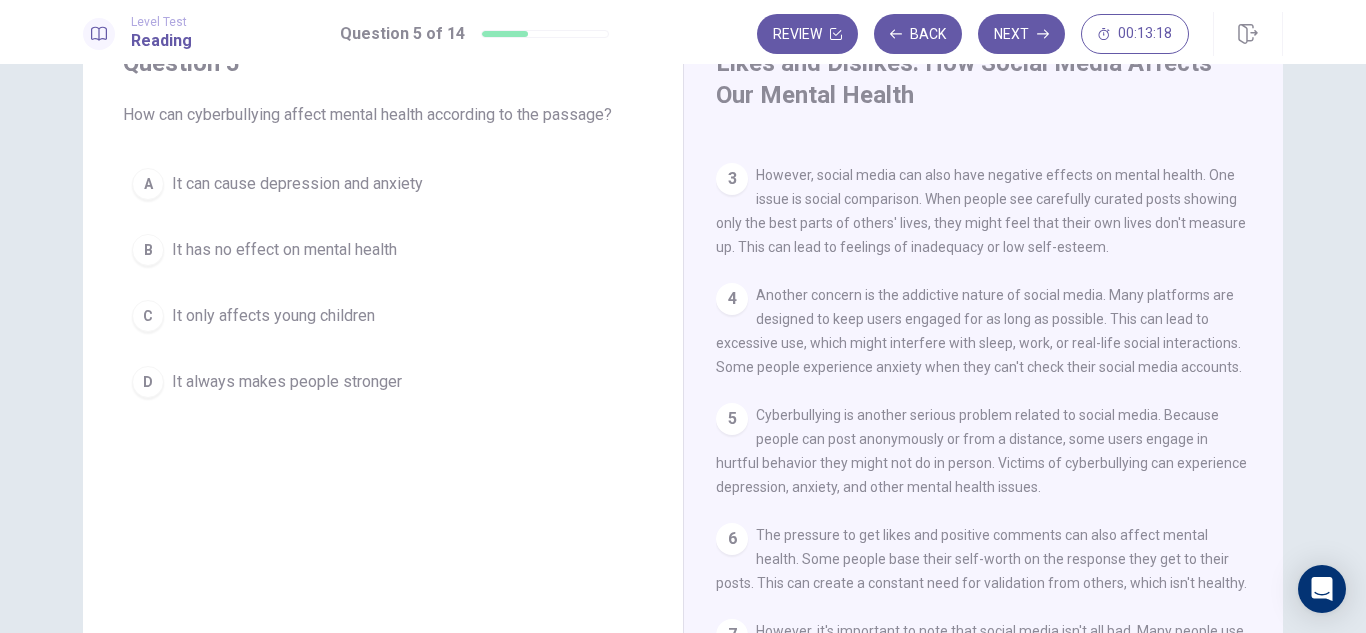 scroll, scrollTop: 234, scrollLeft: 0, axis: vertical 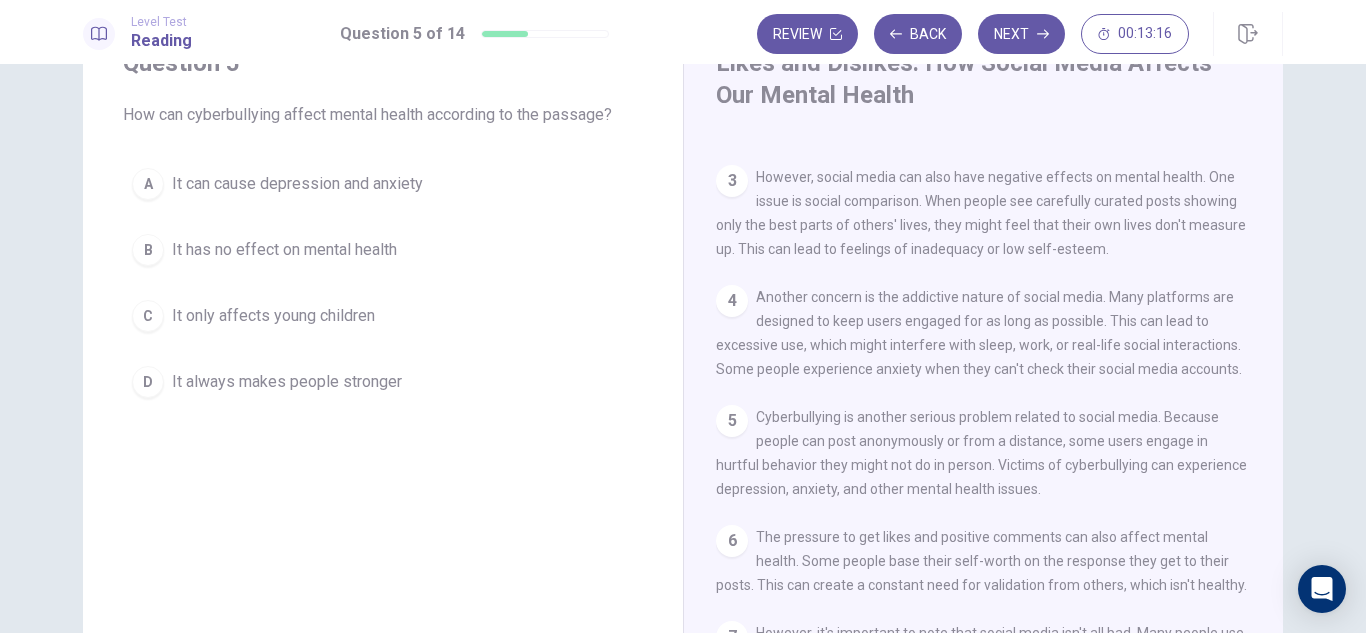 click on "A" at bounding box center [148, 184] 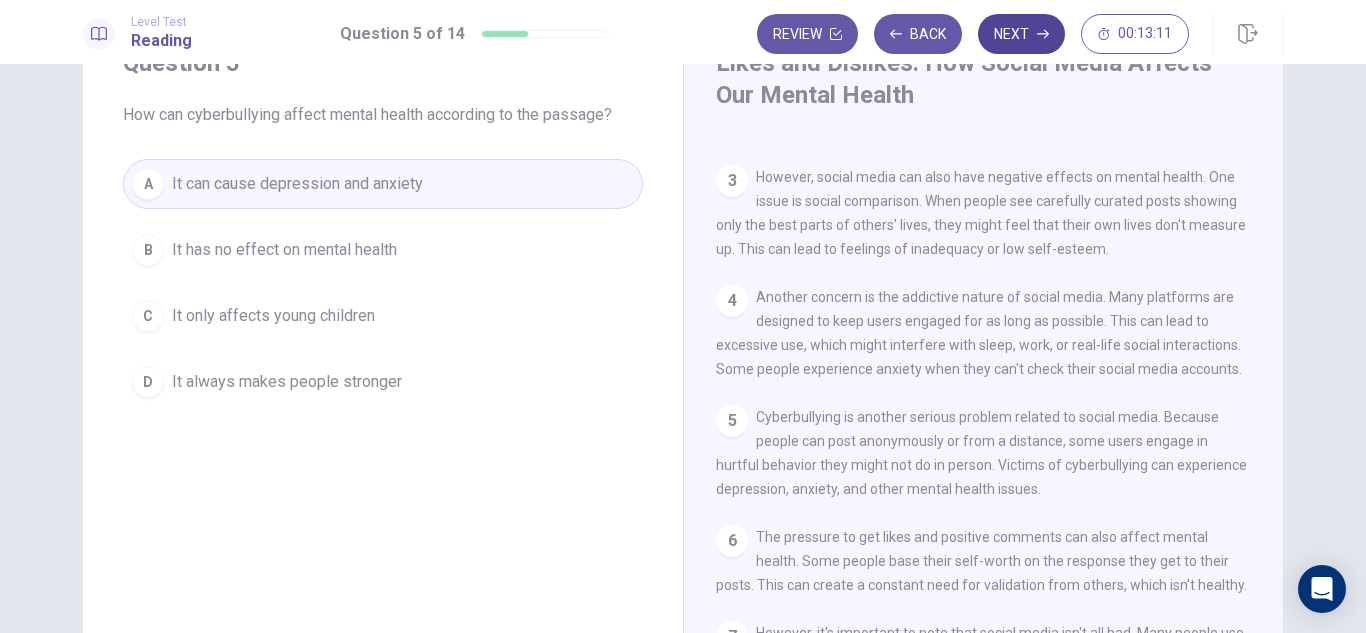 click on "Next" at bounding box center [1021, 34] 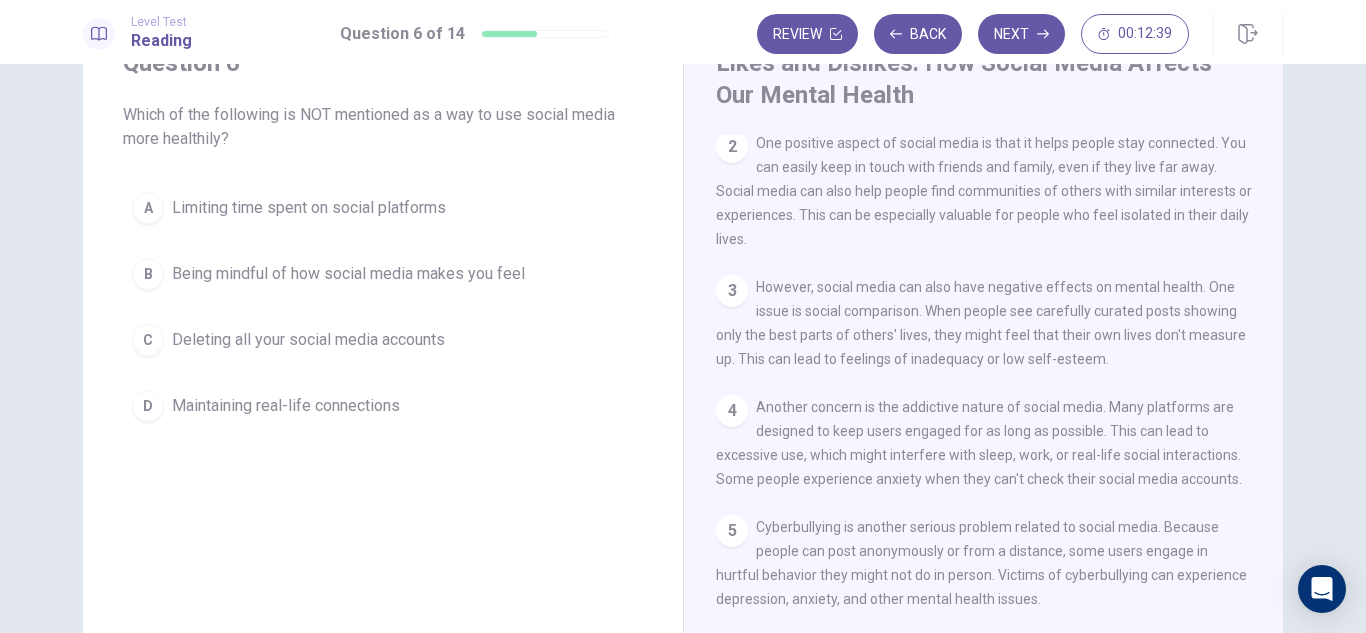scroll, scrollTop: 0, scrollLeft: 0, axis: both 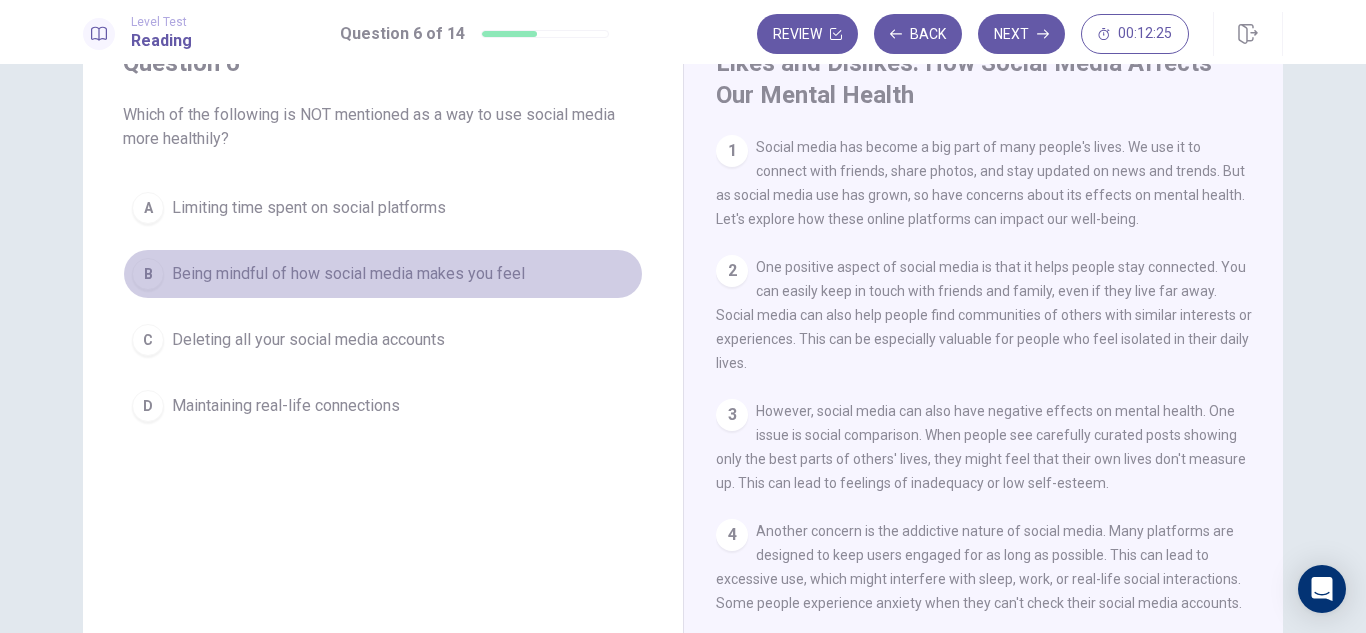 click on "B" at bounding box center [148, 274] 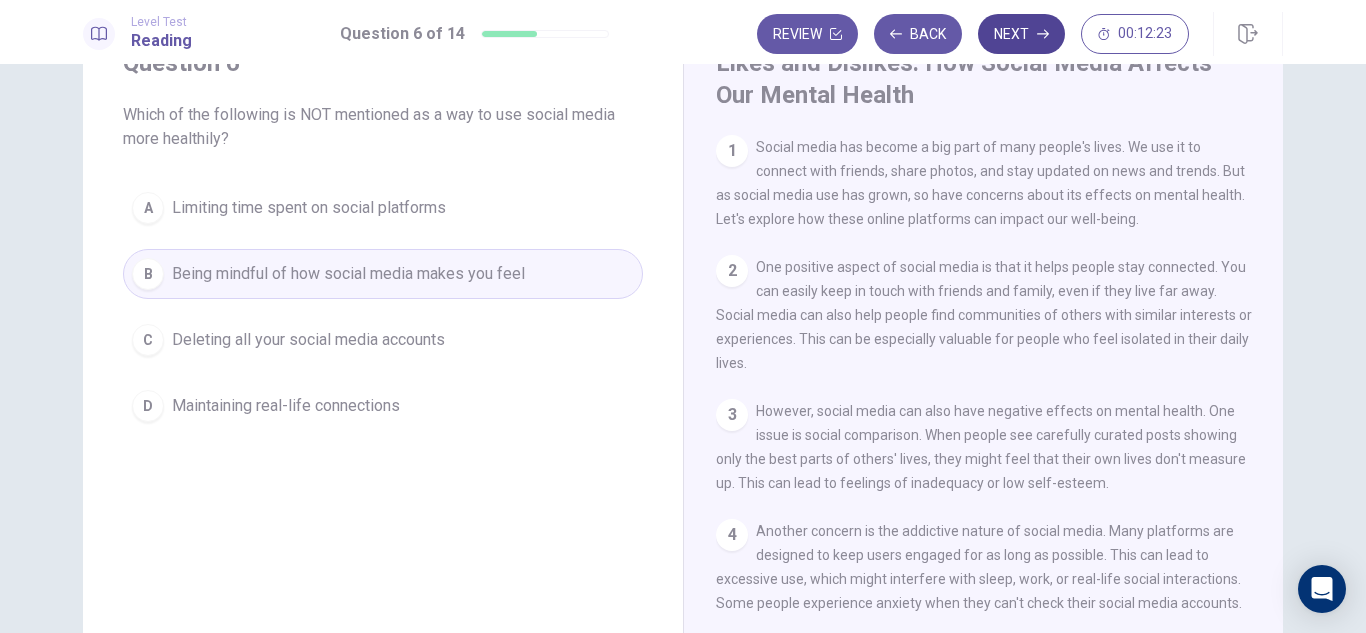 click on "Next" at bounding box center (1021, 34) 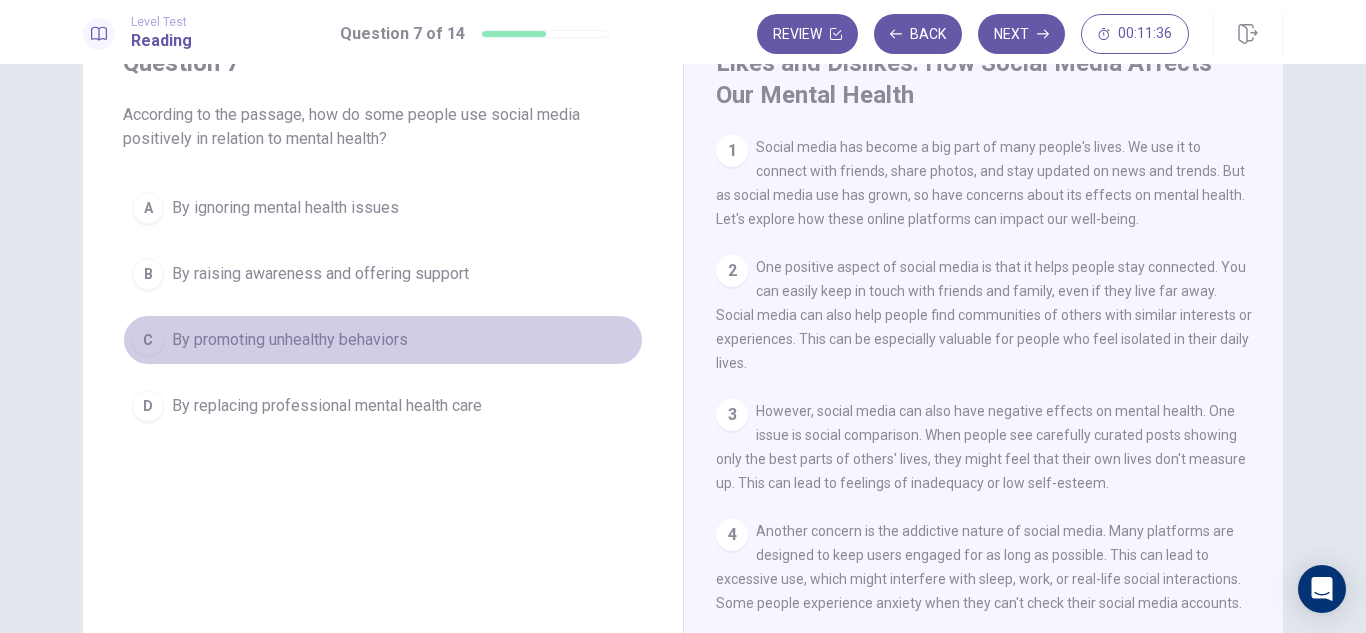 click on "C" at bounding box center [148, 340] 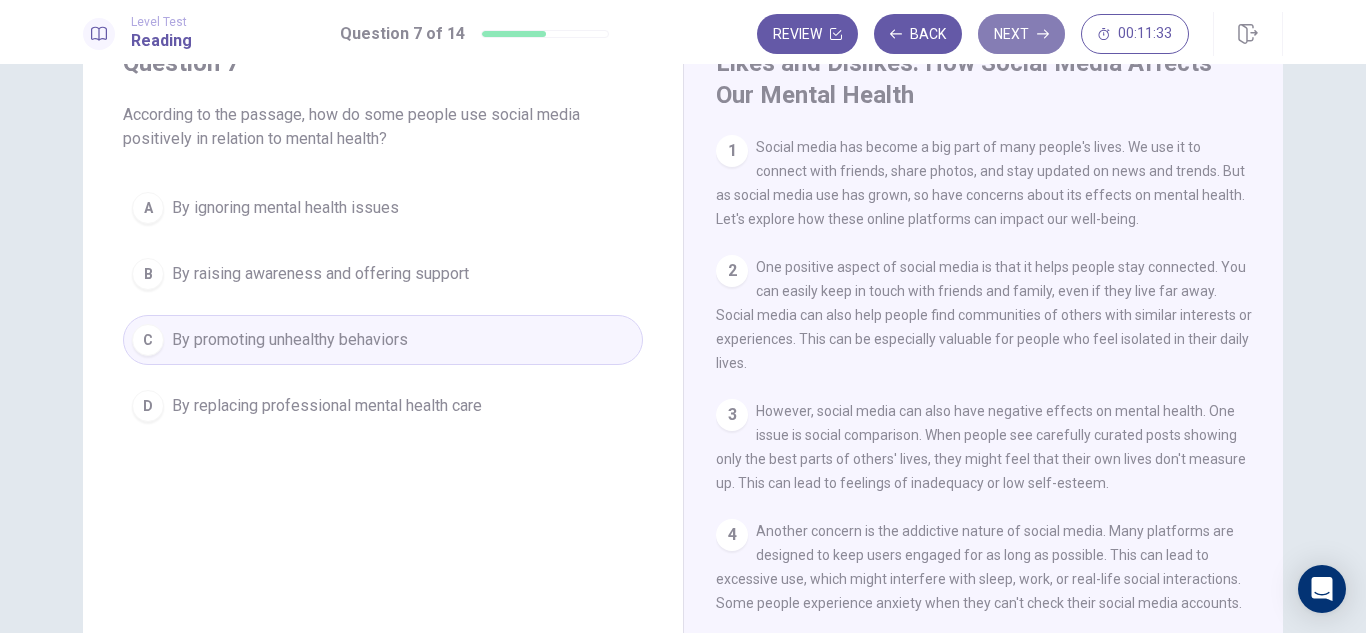 click on "Next" at bounding box center [1021, 34] 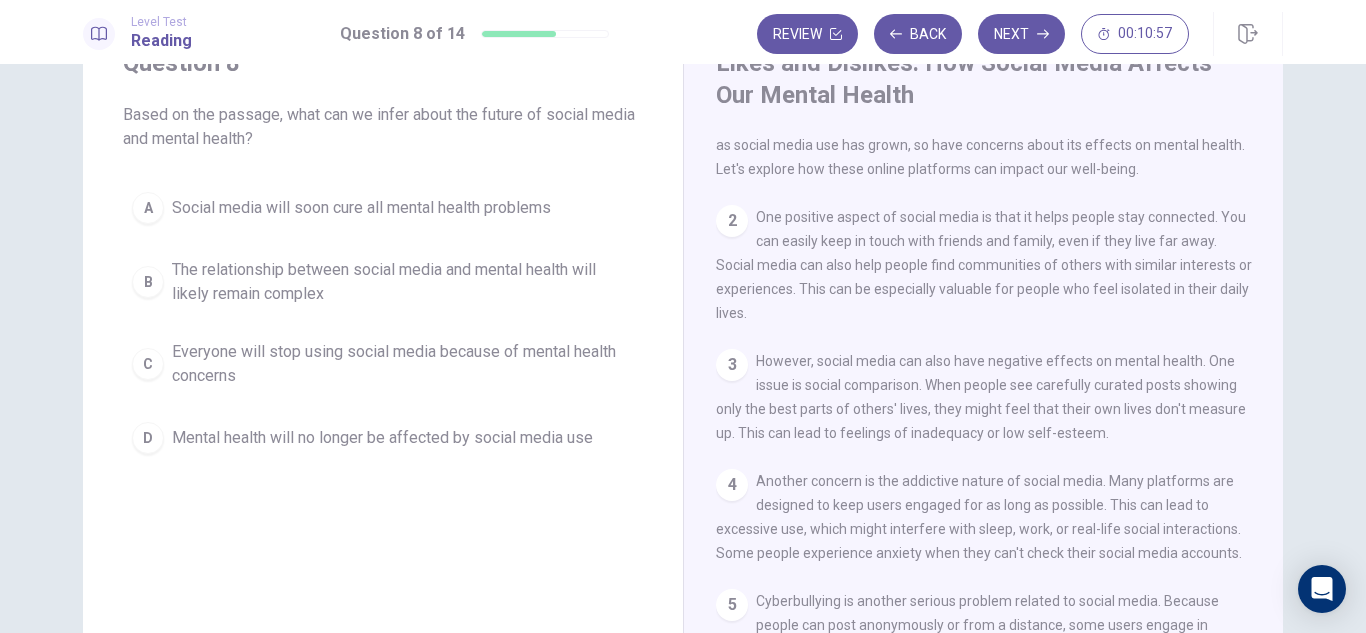 scroll, scrollTop: 0, scrollLeft: 0, axis: both 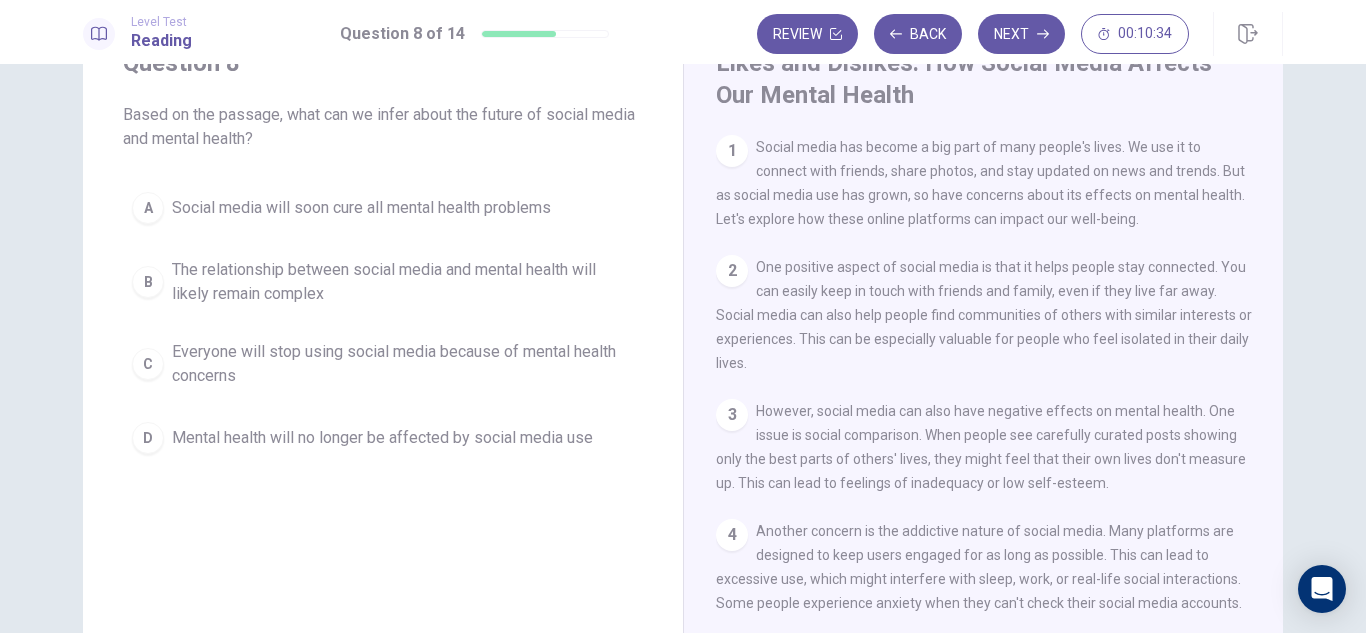 click on "B" at bounding box center (148, 282) 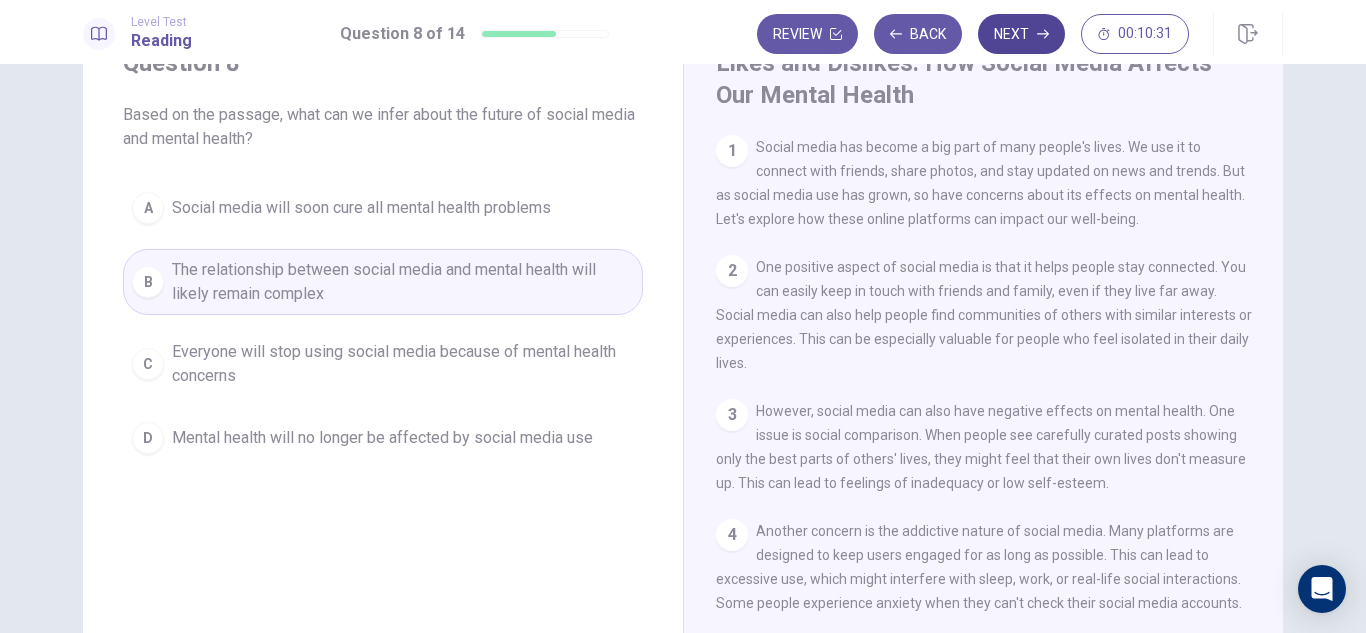 click on "Next" at bounding box center (1021, 34) 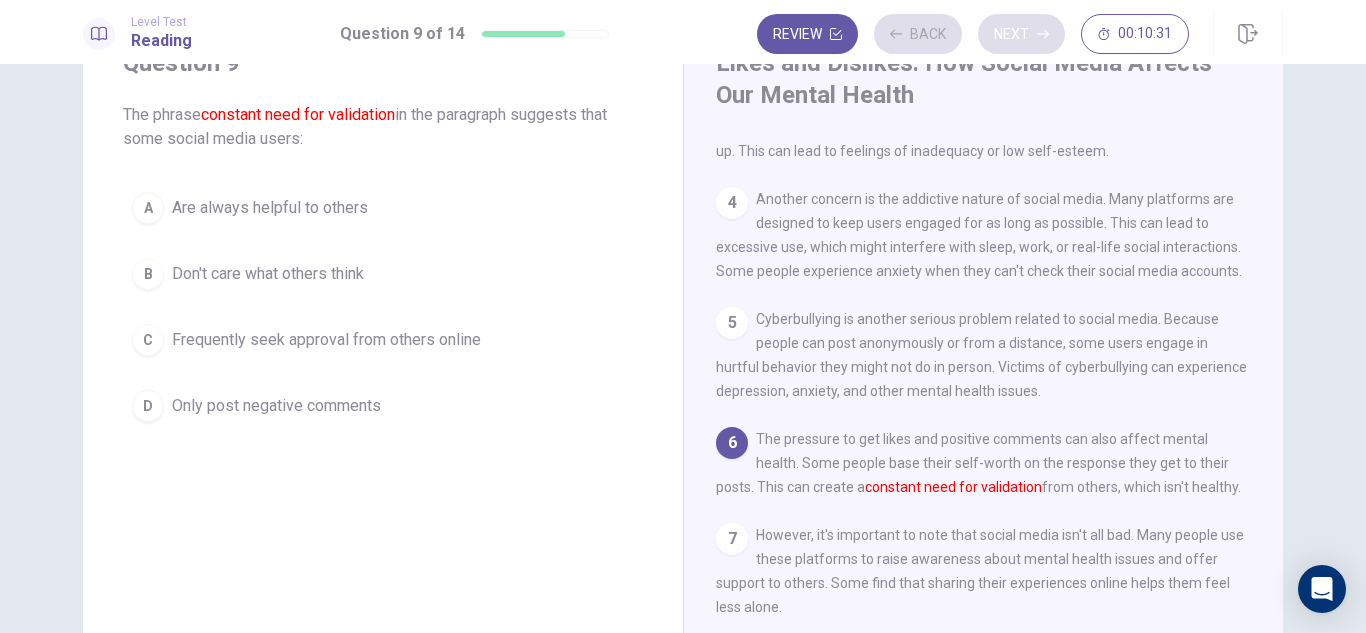 scroll, scrollTop: 345, scrollLeft: 0, axis: vertical 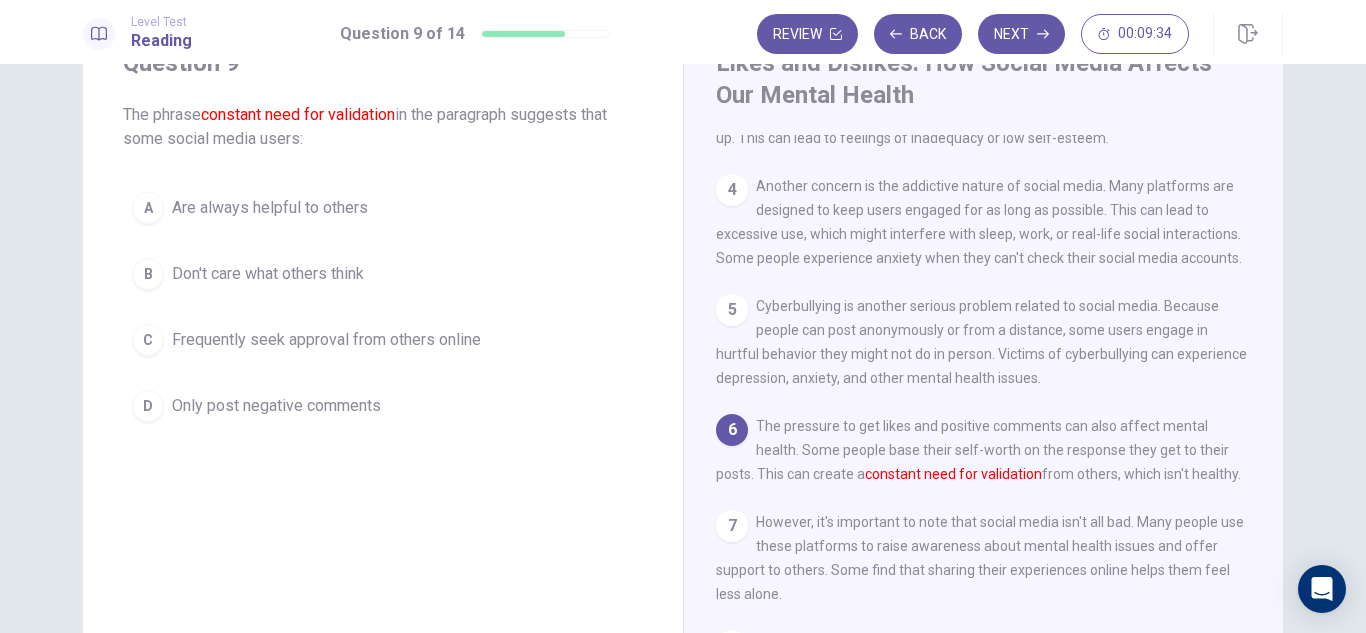 click on "D" at bounding box center (148, 406) 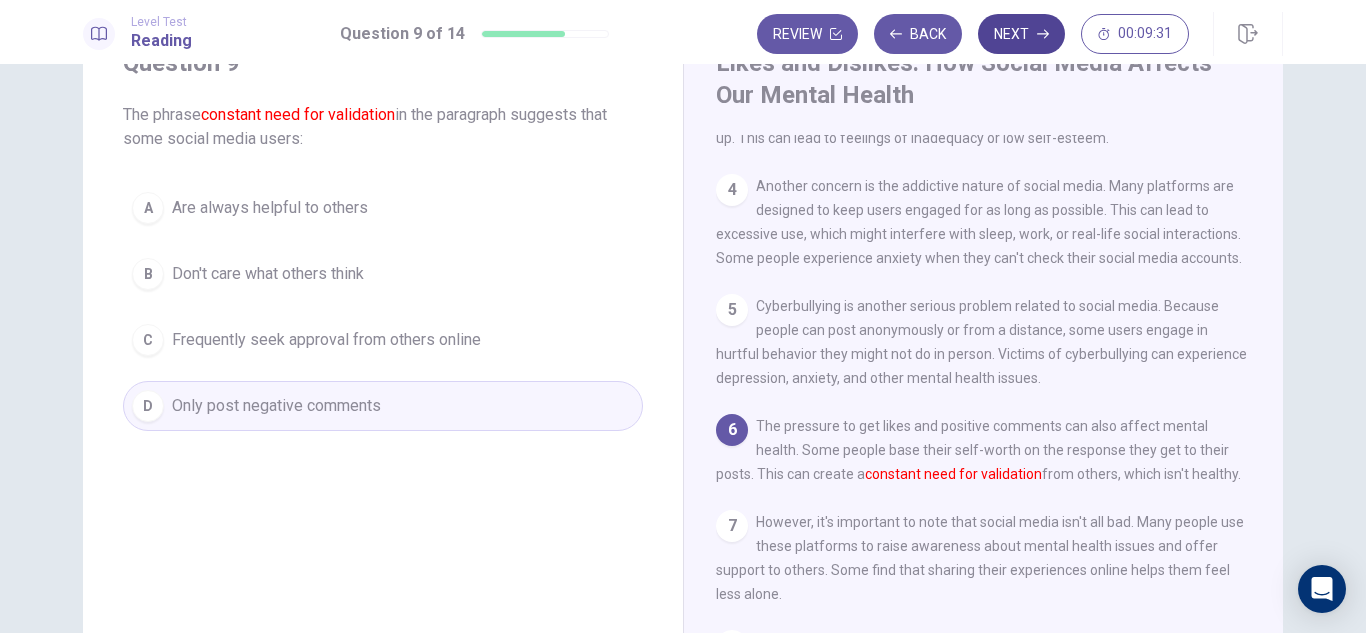 click on "Next" at bounding box center (1021, 34) 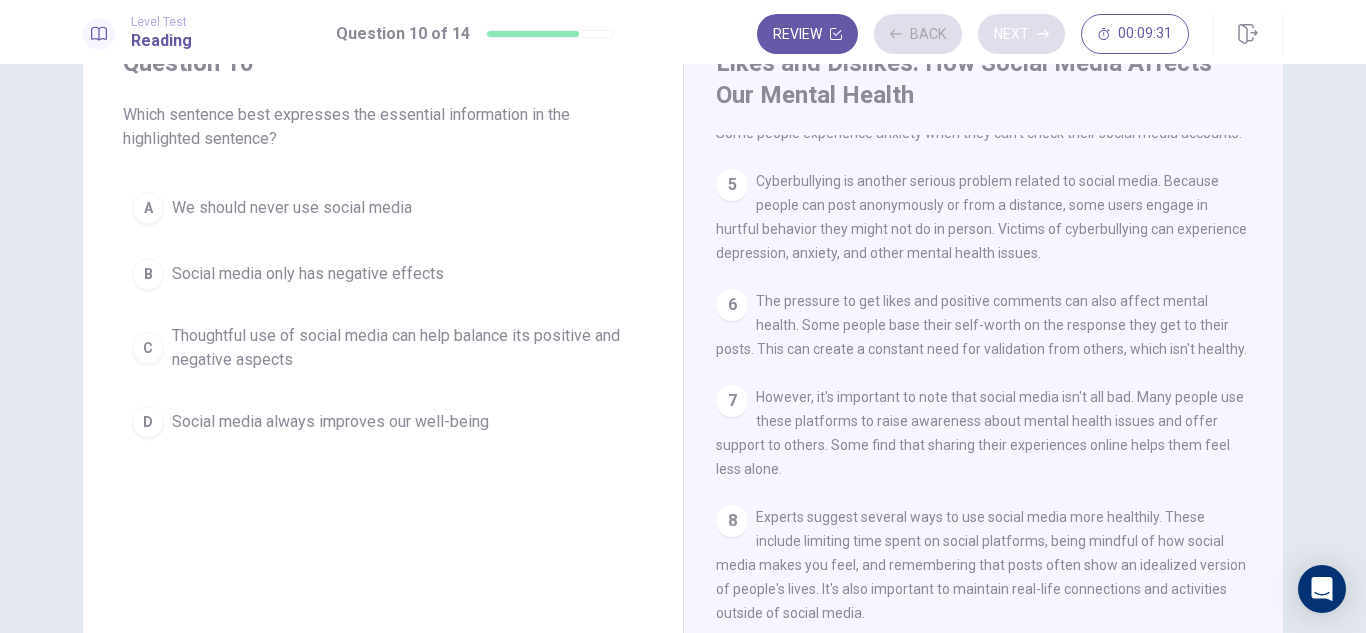 scroll, scrollTop: 566, scrollLeft: 0, axis: vertical 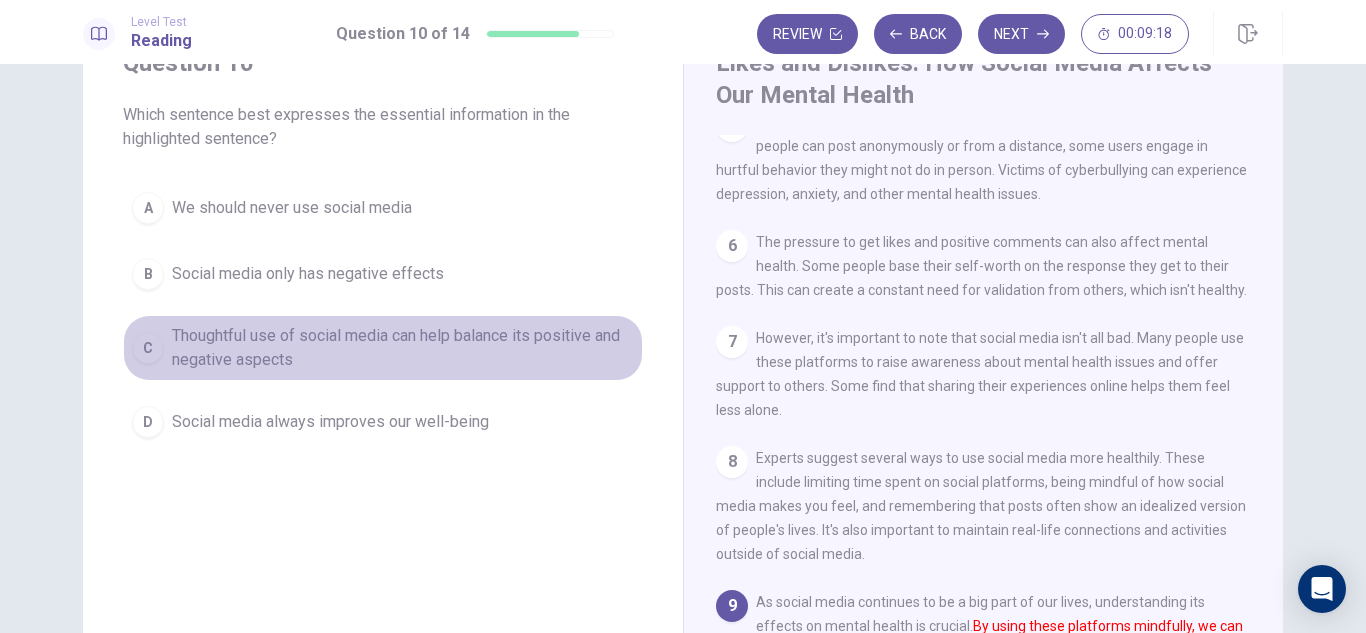 click on "C" at bounding box center (148, 348) 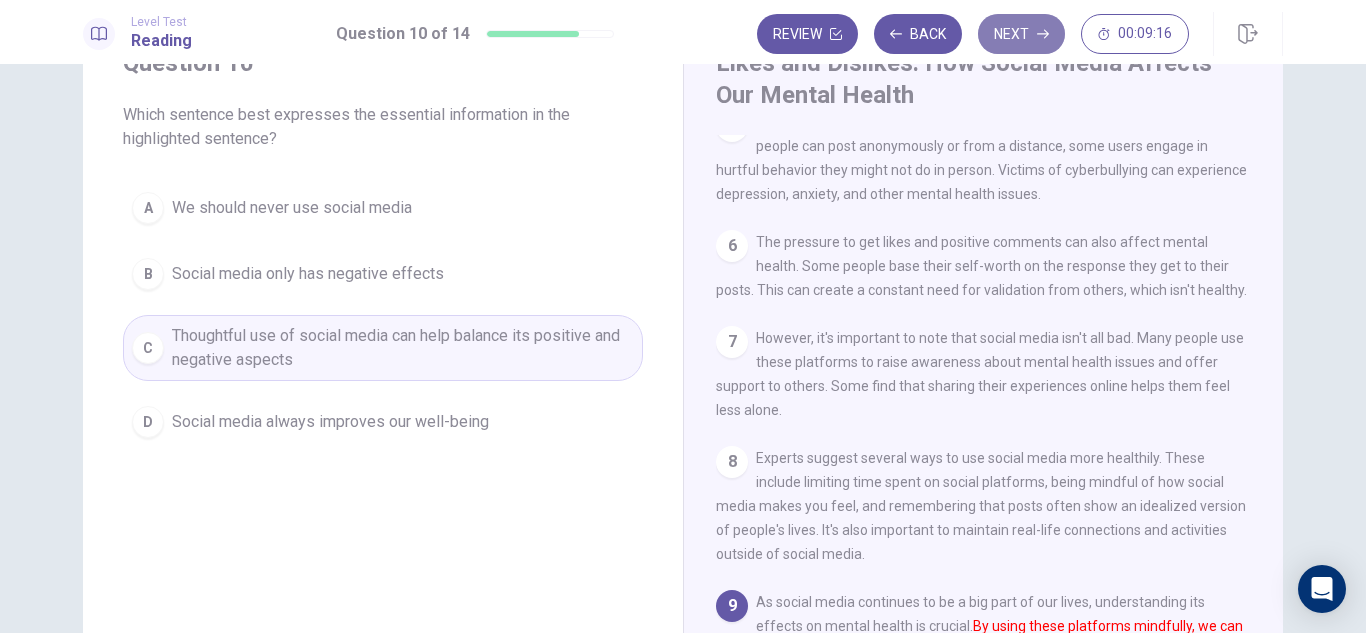click on "Next" at bounding box center [1021, 34] 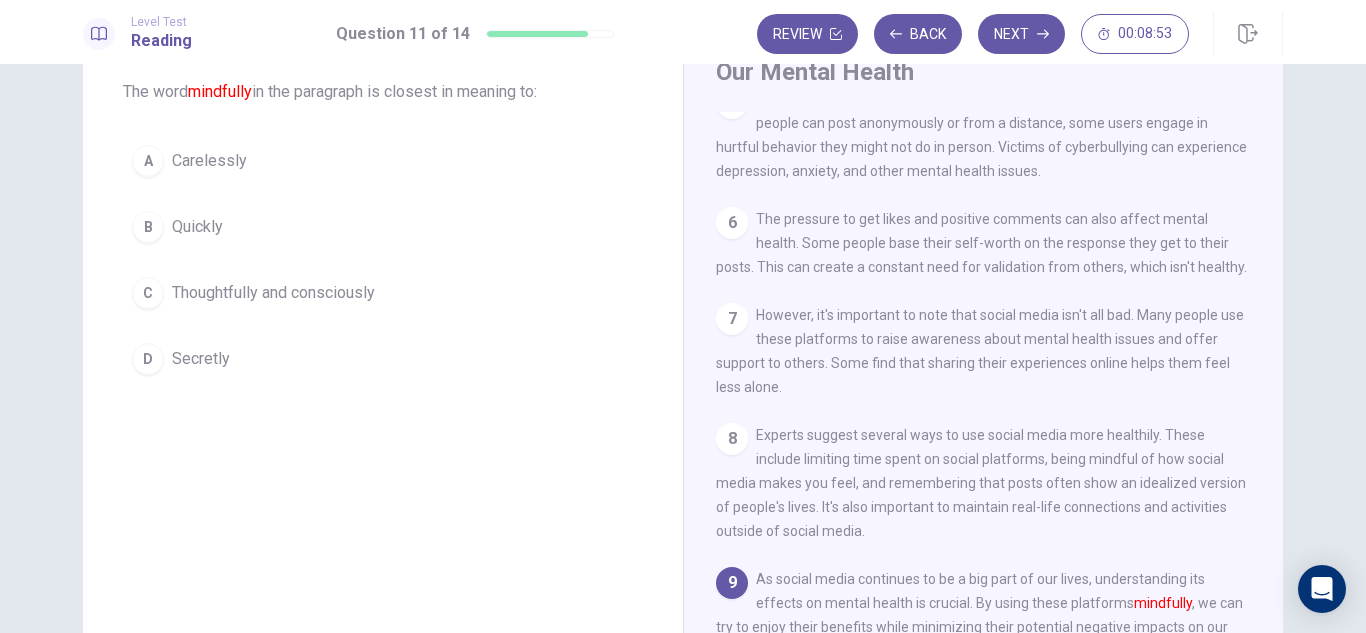 scroll, scrollTop: 97, scrollLeft: 0, axis: vertical 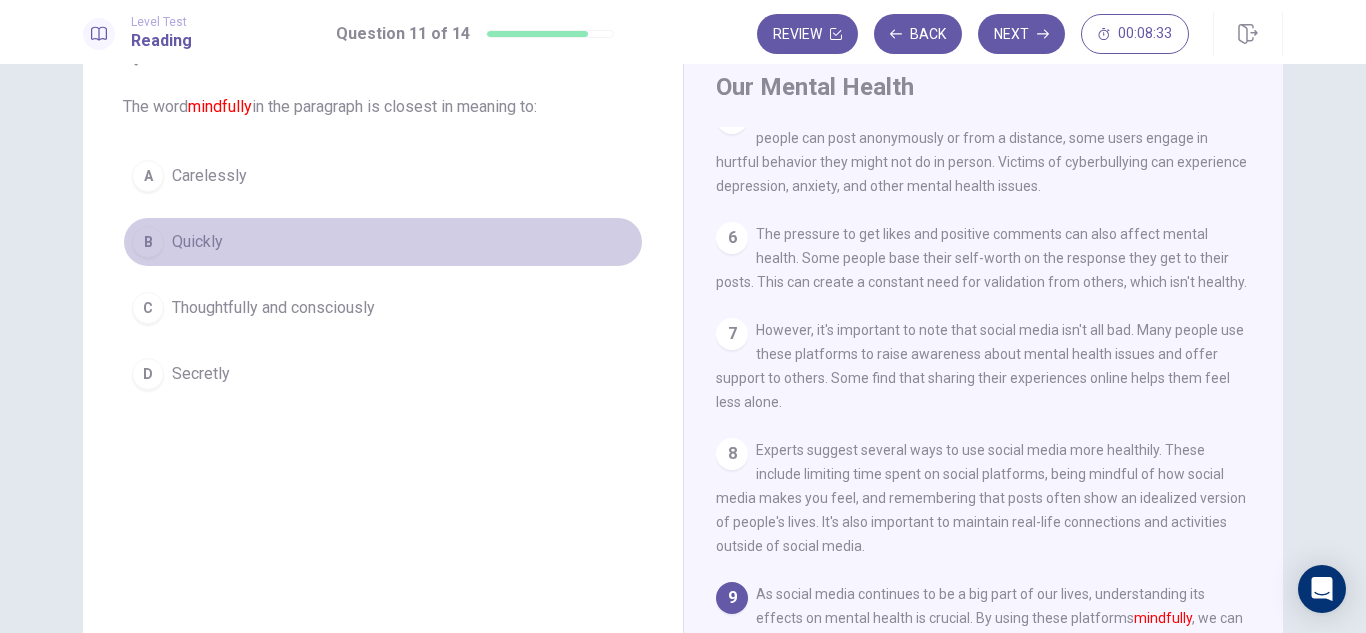 click on "B" at bounding box center [148, 242] 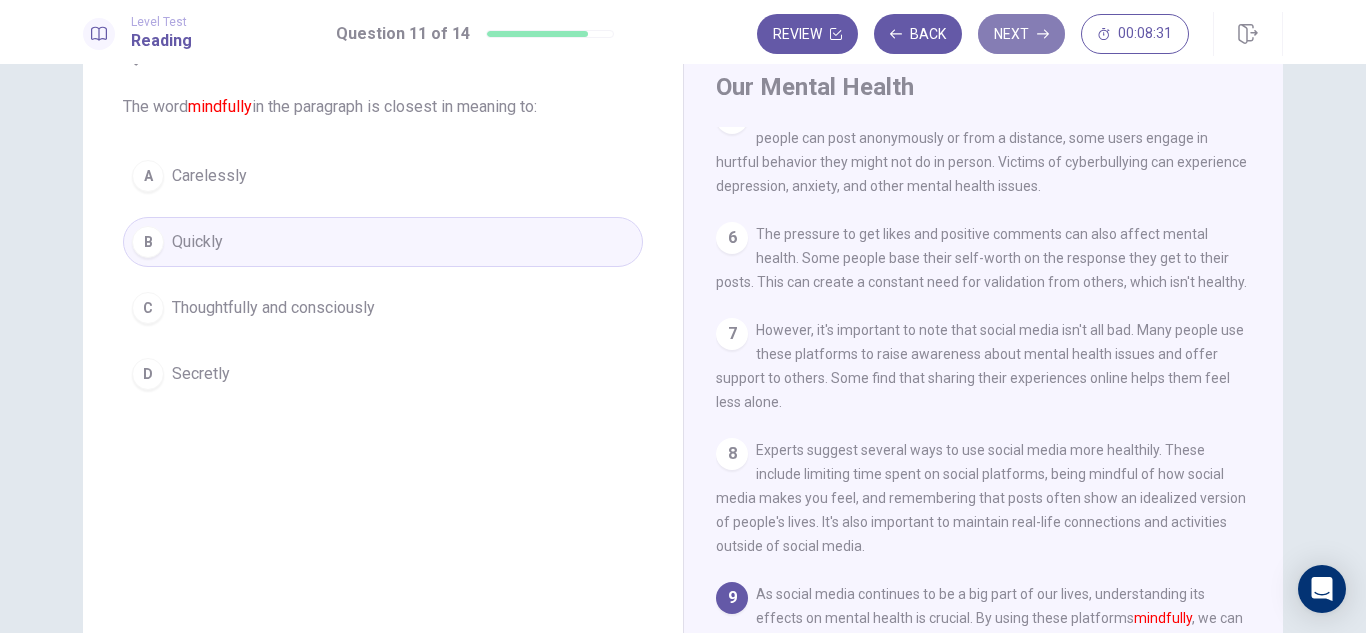 click on "Next" at bounding box center (1021, 34) 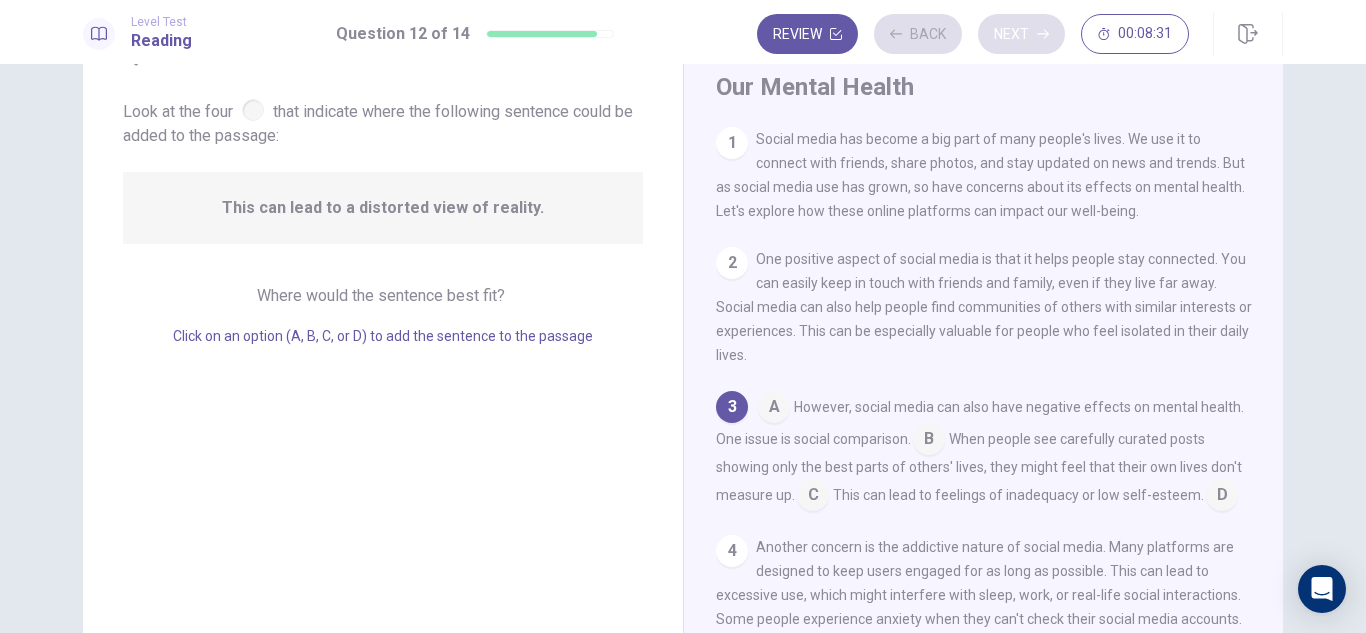 scroll, scrollTop: 43, scrollLeft: 0, axis: vertical 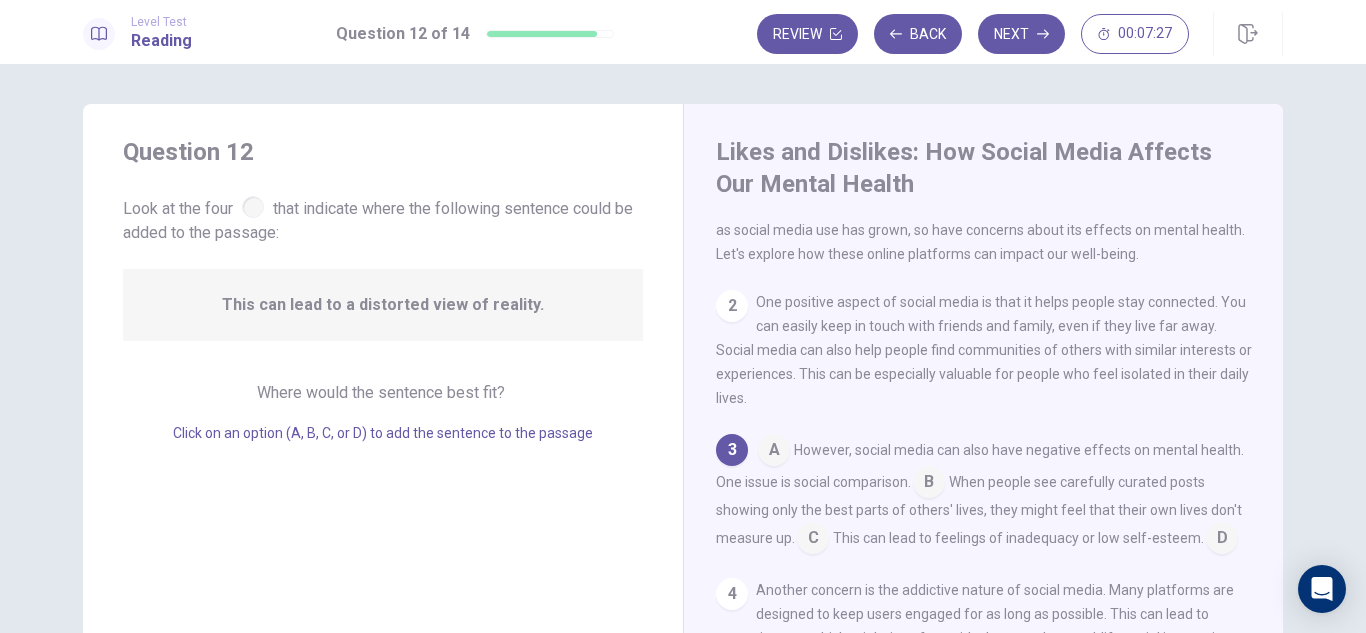 click at bounding box center [774, 452] 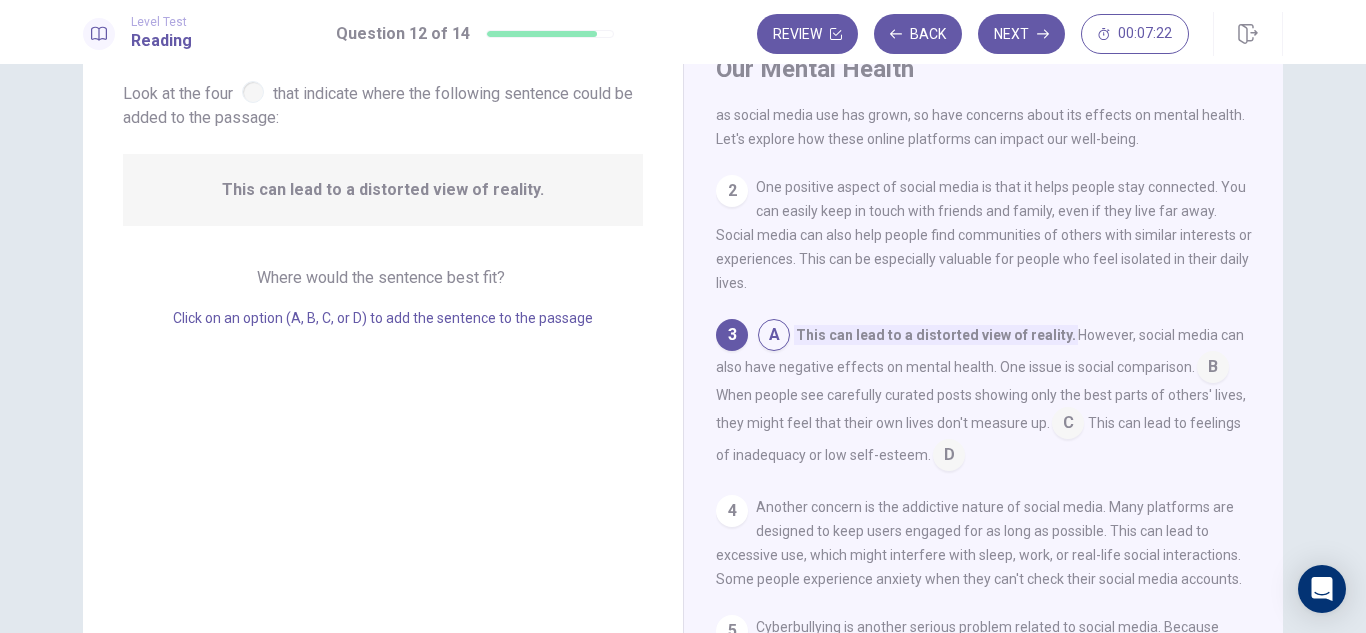 scroll, scrollTop: 105, scrollLeft: 0, axis: vertical 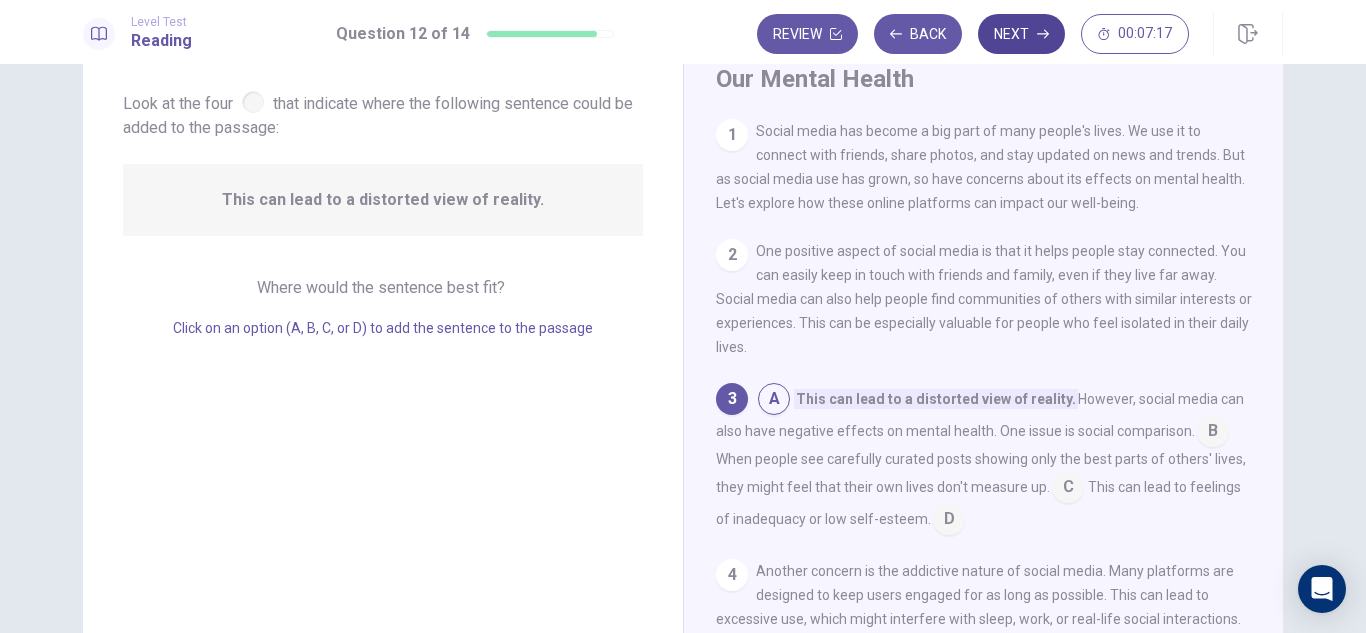 click on "Next" at bounding box center (1021, 34) 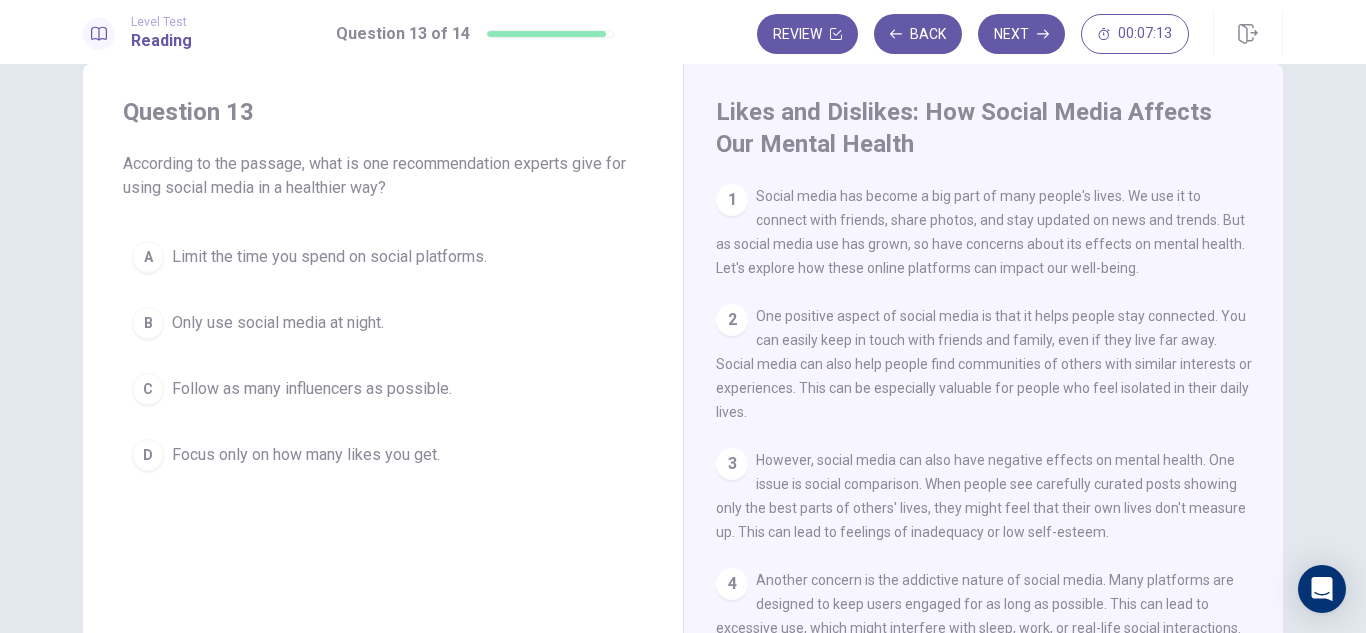 scroll, scrollTop: 43, scrollLeft: 0, axis: vertical 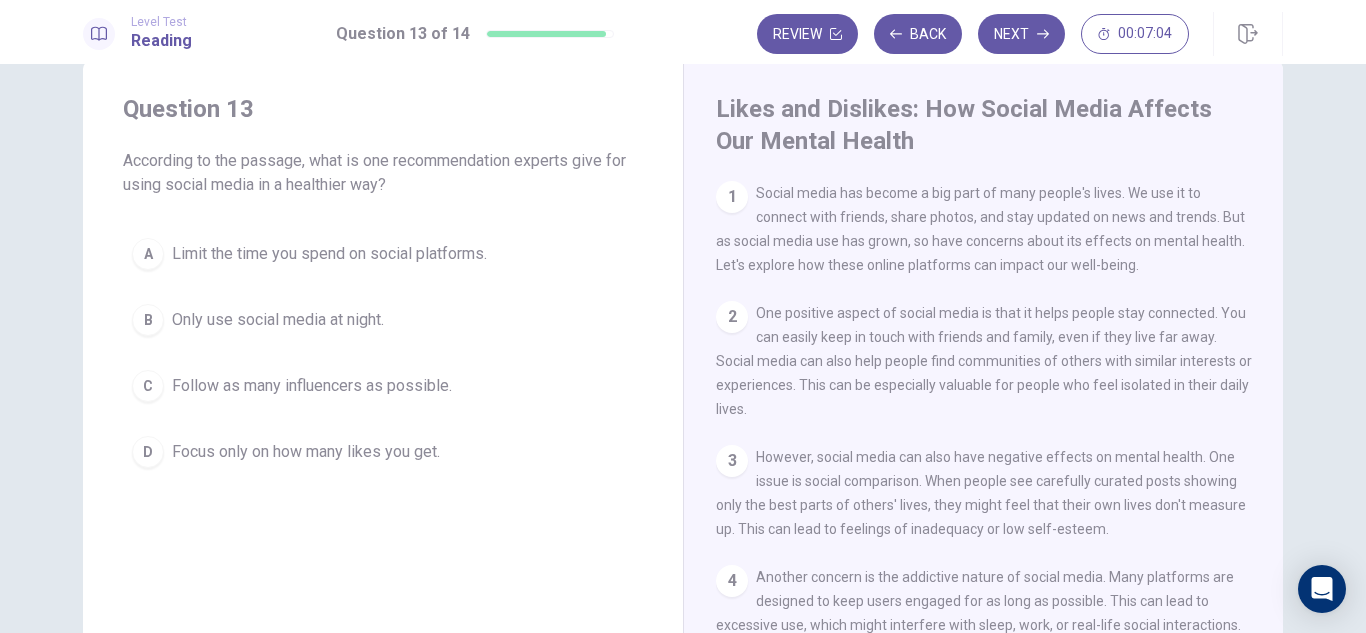 click on "A" at bounding box center [148, 254] 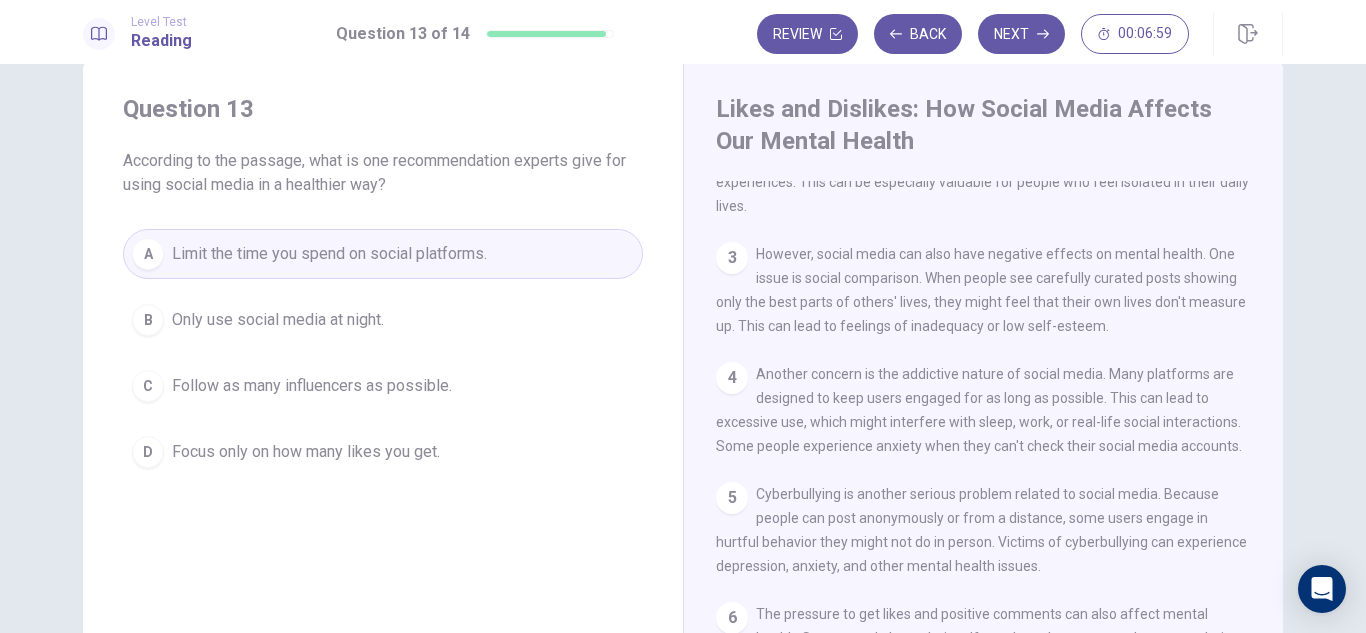 scroll, scrollTop: 0, scrollLeft: 0, axis: both 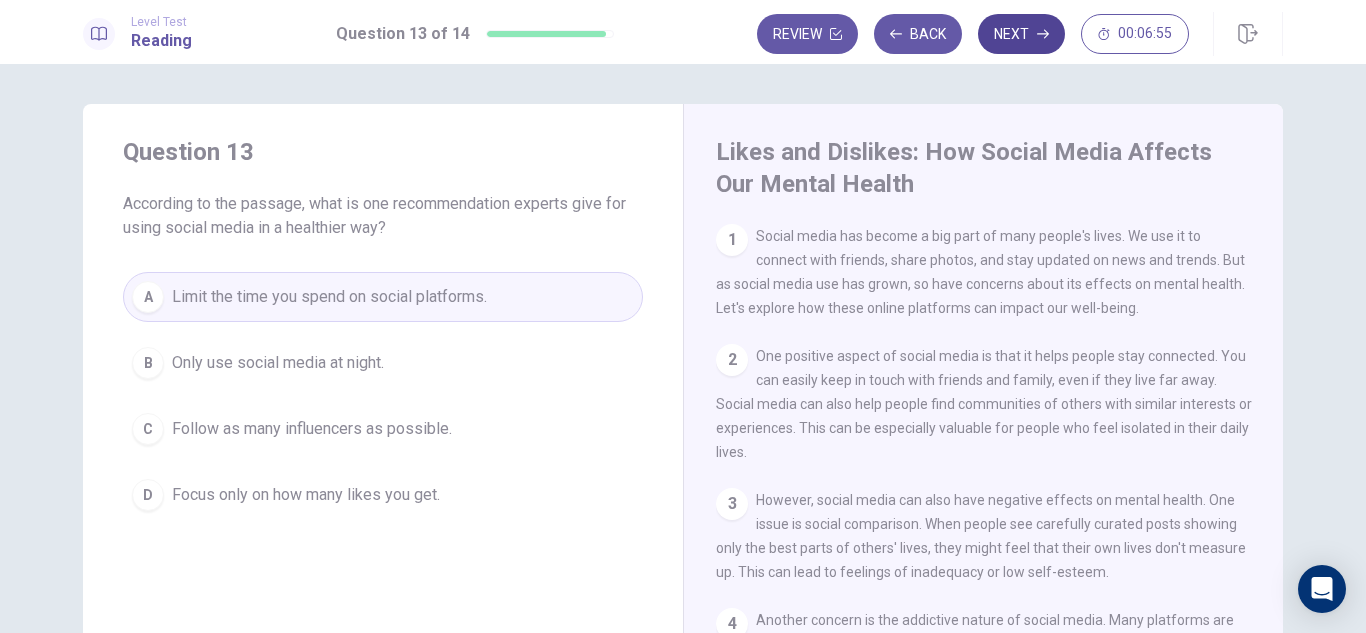 click on "Next" at bounding box center [1021, 34] 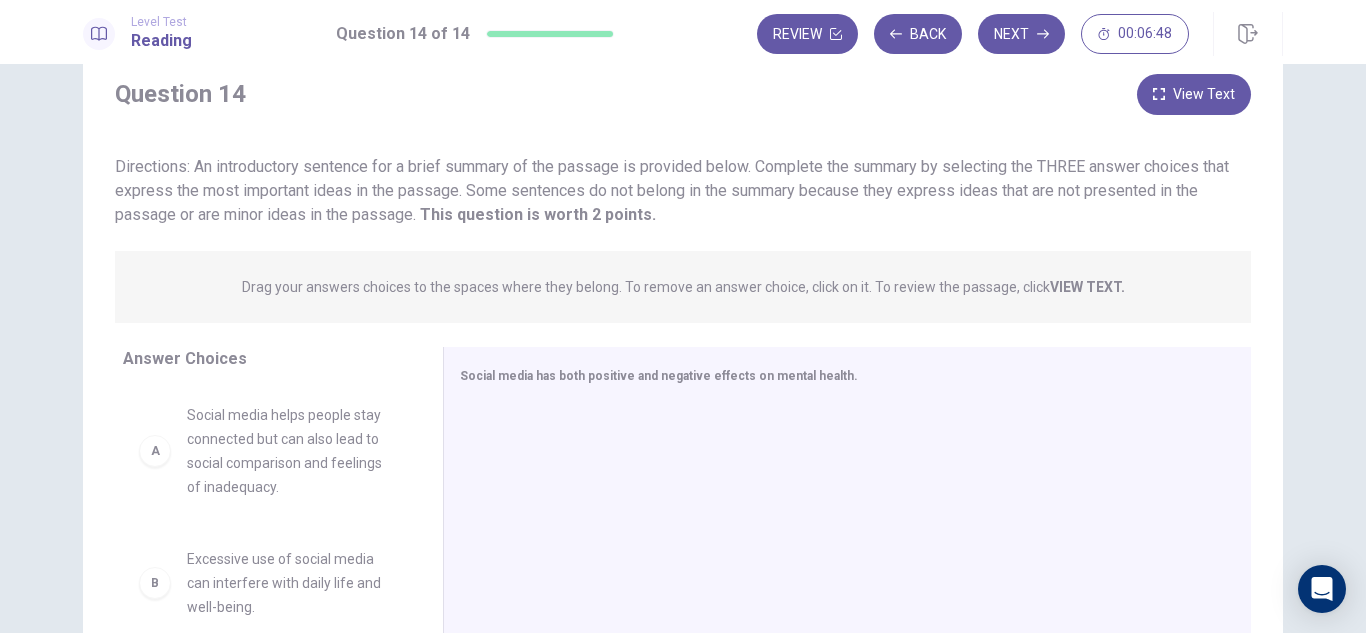 scroll, scrollTop: 52, scrollLeft: 0, axis: vertical 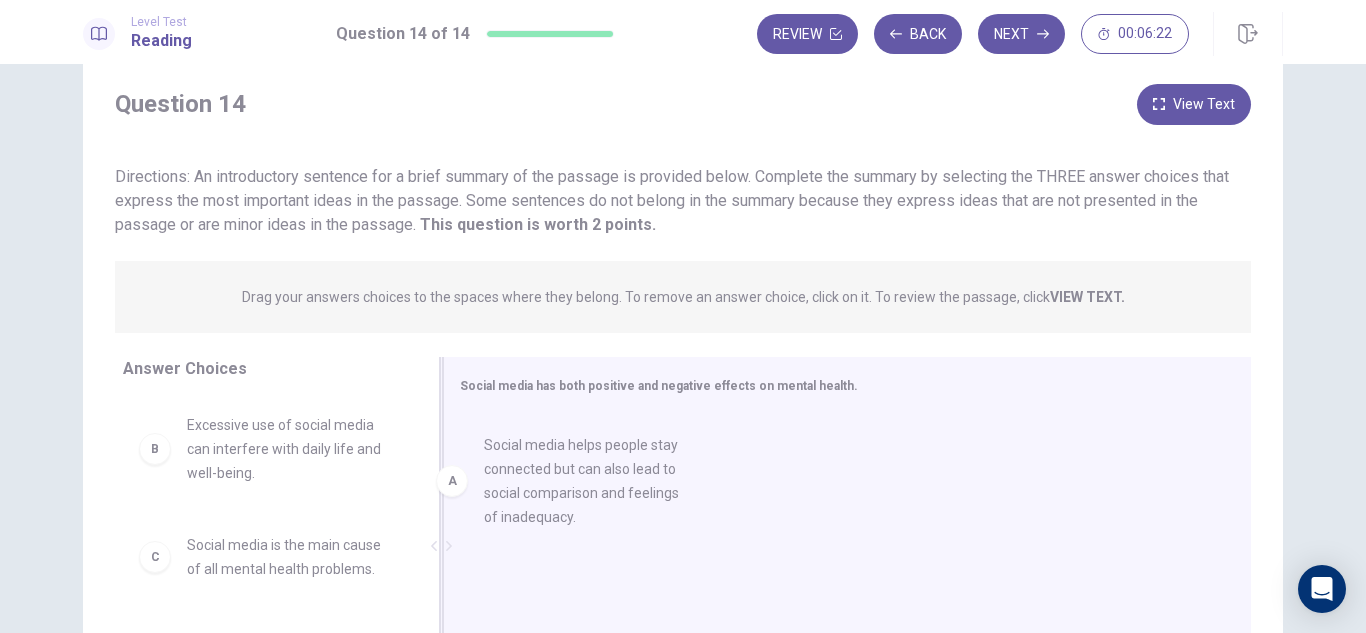 drag, startPoint x: 292, startPoint y: 455, endPoint x: 600, endPoint y: 475, distance: 308.64868 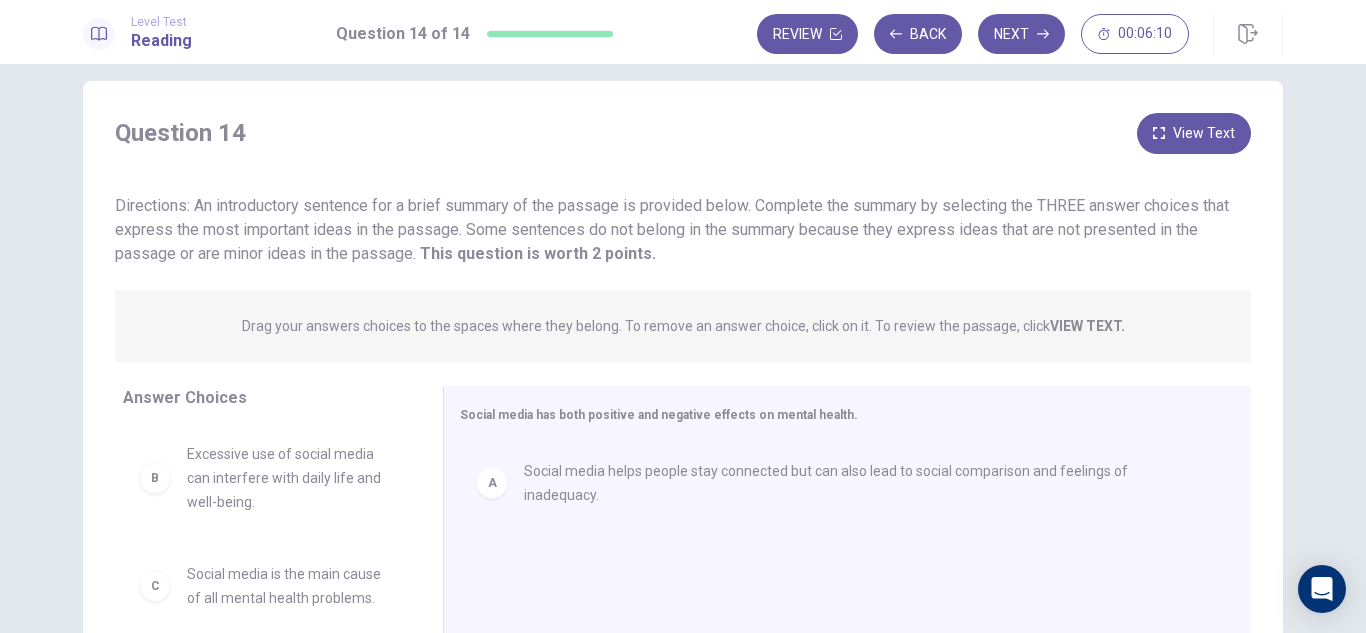 scroll, scrollTop: 0, scrollLeft: 0, axis: both 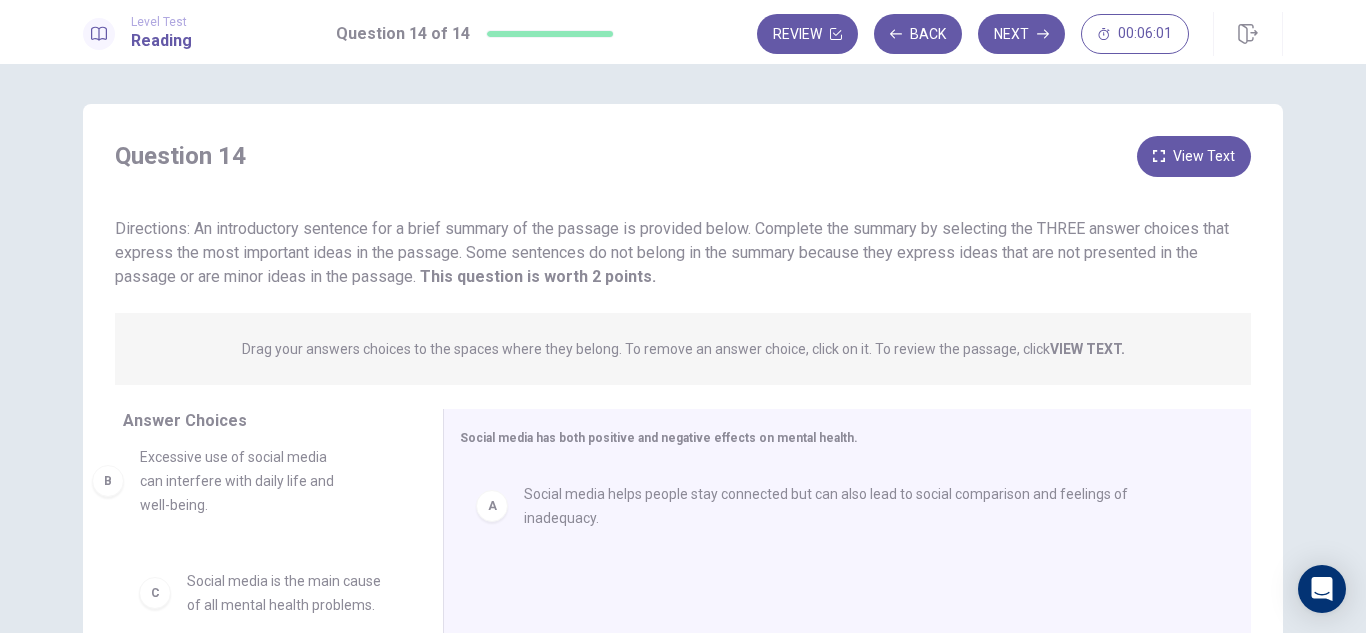 drag, startPoint x: 280, startPoint y: 501, endPoint x: 249, endPoint y: 490, distance: 32.89377 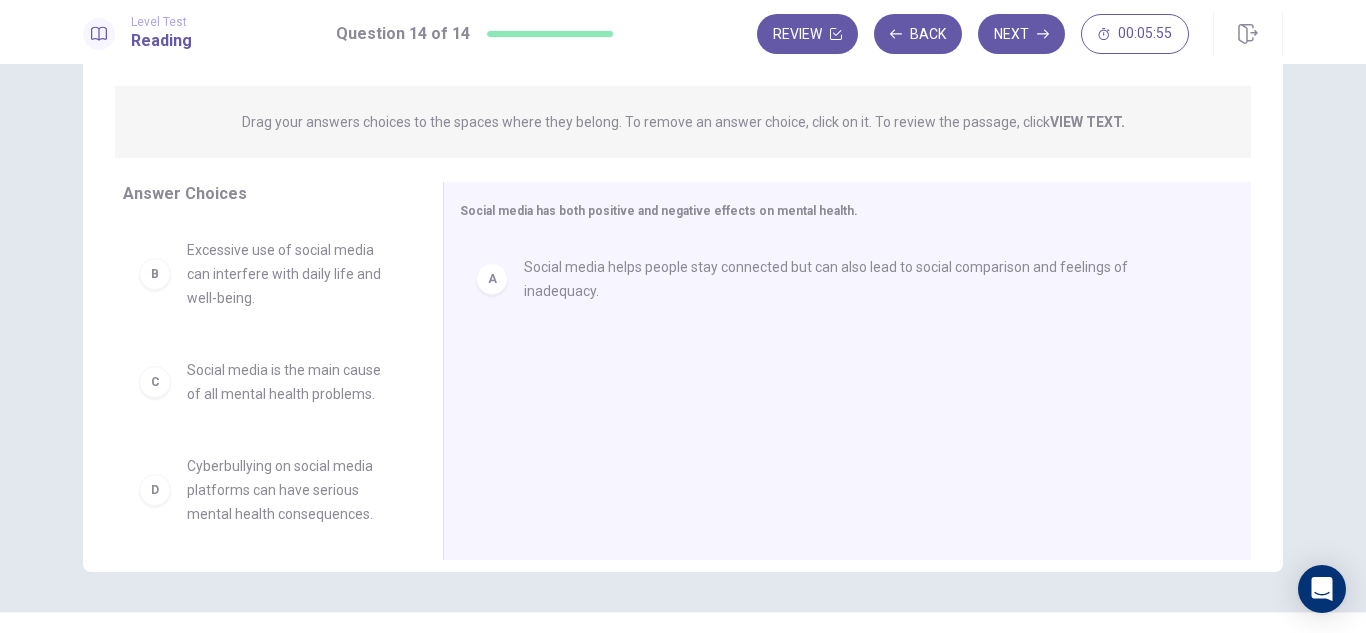 scroll, scrollTop: 230, scrollLeft: 0, axis: vertical 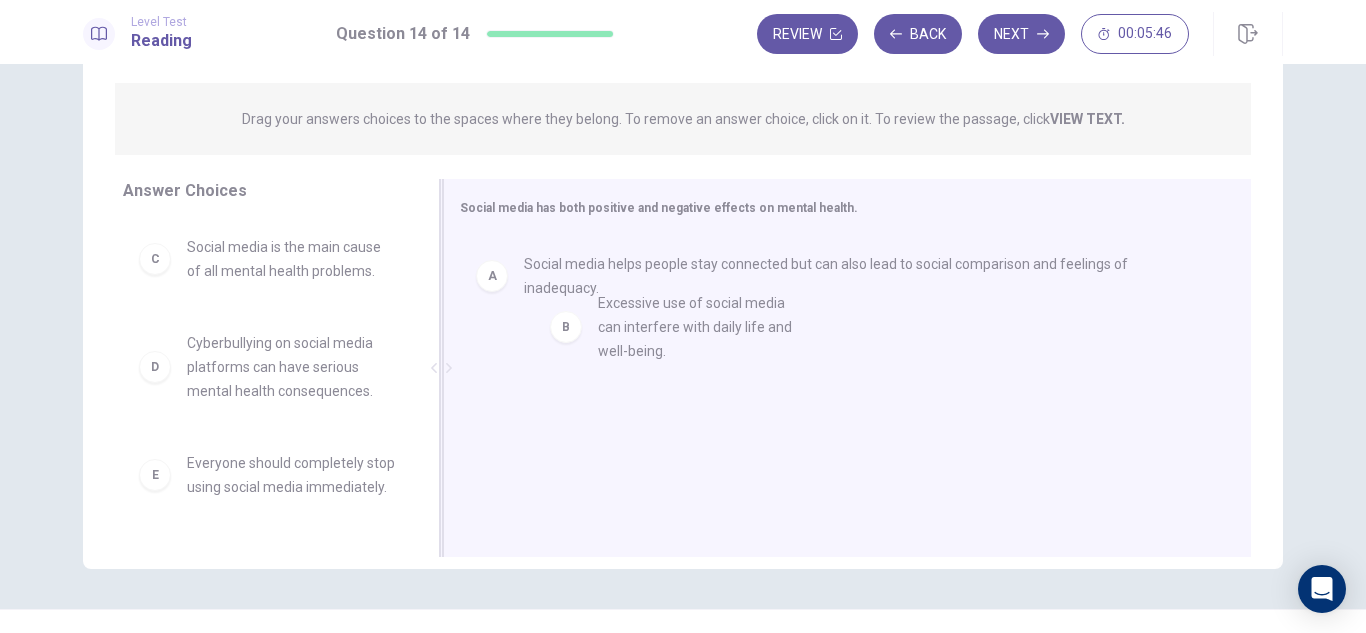 drag, startPoint x: 279, startPoint y: 263, endPoint x: 704, endPoint y: 322, distance: 429.07574 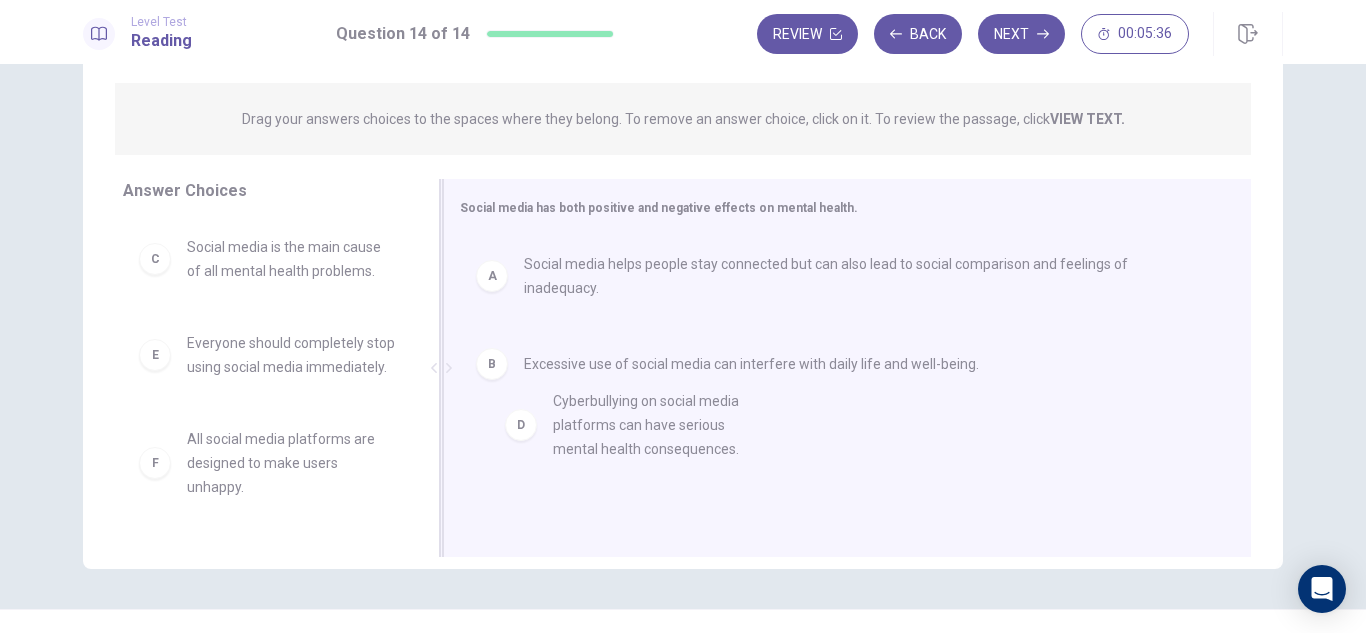 drag, startPoint x: 269, startPoint y: 381, endPoint x: 643, endPoint y: 440, distance: 378.62515 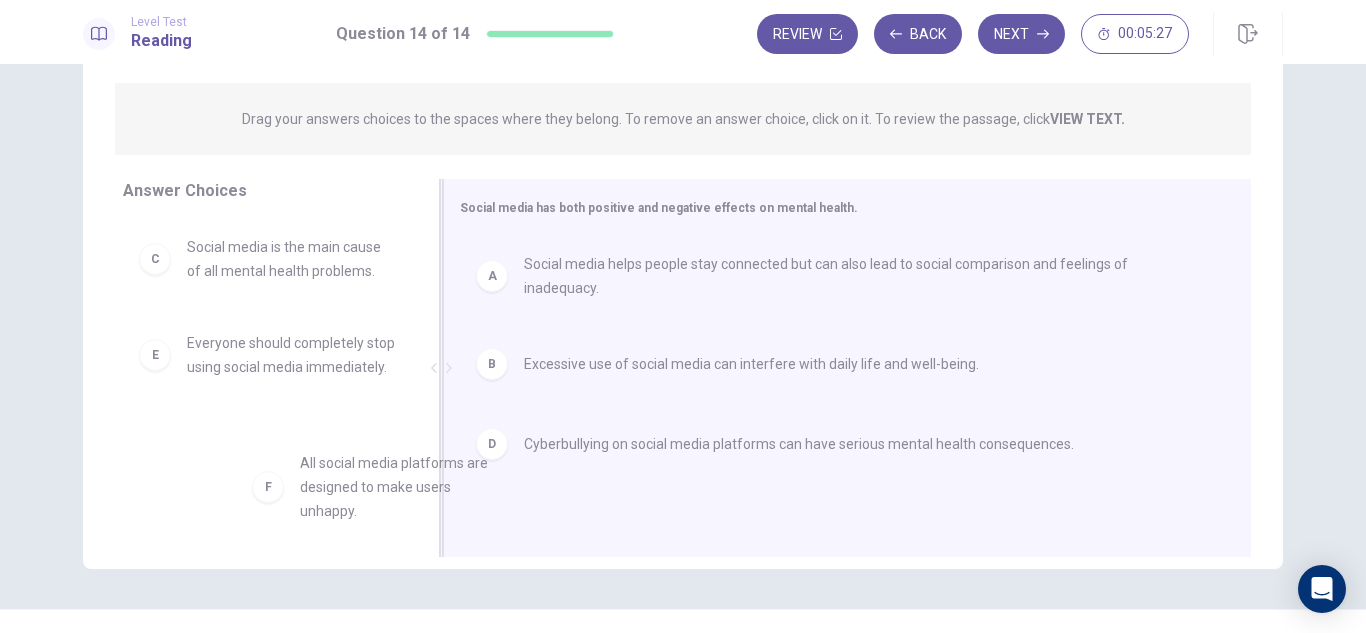 scroll, scrollTop: 8, scrollLeft: 0, axis: vertical 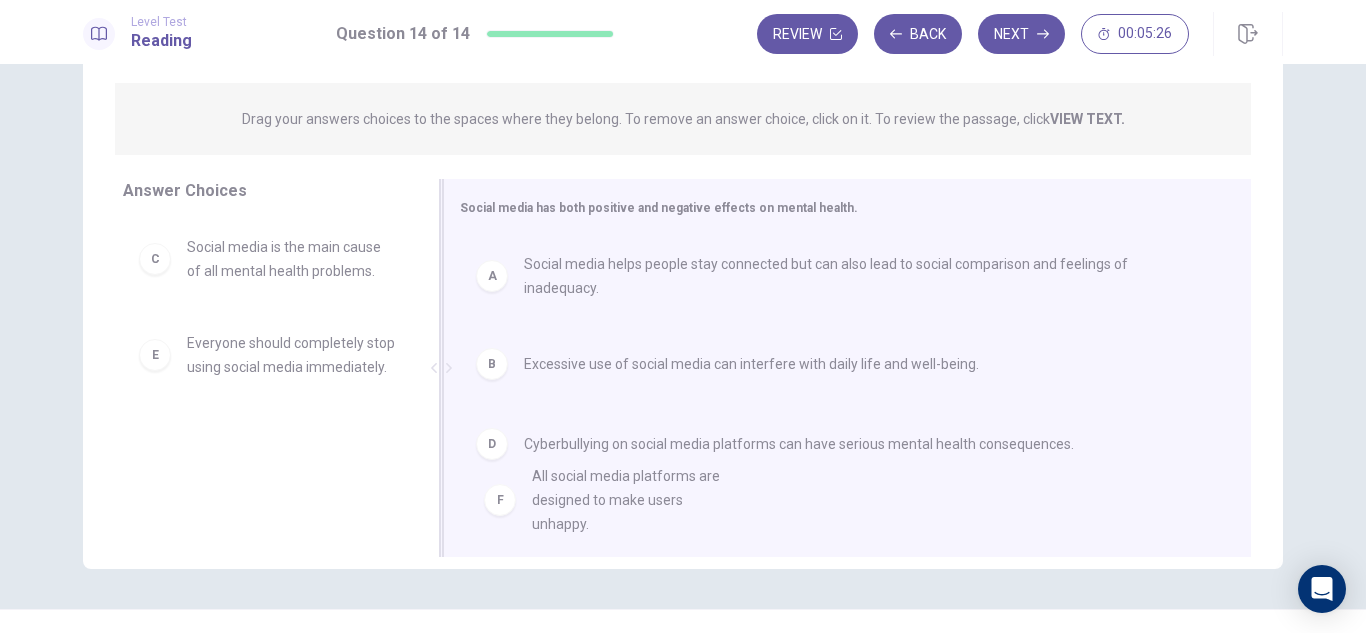 drag, startPoint x: 249, startPoint y: 480, endPoint x: 607, endPoint y: 497, distance: 358.4034 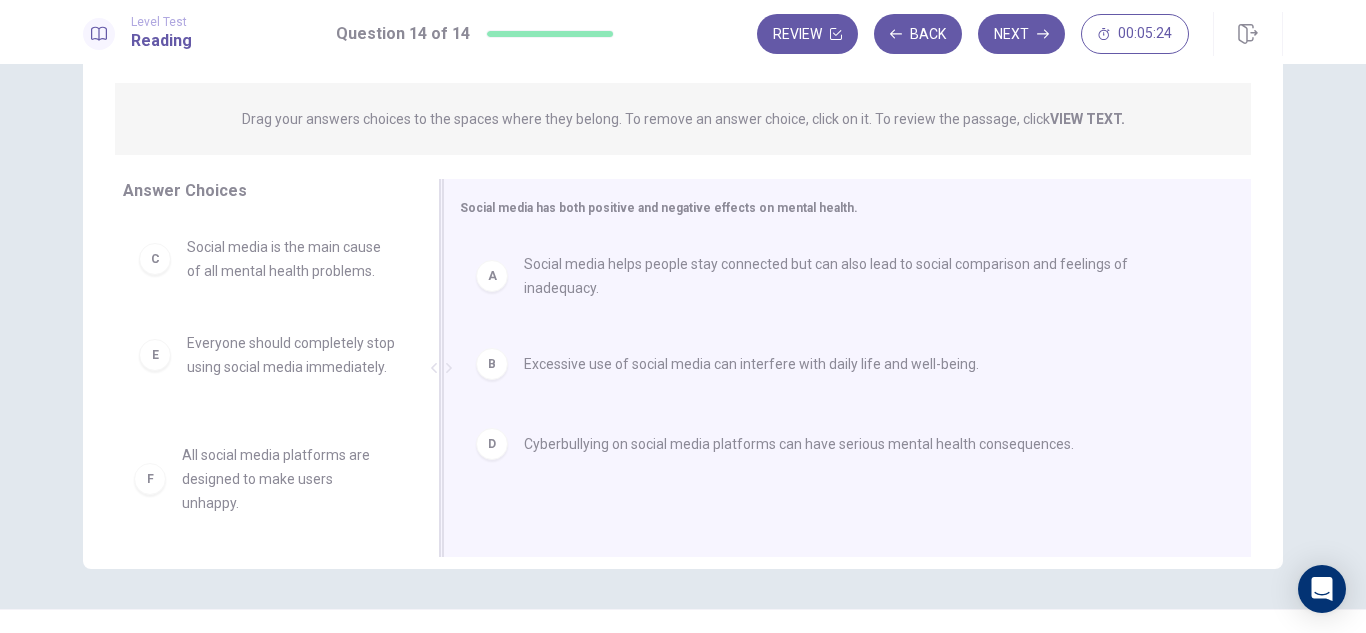 scroll, scrollTop: 12, scrollLeft: 0, axis: vertical 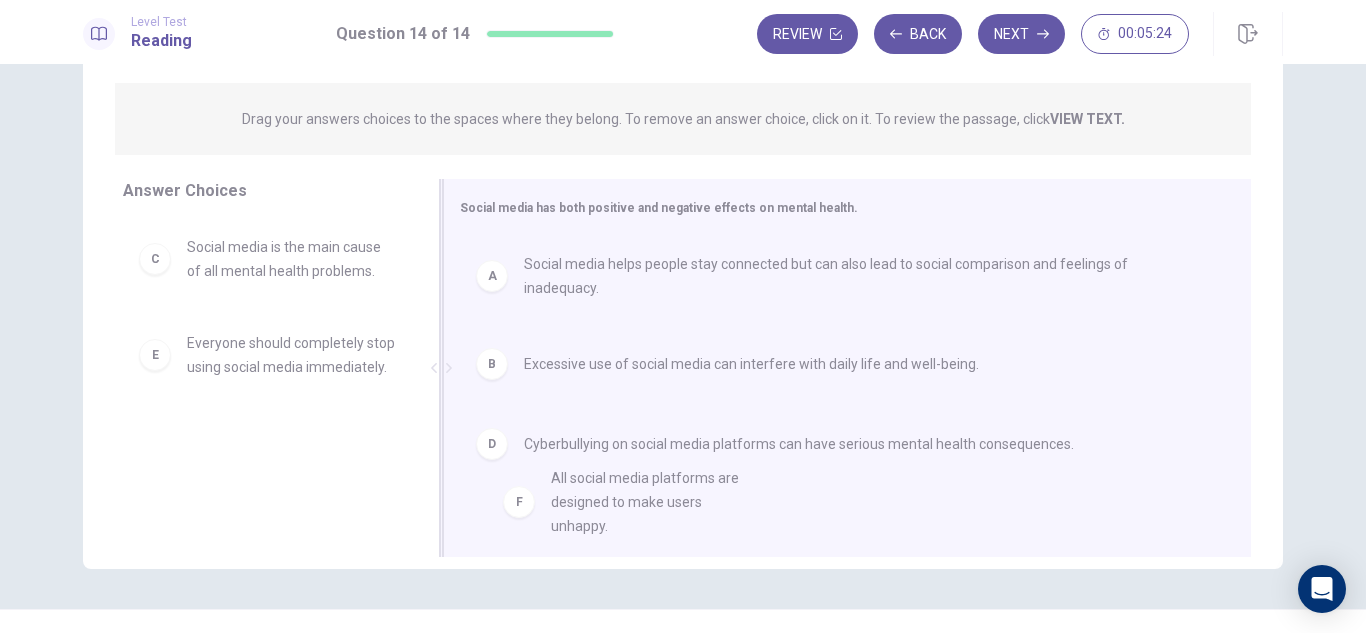 drag, startPoint x: 291, startPoint y: 469, endPoint x: 665, endPoint y: 492, distance: 374.70654 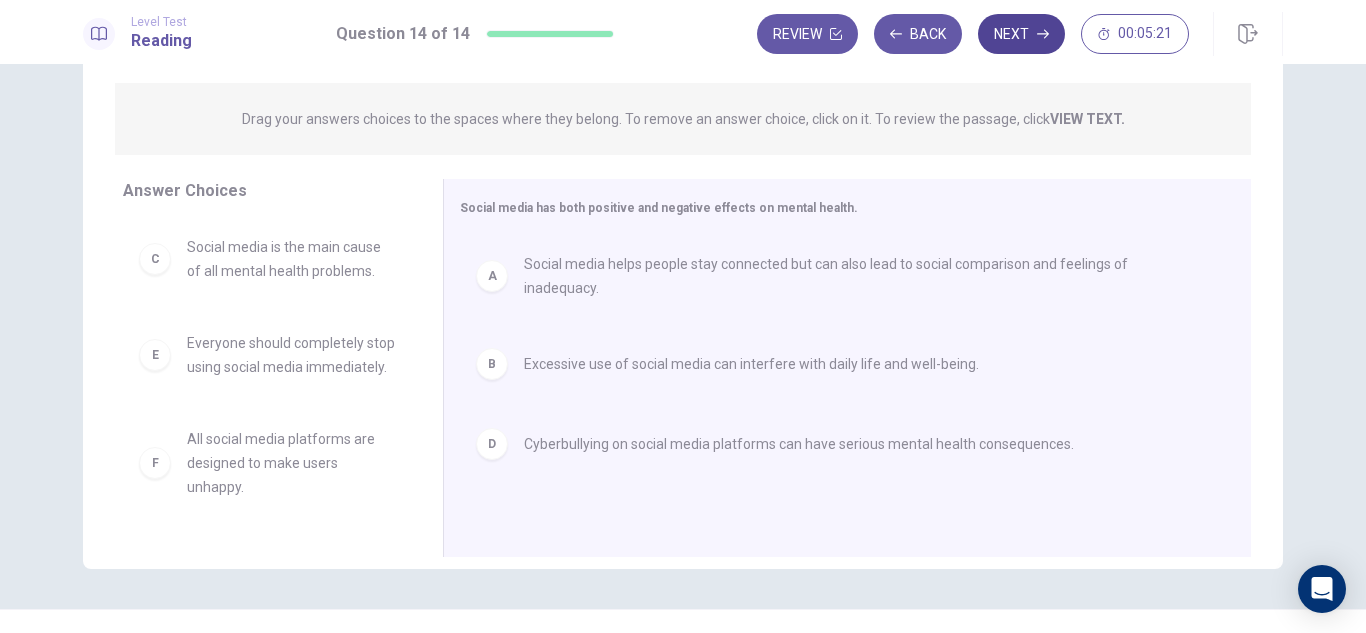click on "Next" at bounding box center [1021, 34] 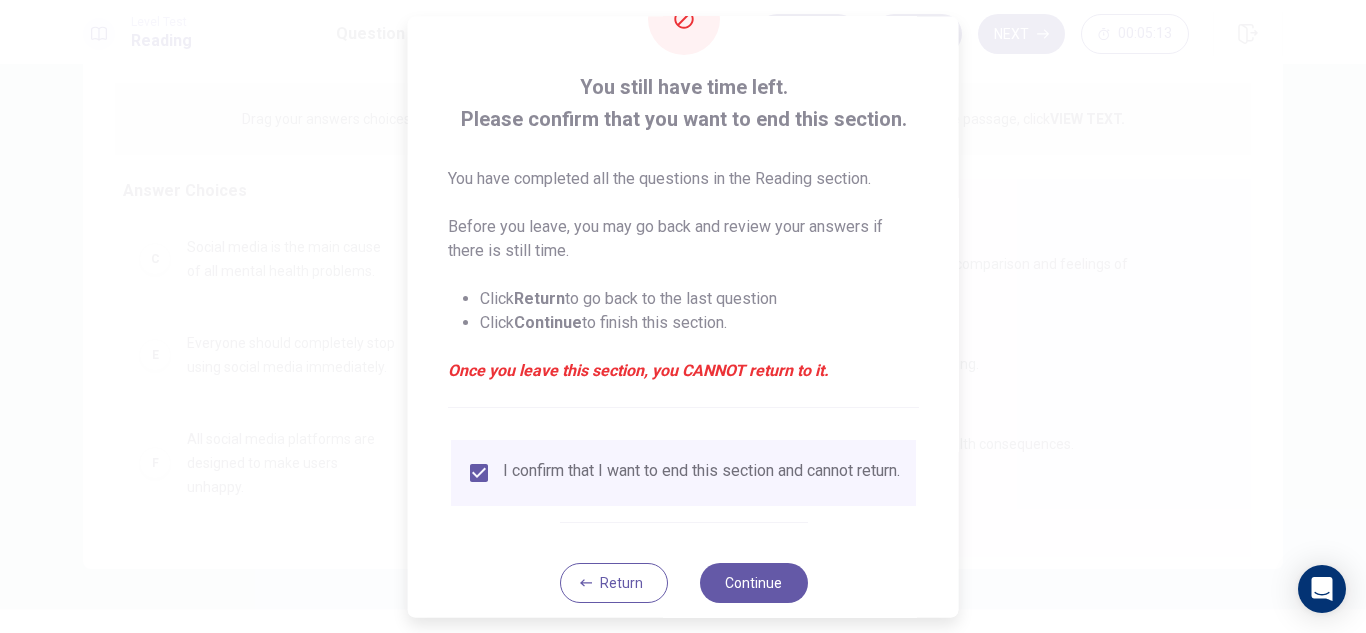 scroll, scrollTop: 113, scrollLeft: 0, axis: vertical 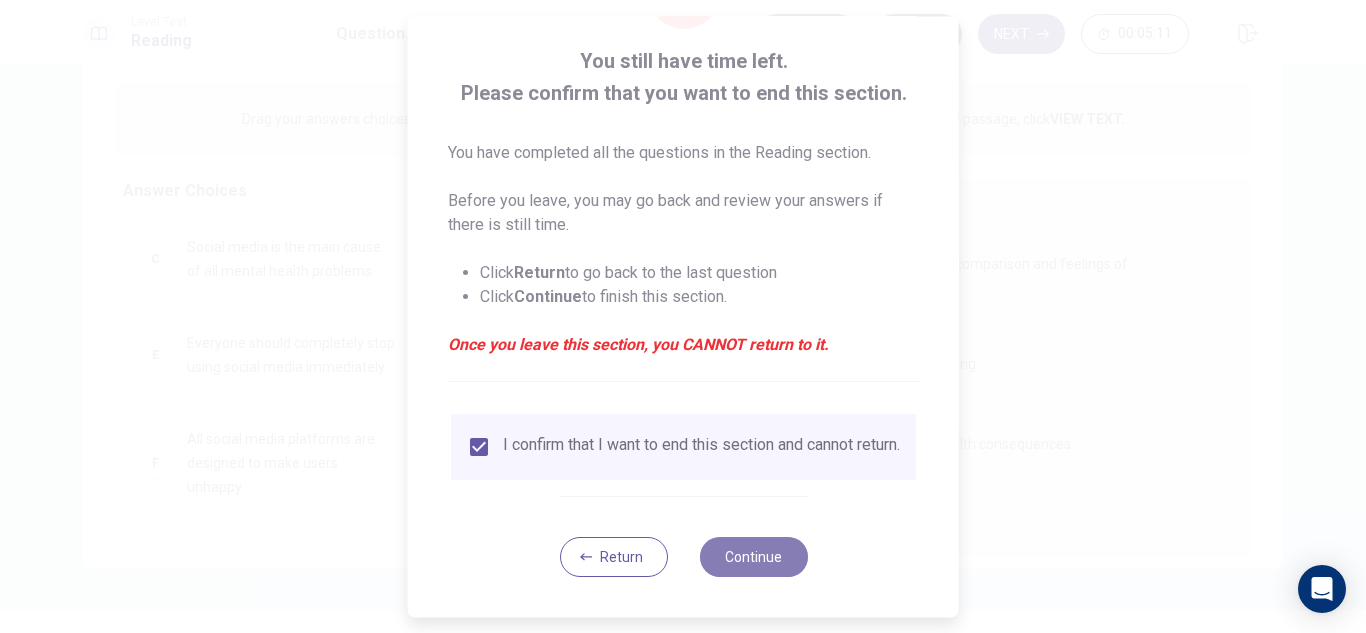 click on "Continue" at bounding box center (753, 557) 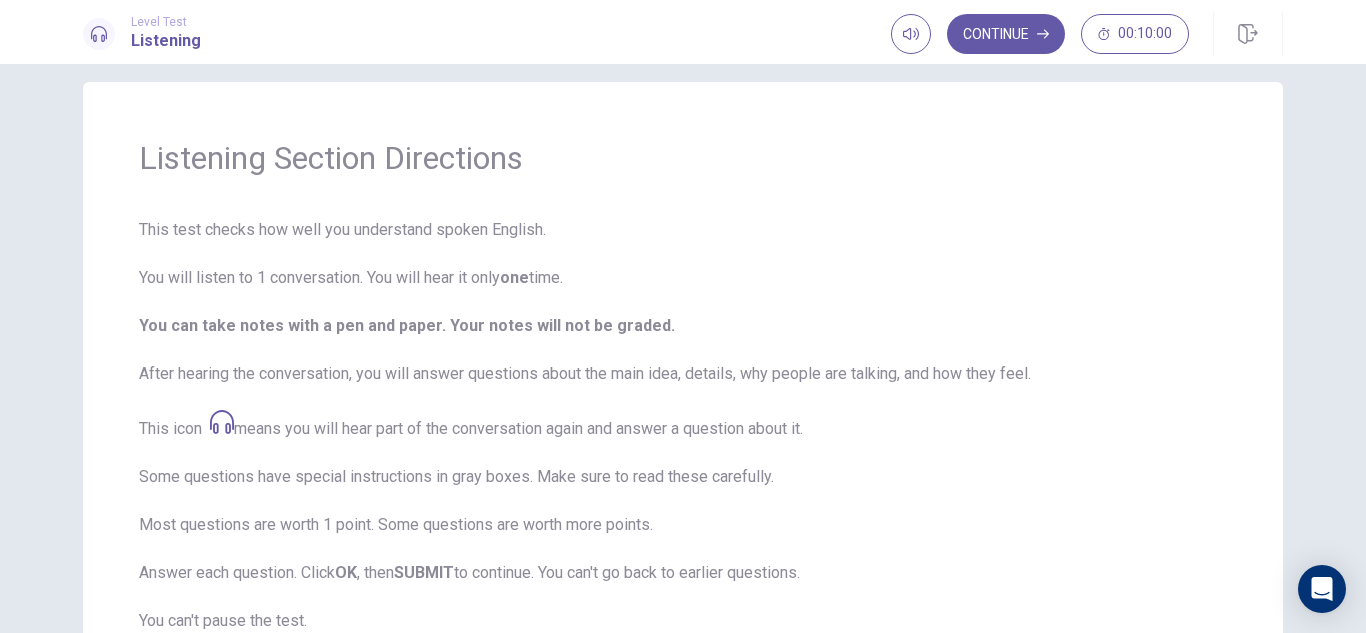 scroll, scrollTop: 35, scrollLeft: 0, axis: vertical 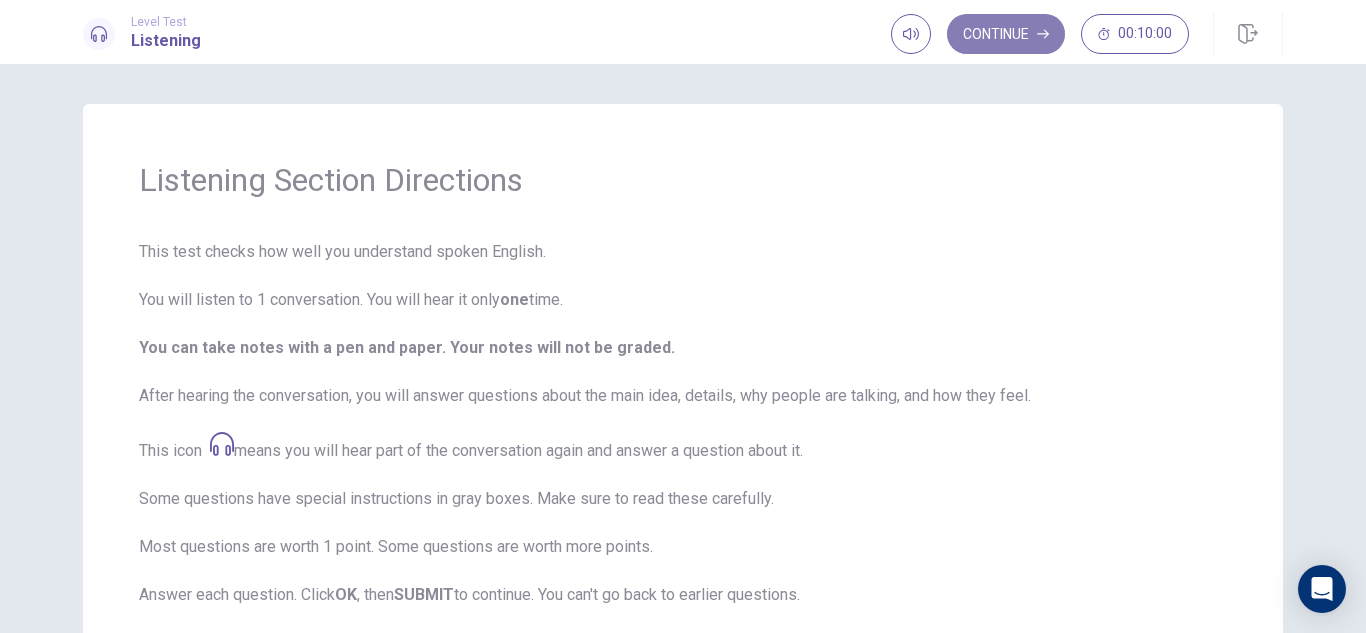 click on "Continue" at bounding box center [1006, 34] 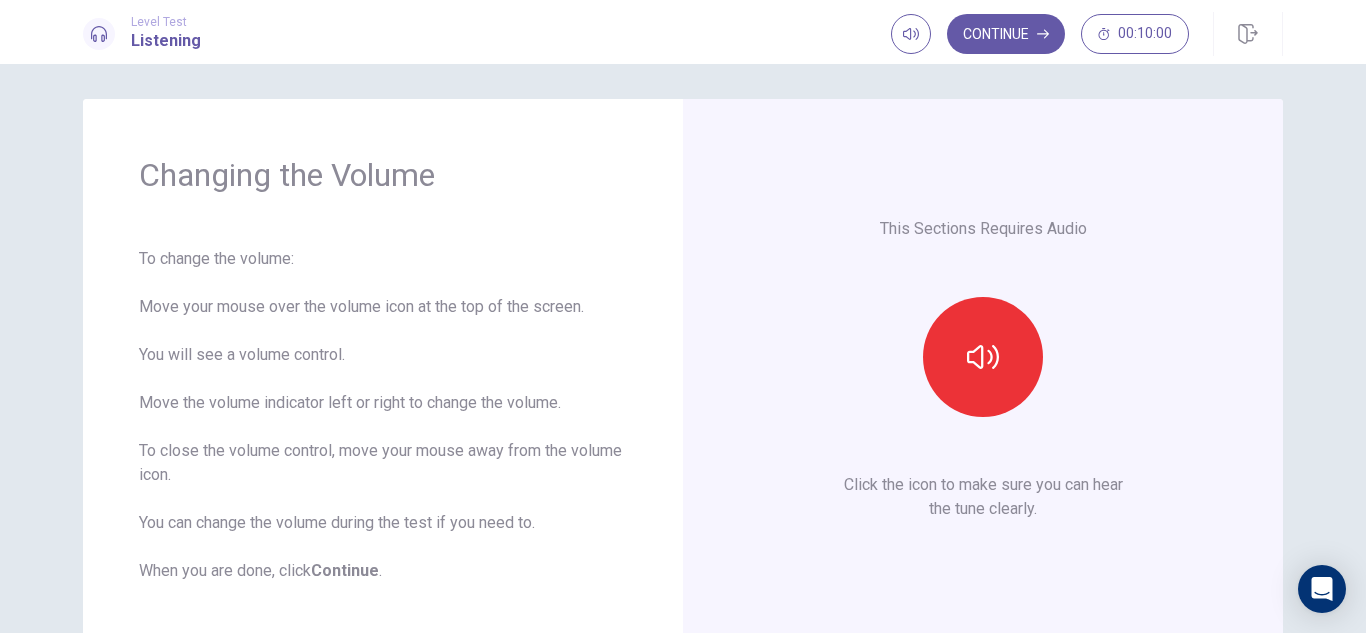 scroll, scrollTop: 0, scrollLeft: 0, axis: both 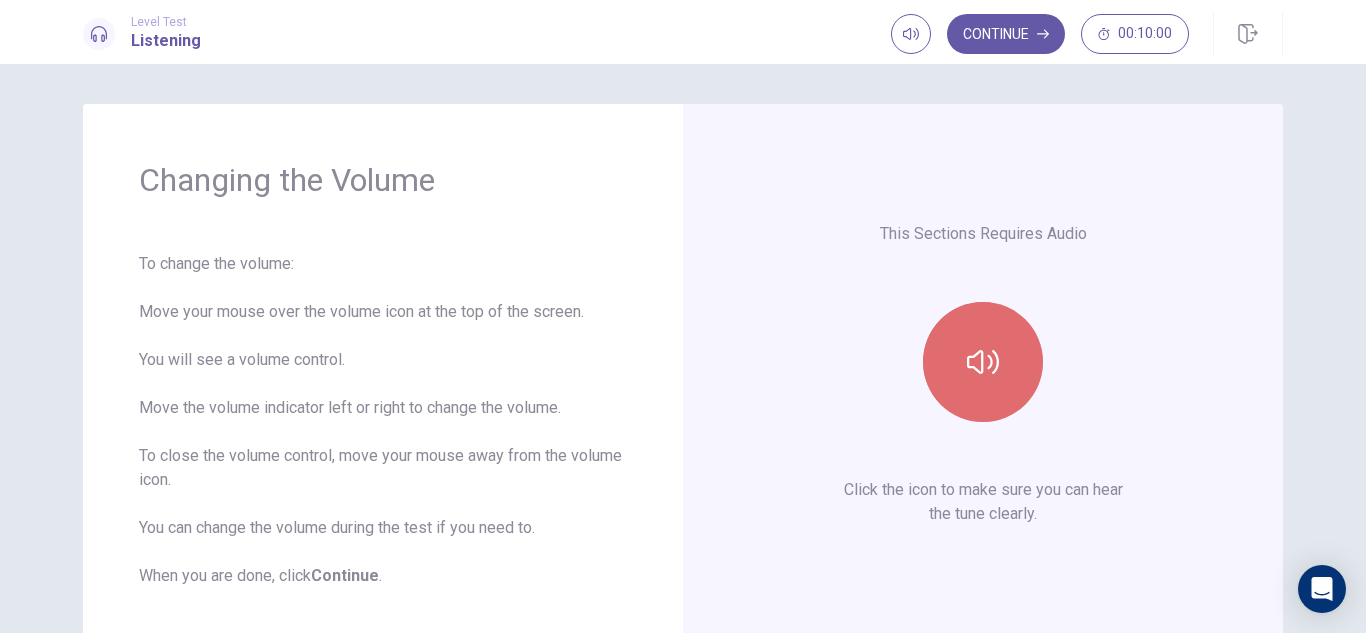 click at bounding box center [983, 362] 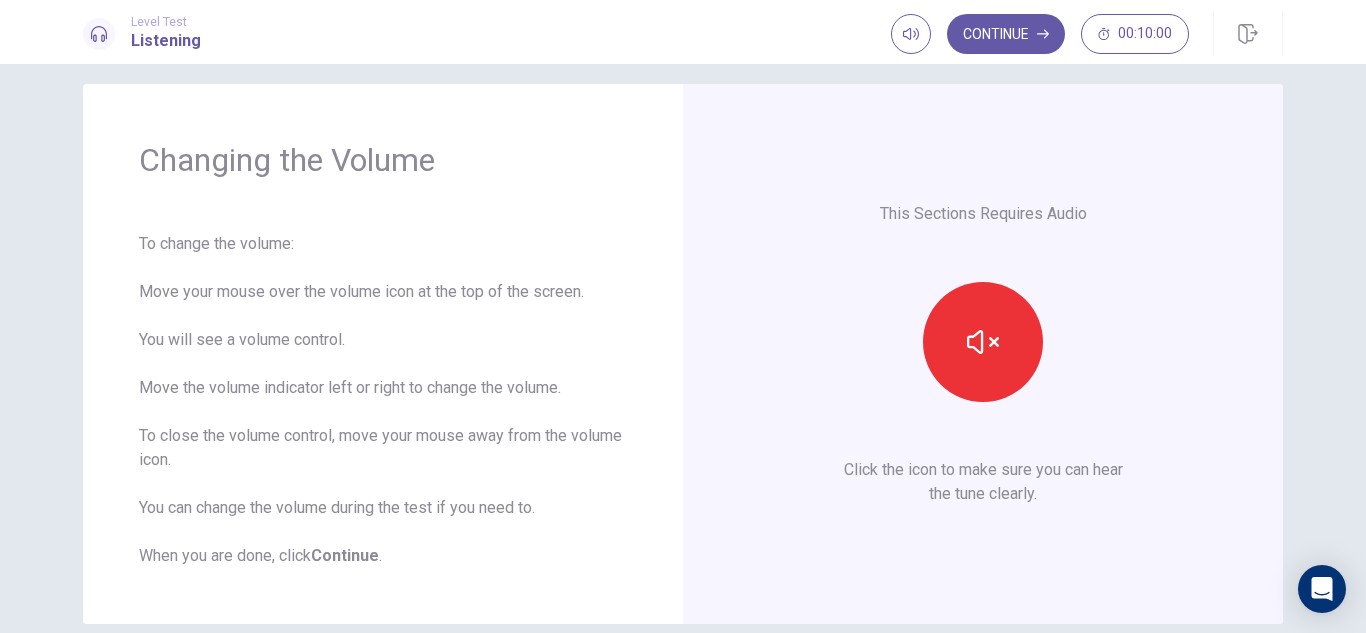 scroll, scrollTop: 15, scrollLeft: 0, axis: vertical 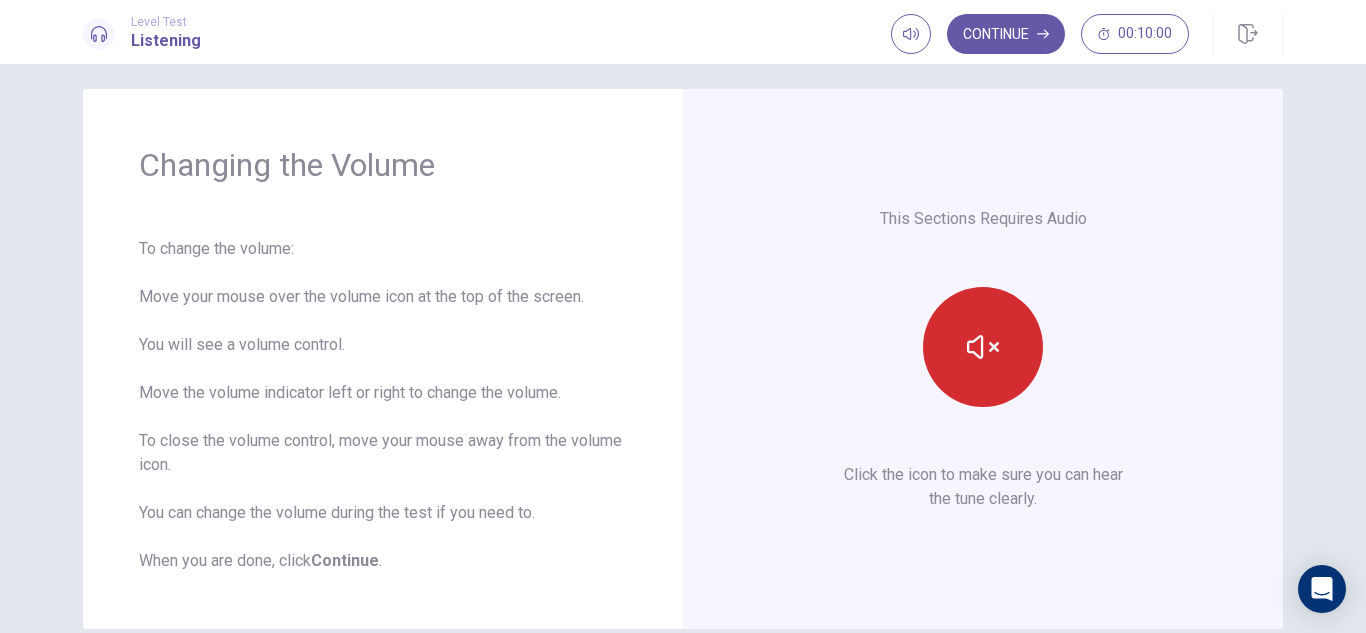 click 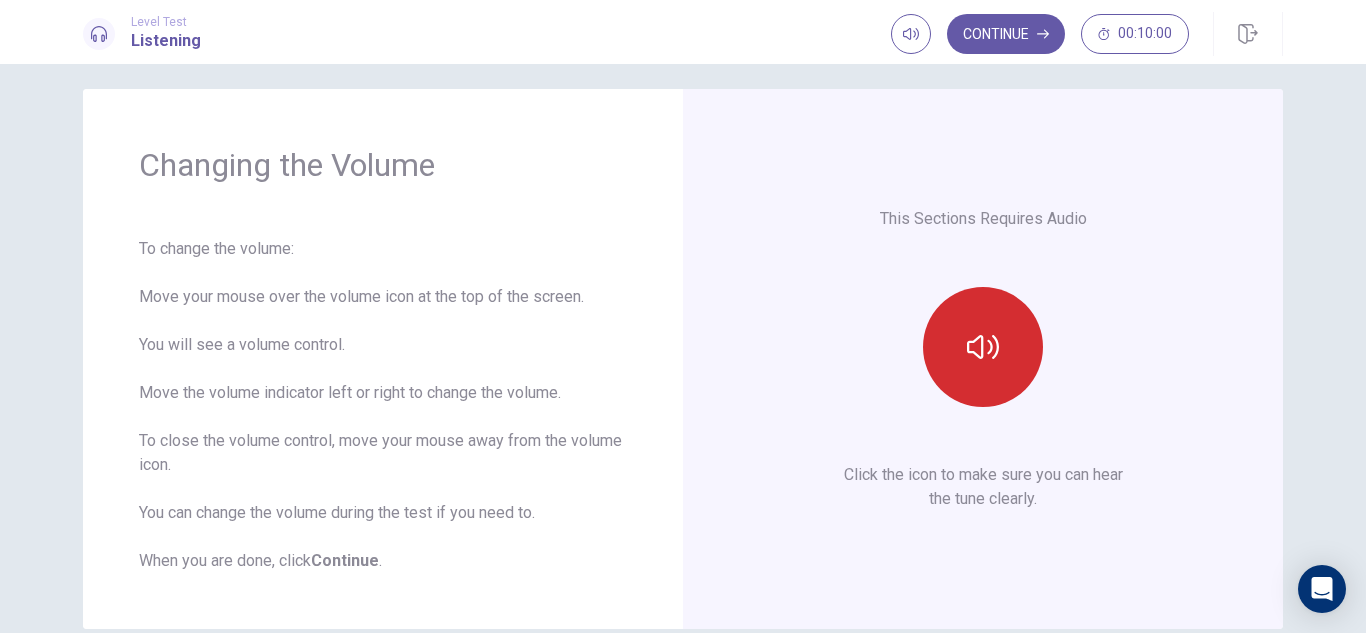 click 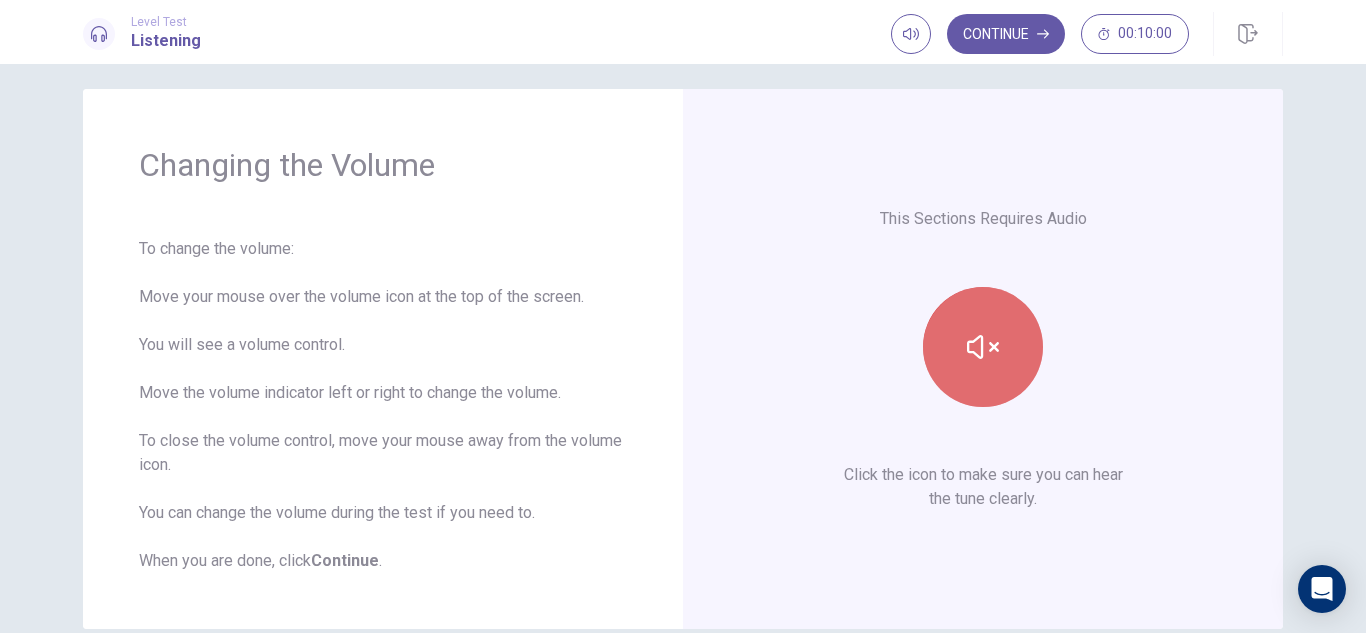 click 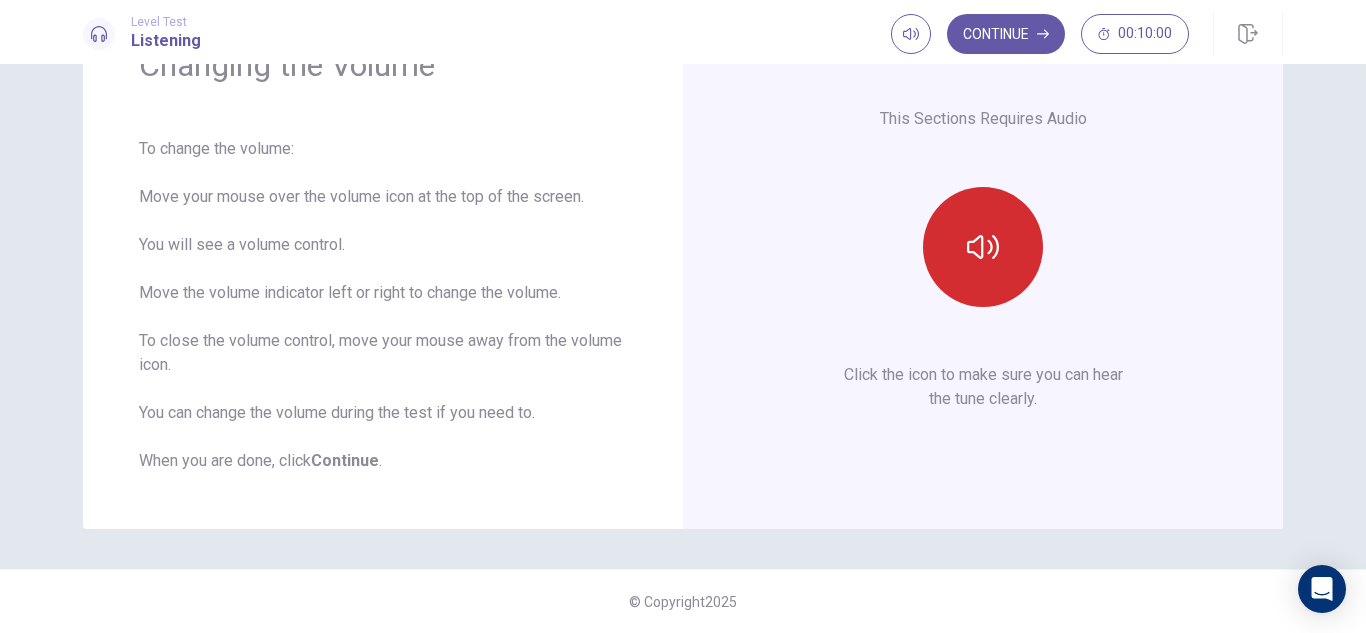 scroll, scrollTop: 0, scrollLeft: 0, axis: both 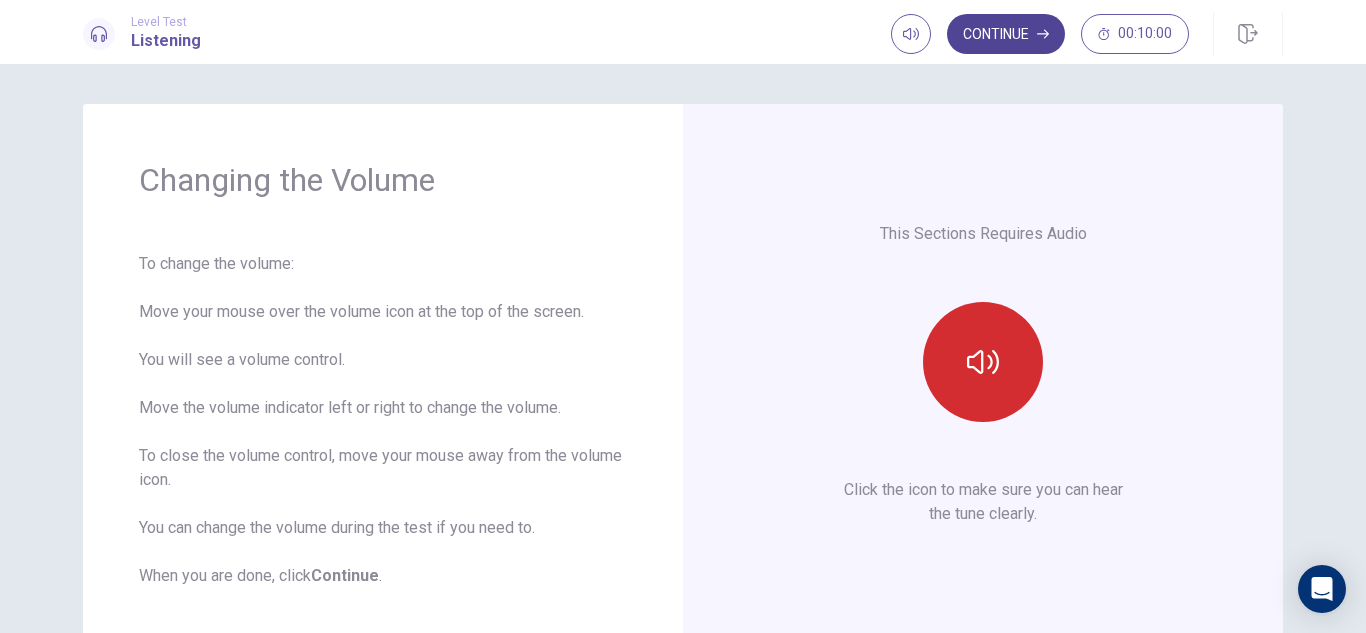 click on "Continue" at bounding box center (1006, 34) 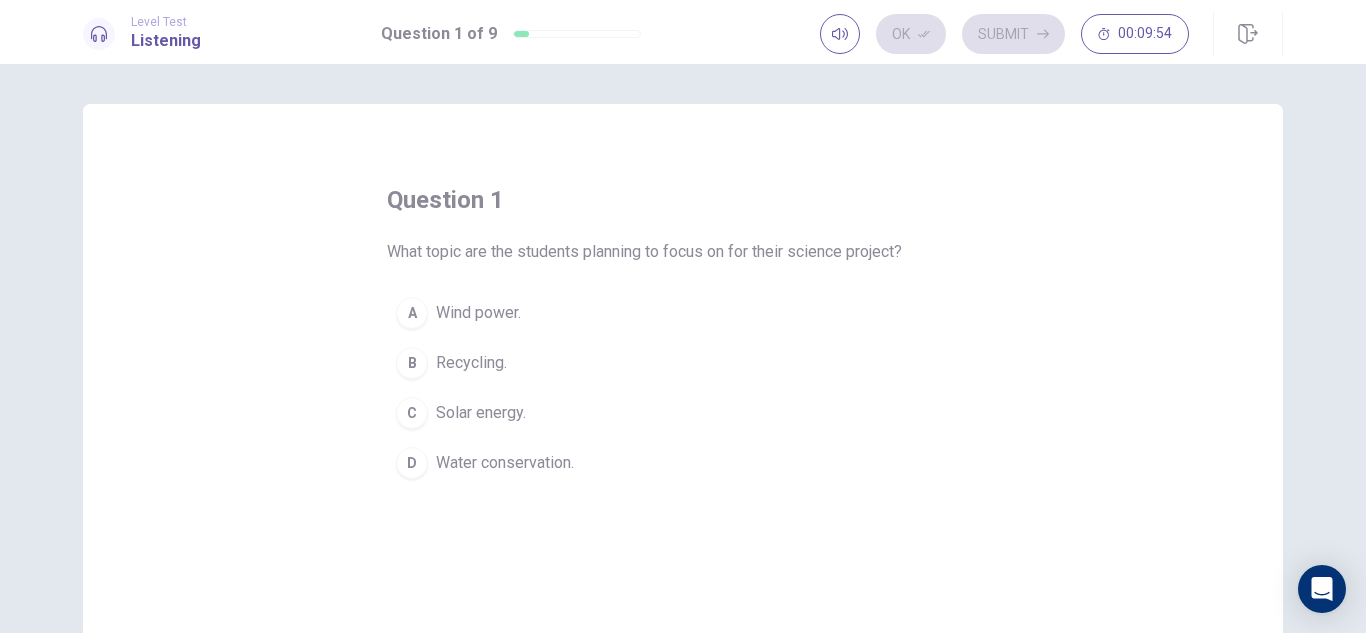 click on "C Solar energy." at bounding box center [683, 413] 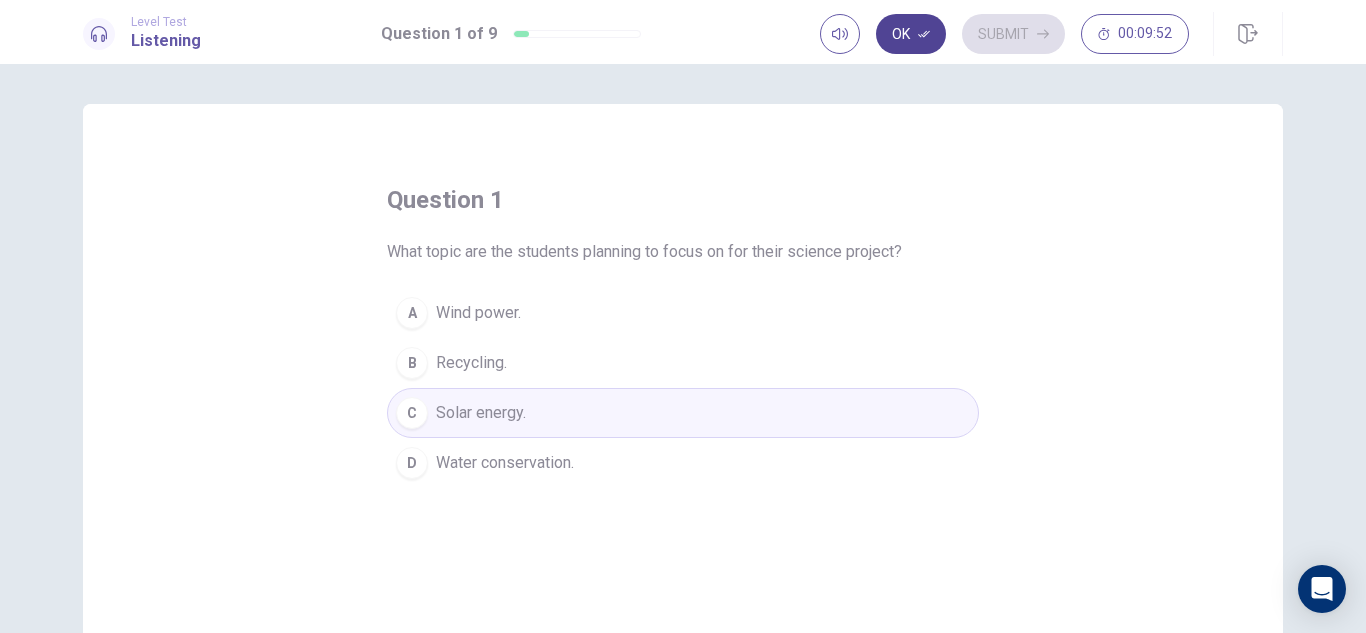 click on "Ok" at bounding box center [911, 34] 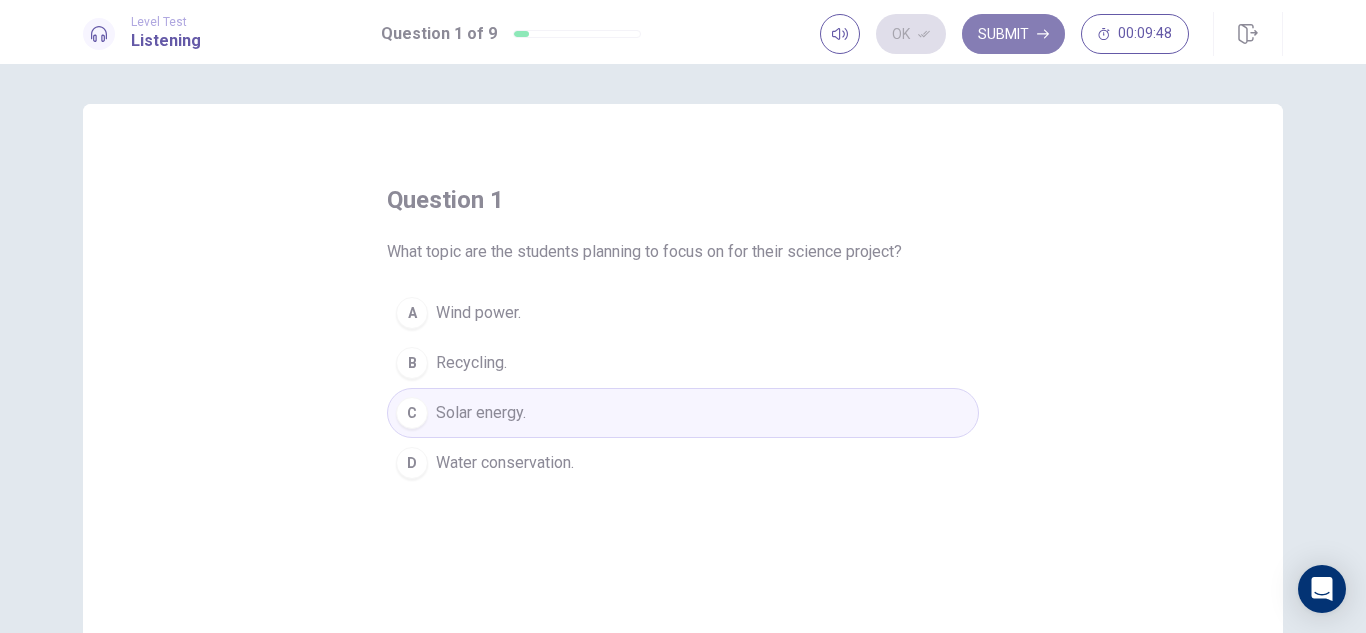 click on "Submit" at bounding box center (1013, 34) 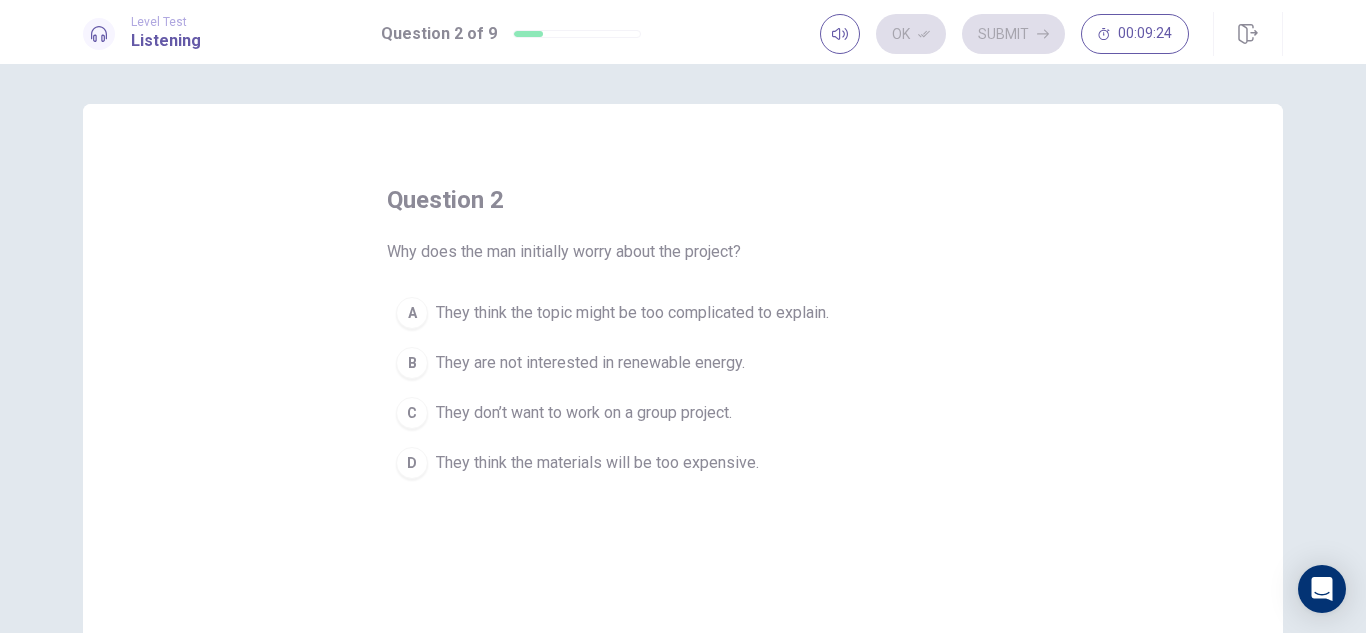 click on "C" at bounding box center [412, 413] 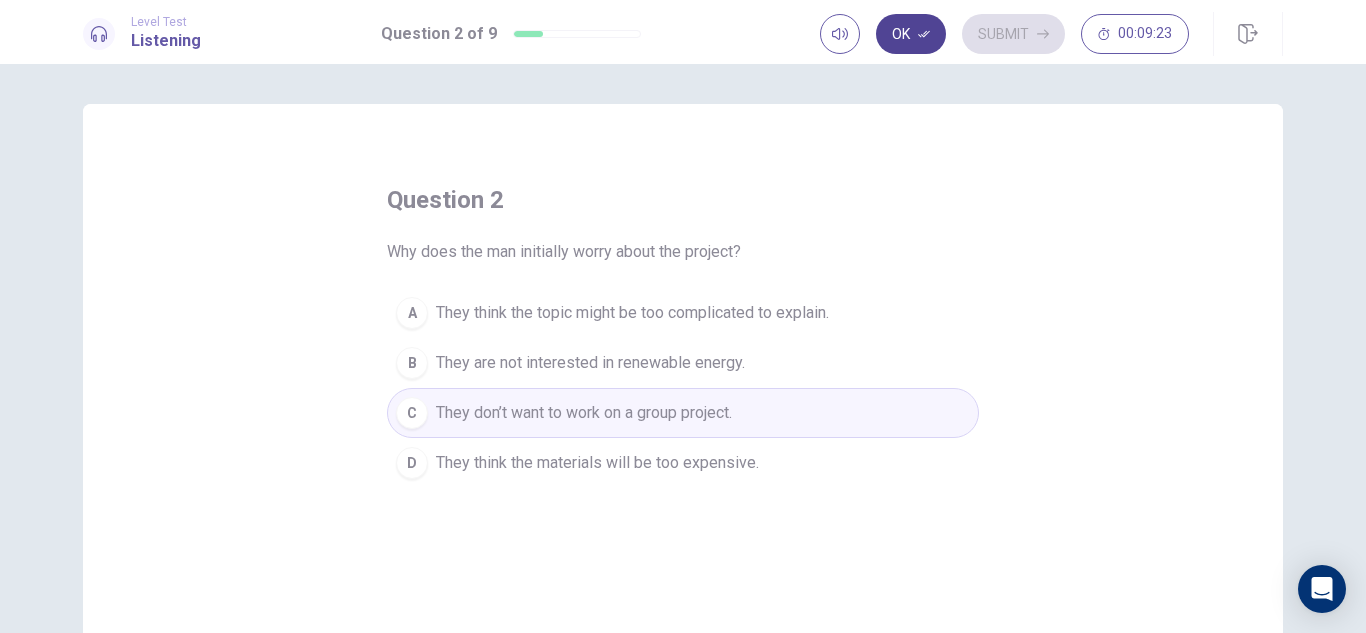 click on "Ok" at bounding box center (911, 34) 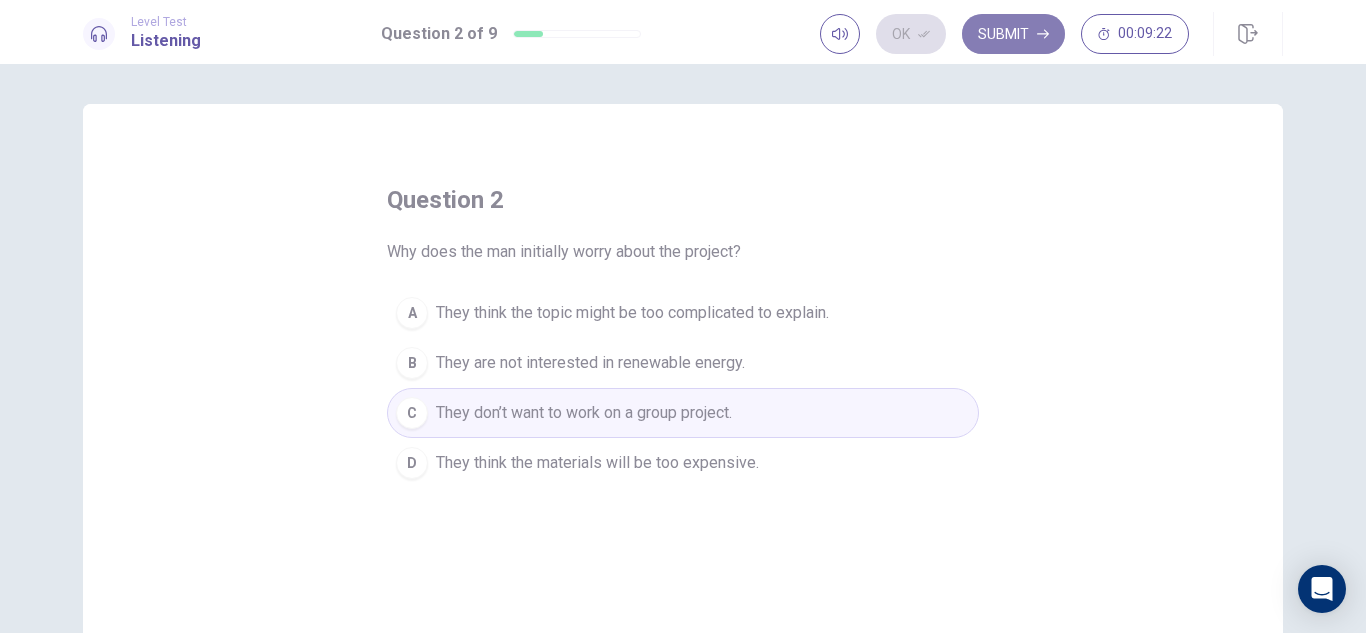 click on "Submit" at bounding box center (1013, 34) 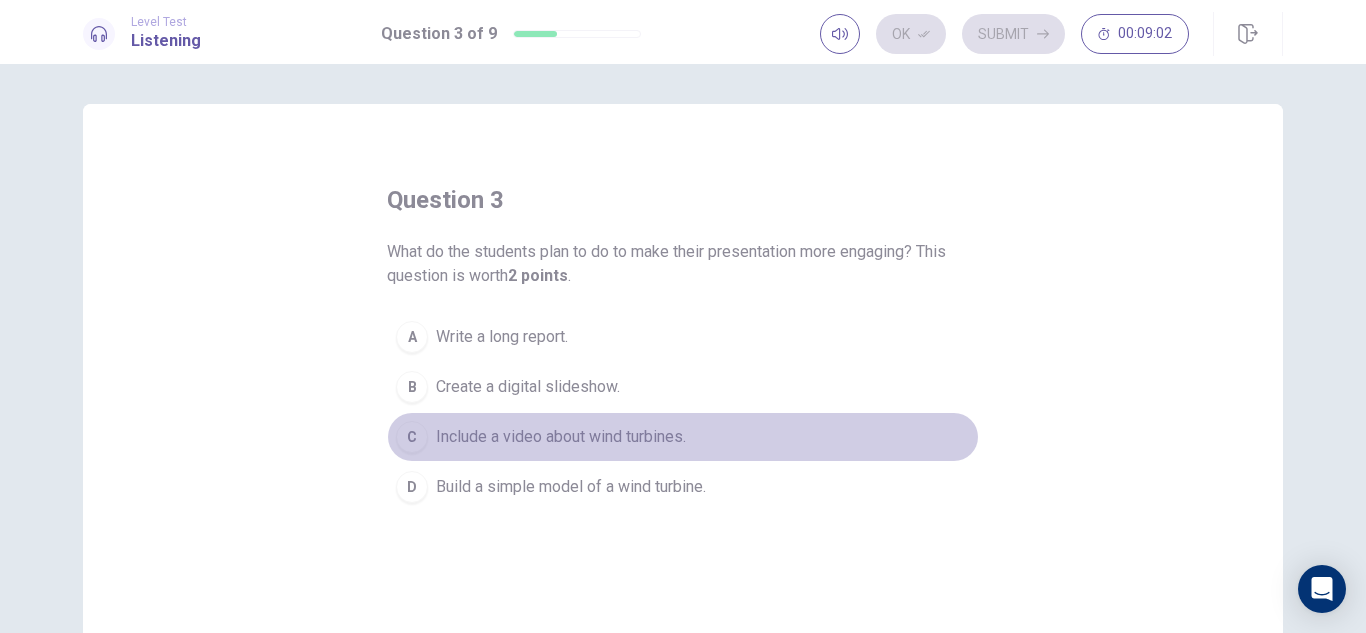 click on "C" at bounding box center [412, 437] 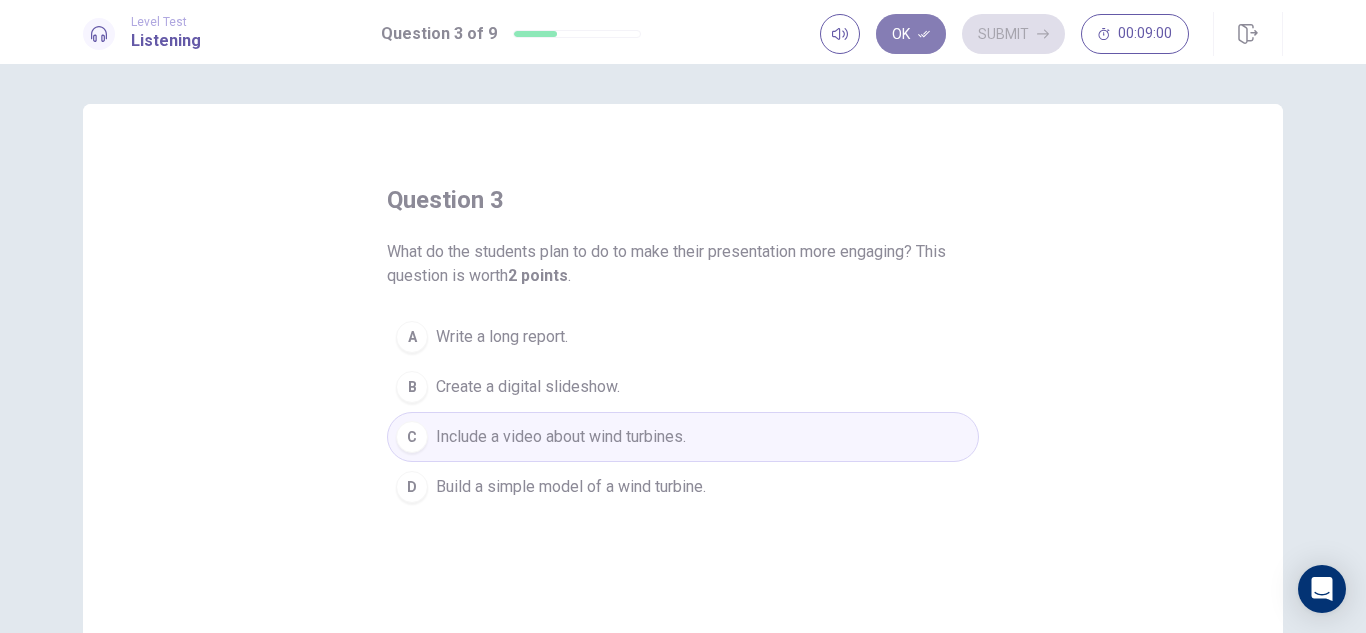 click on "Ok" at bounding box center [911, 34] 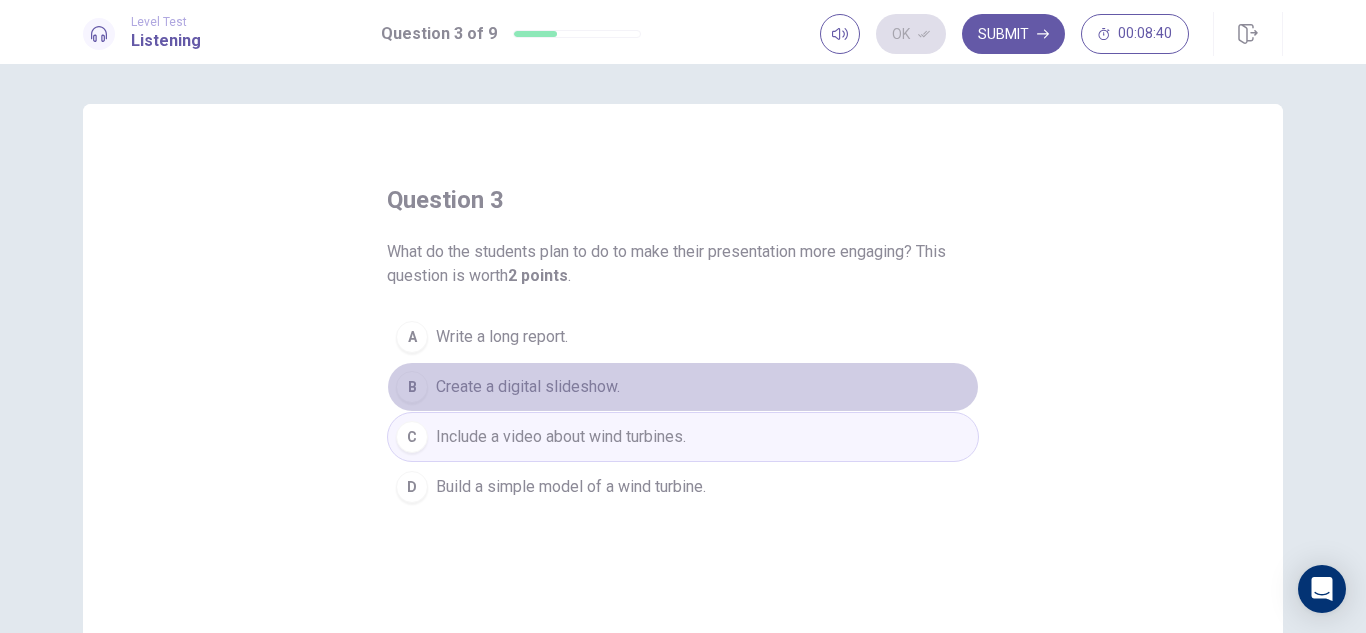 click on "Create a digital slideshow." at bounding box center (528, 387) 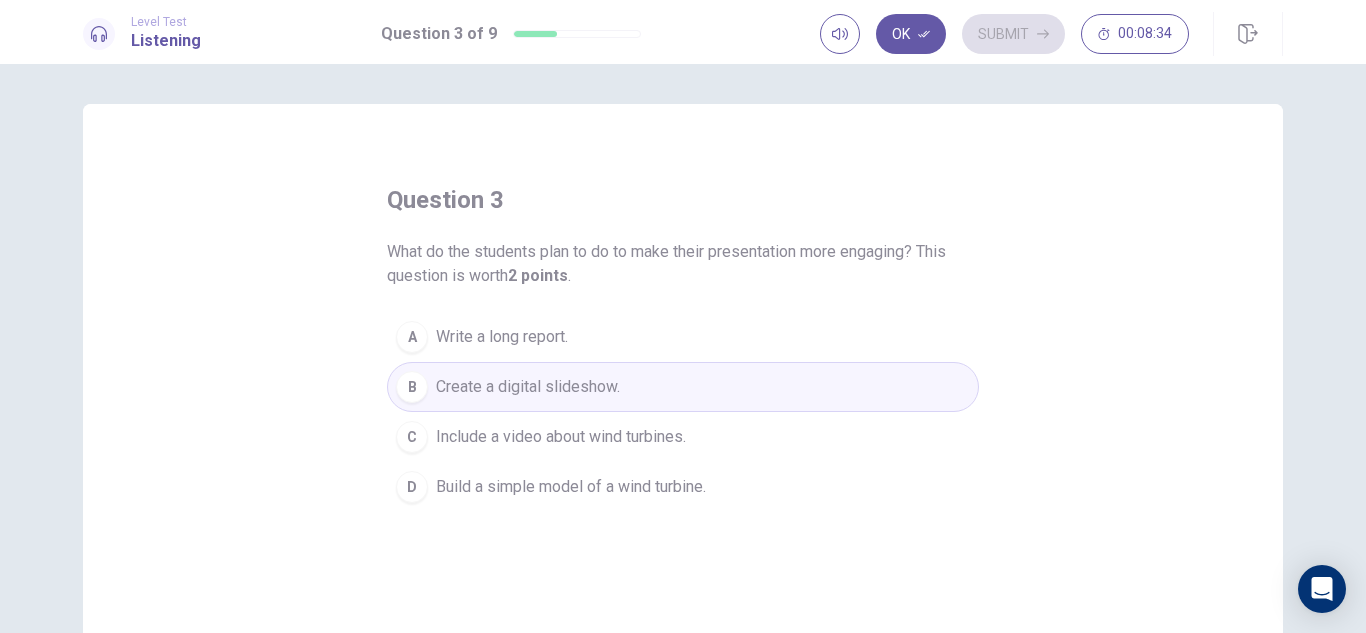 click on "Include a video about wind turbines." at bounding box center [561, 437] 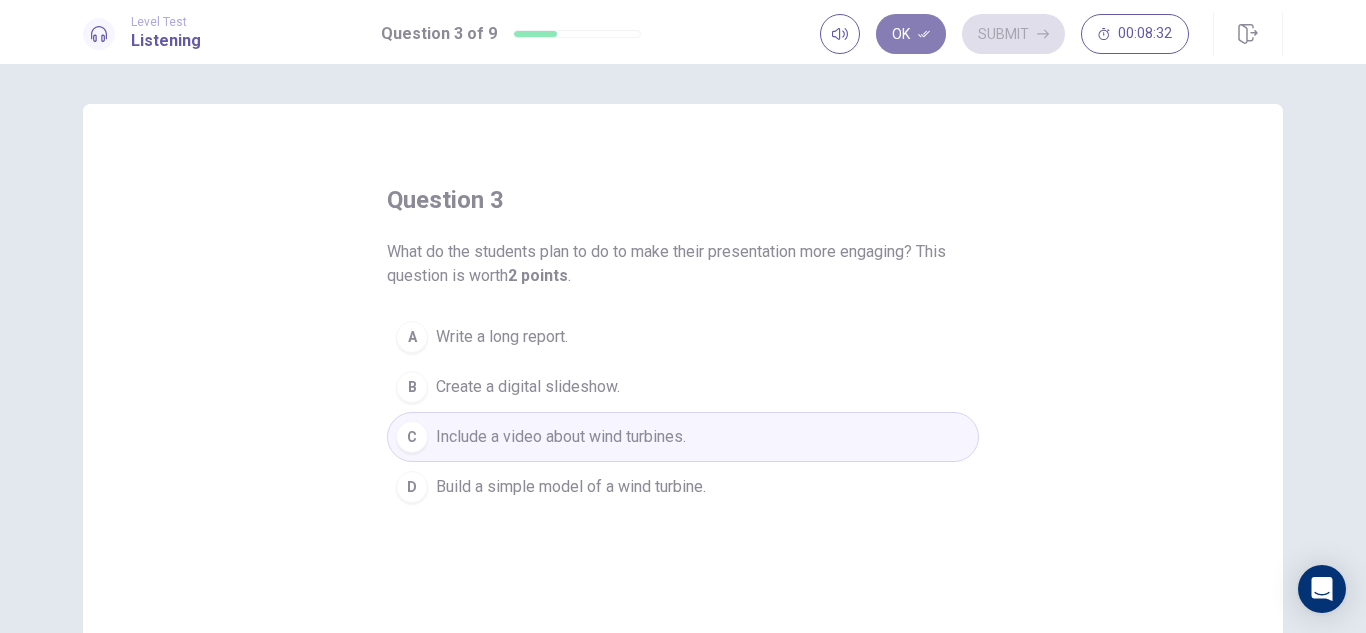 click on "Ok" at bounding box center [911, 34] 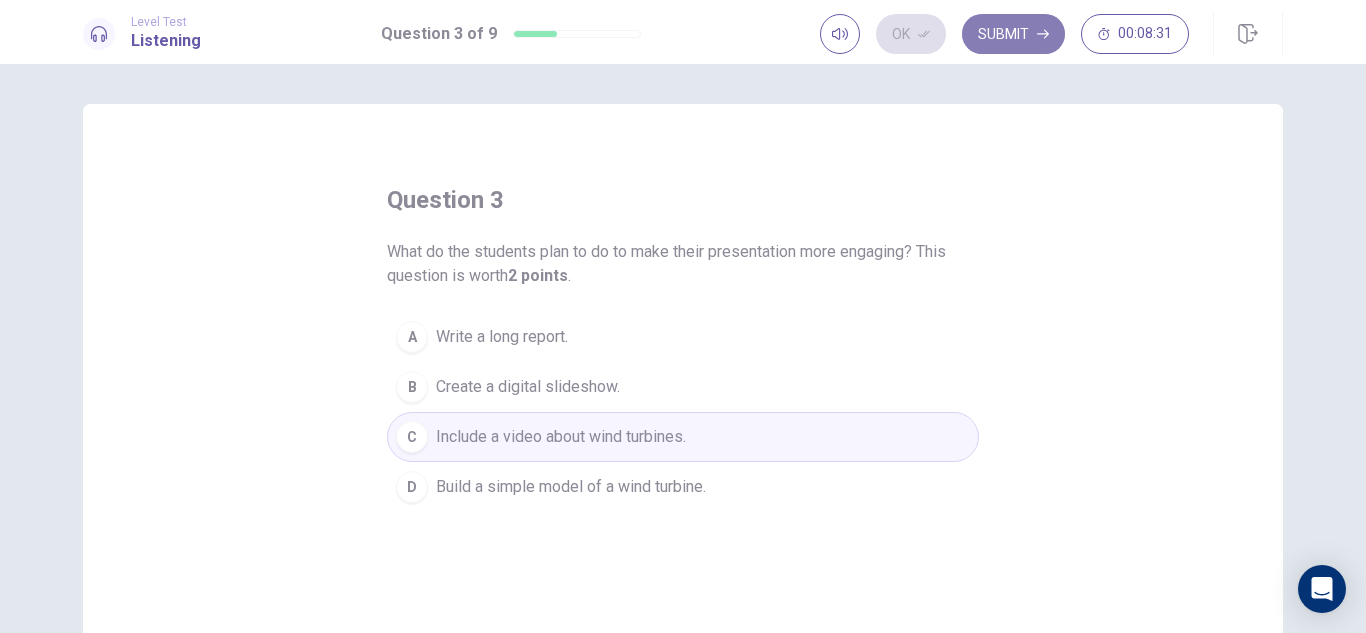 click on "Submit" at bounding box center (1013, 34) 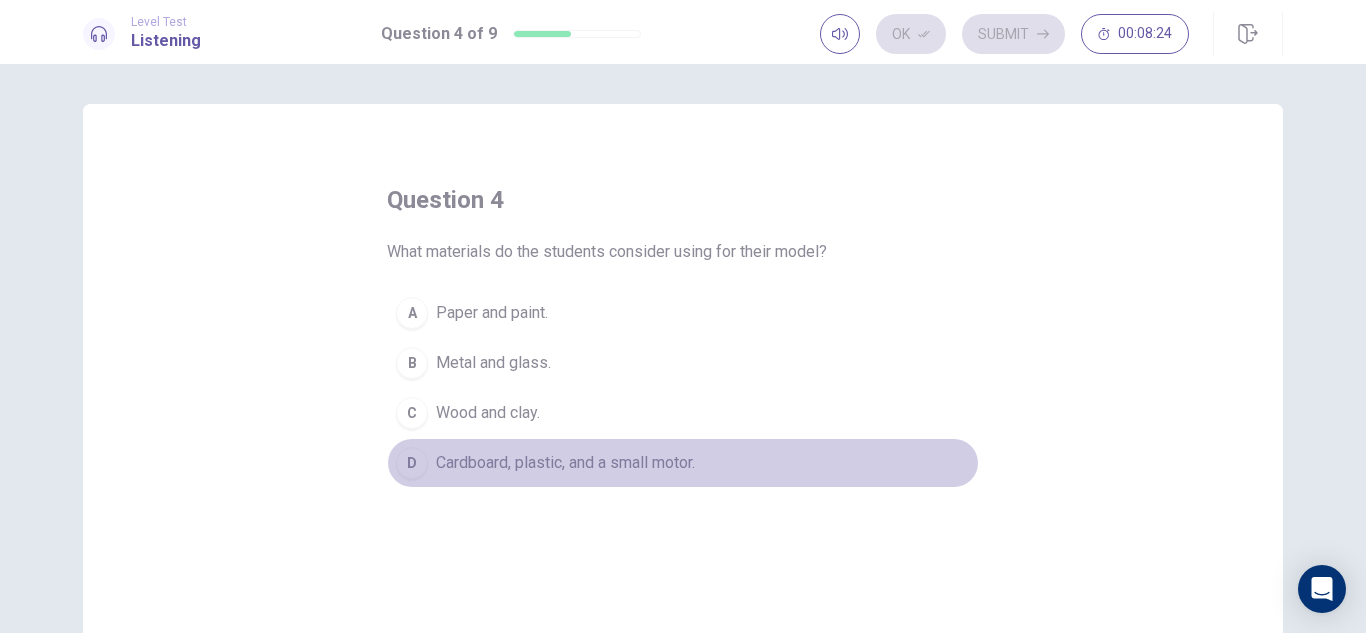 click on "D" at bounding box center [412, 463] 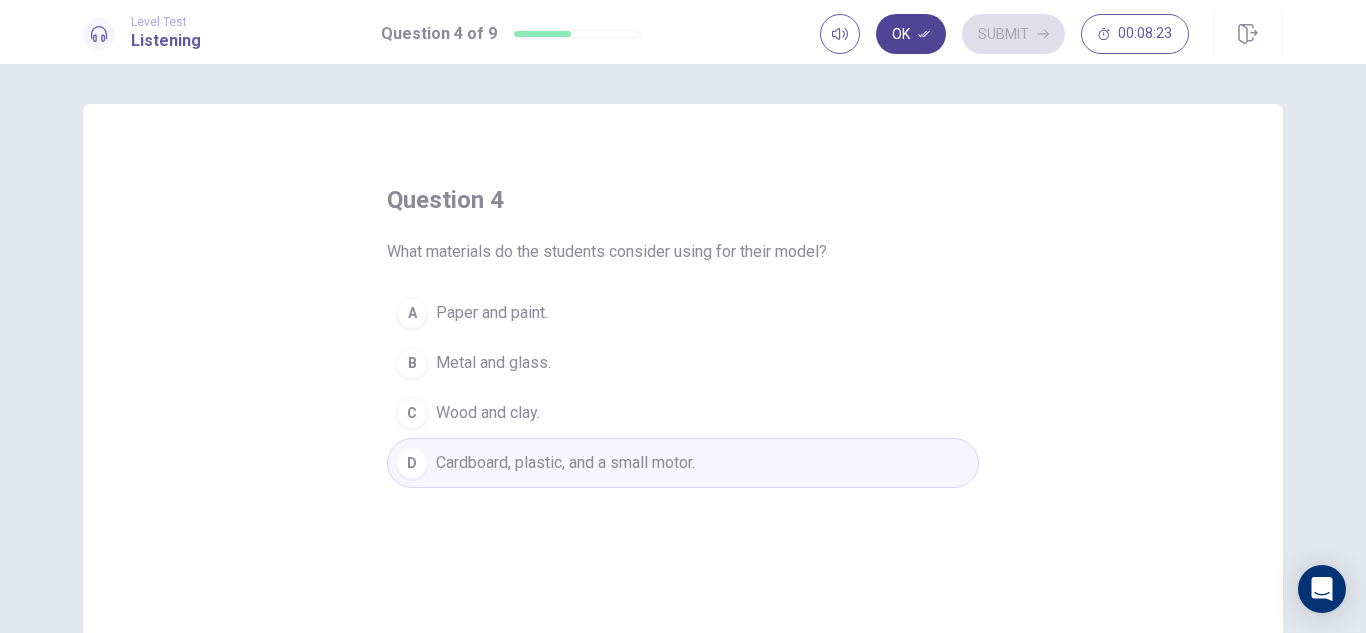 click on "Ok" at bounding box center (911, 34) 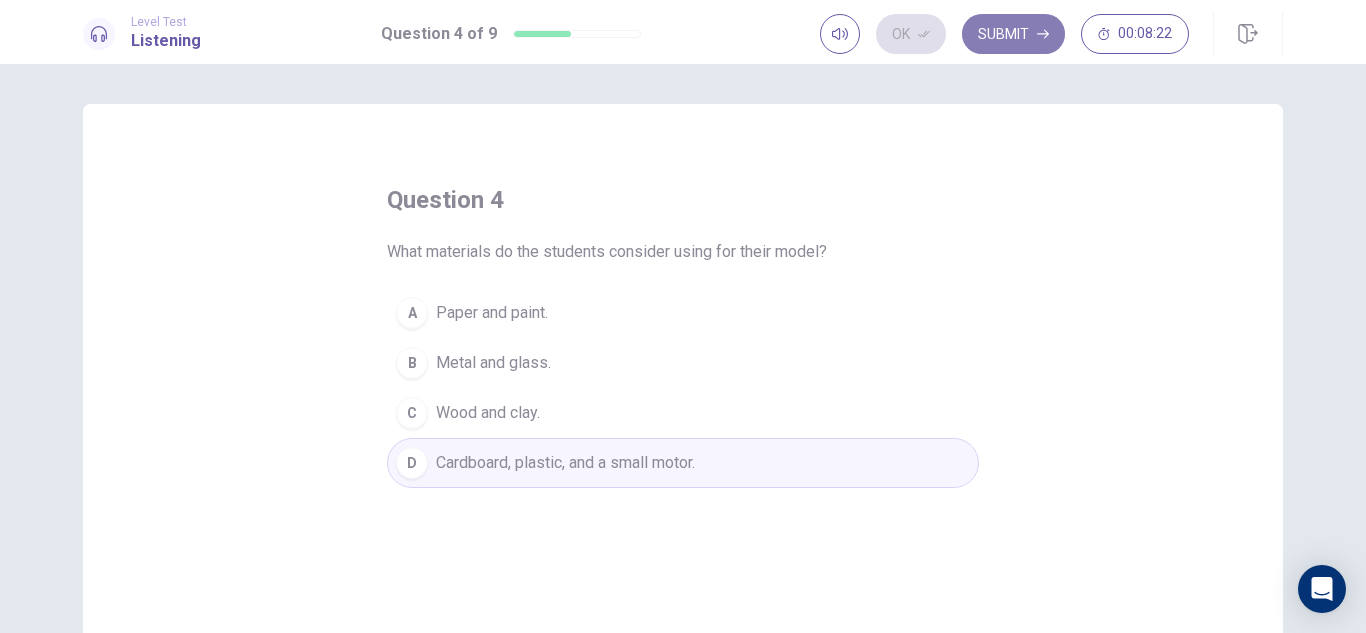 click on "Submit" at bounding box center [1013, 34] 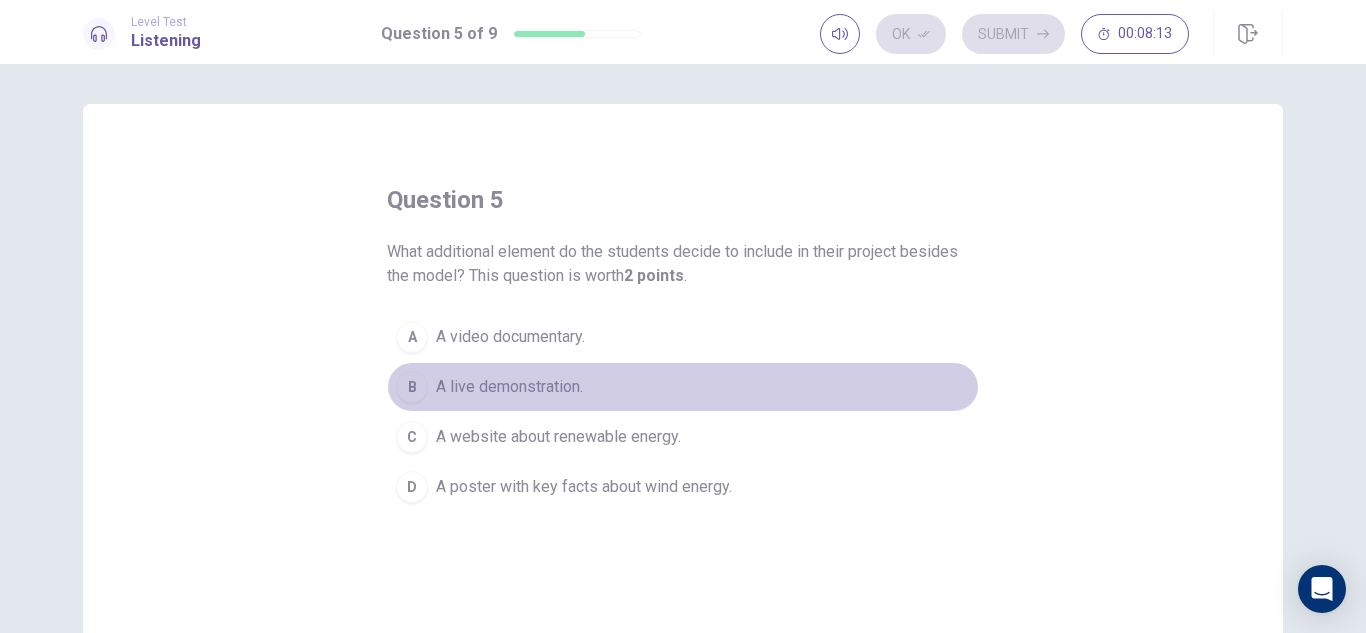 click on "B" at bounding box center (412, 387) 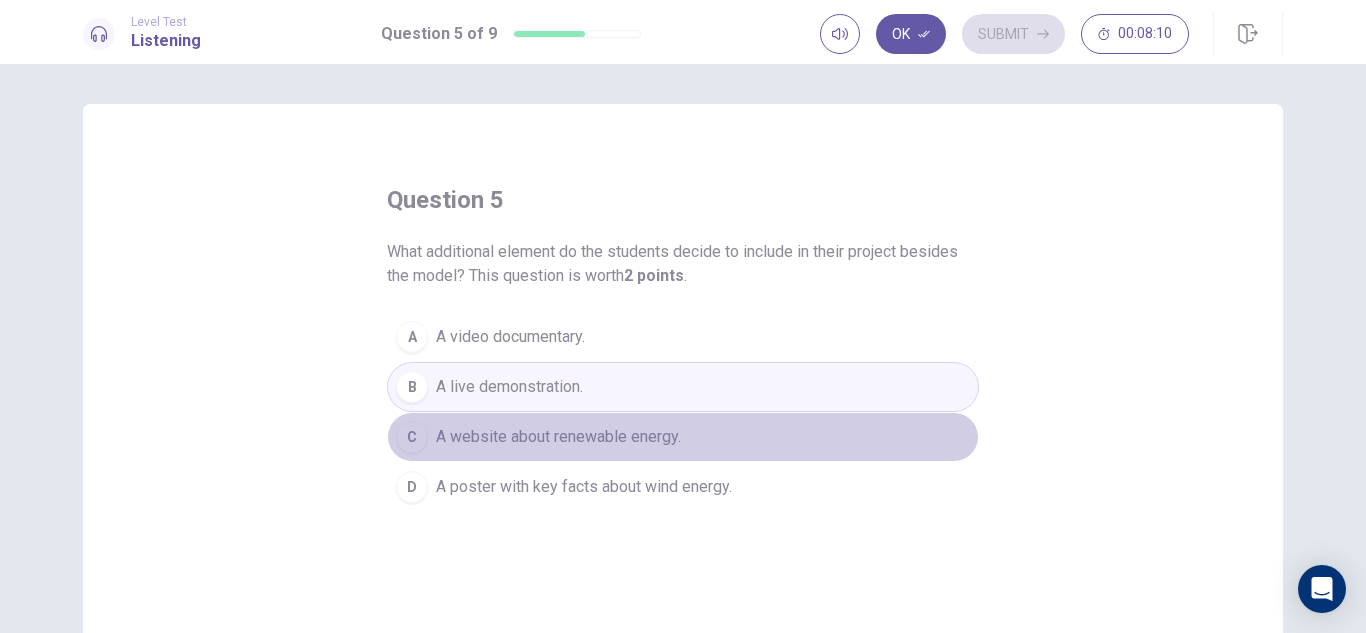 click on "C" at bounding box center (412, 437) 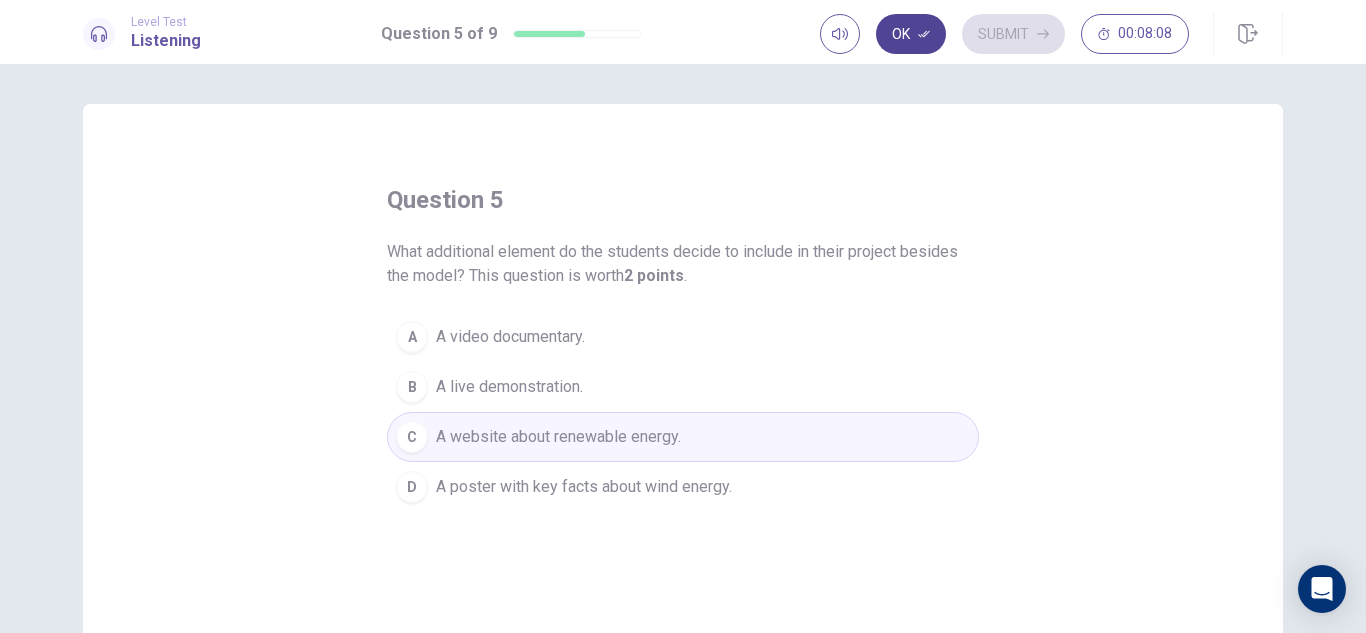 click on "Ok" at bounding box center (911, 34) 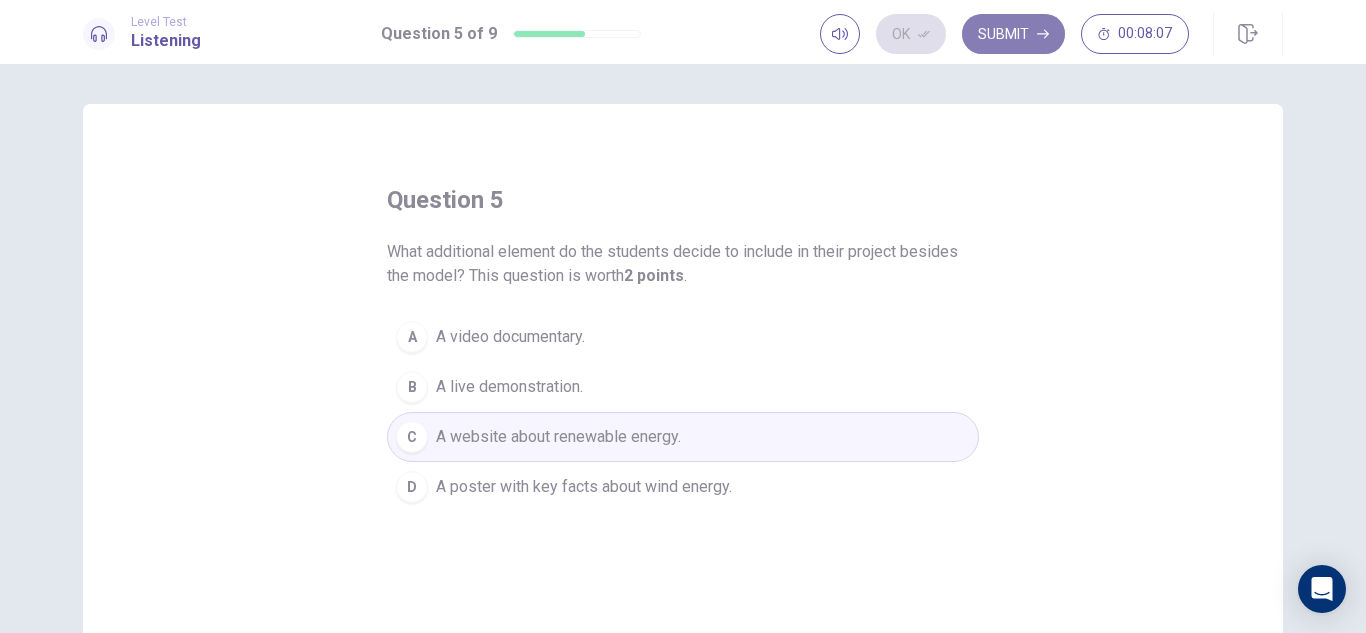 click on "Submit" at bounding box center (1013, 34) 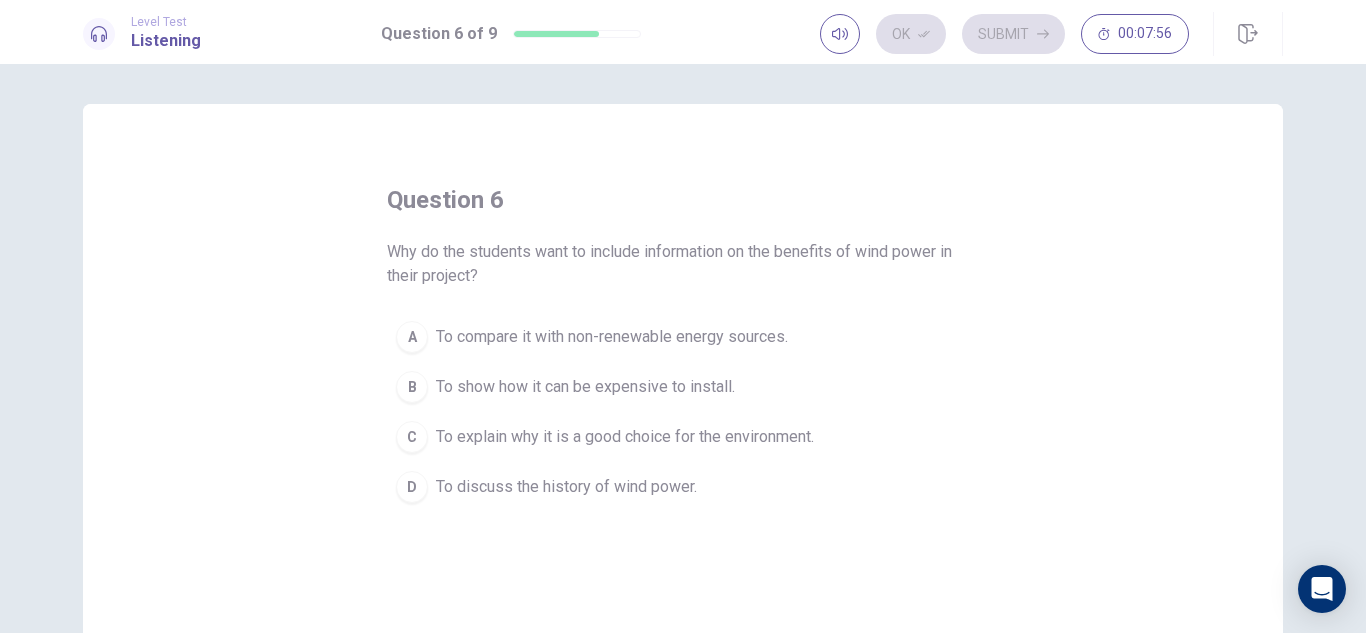click on "C" at bounding box center (412, 437) 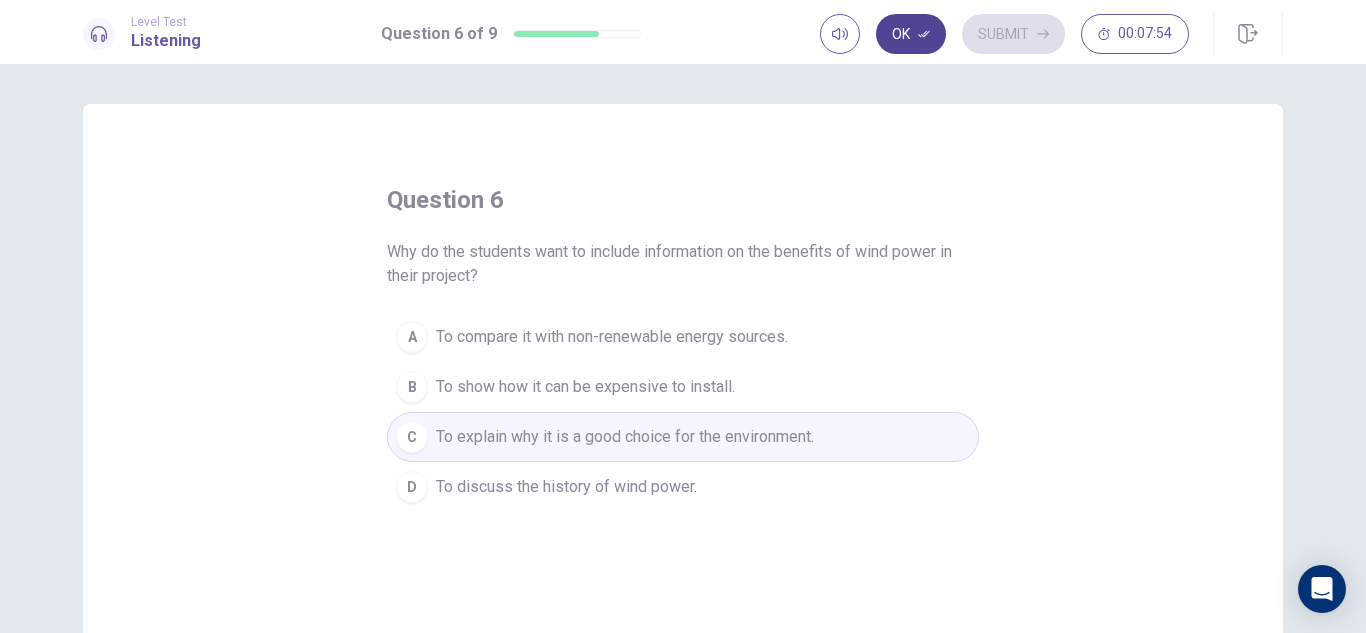 click on "Ok" at bounding box center (911, 34) 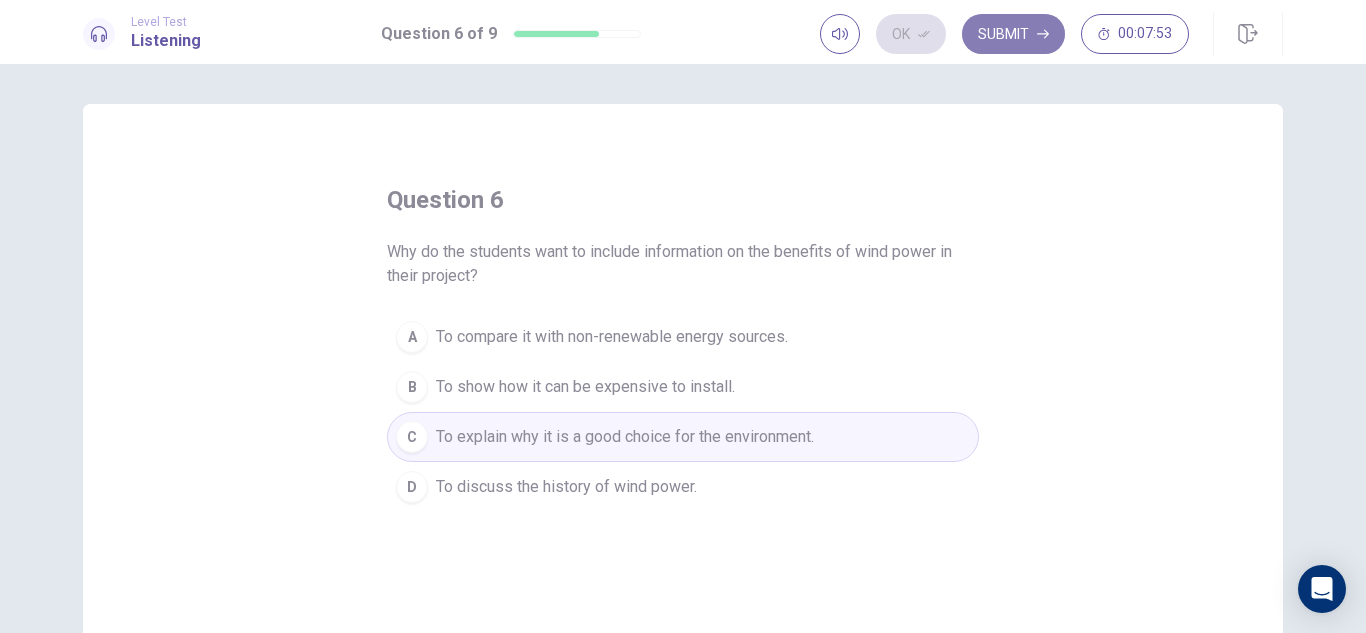 click on "Submit" at bounding box center [1013, 34] 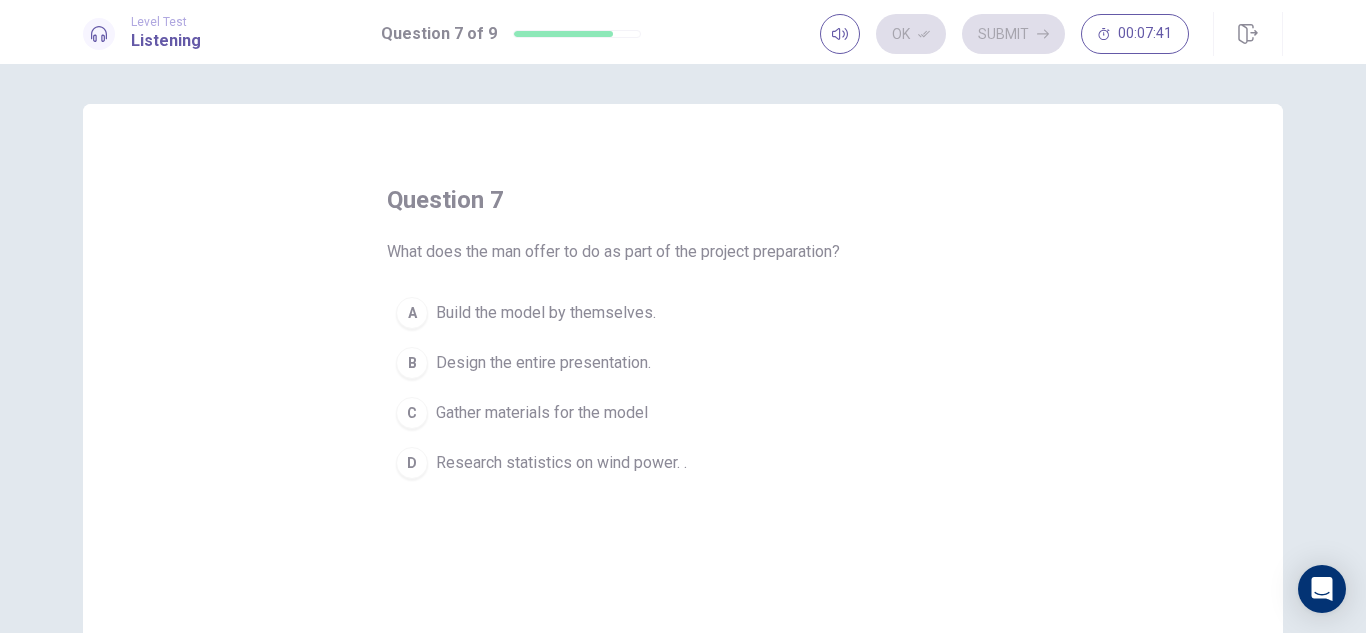click on "C" at bounding box center (412, 413) 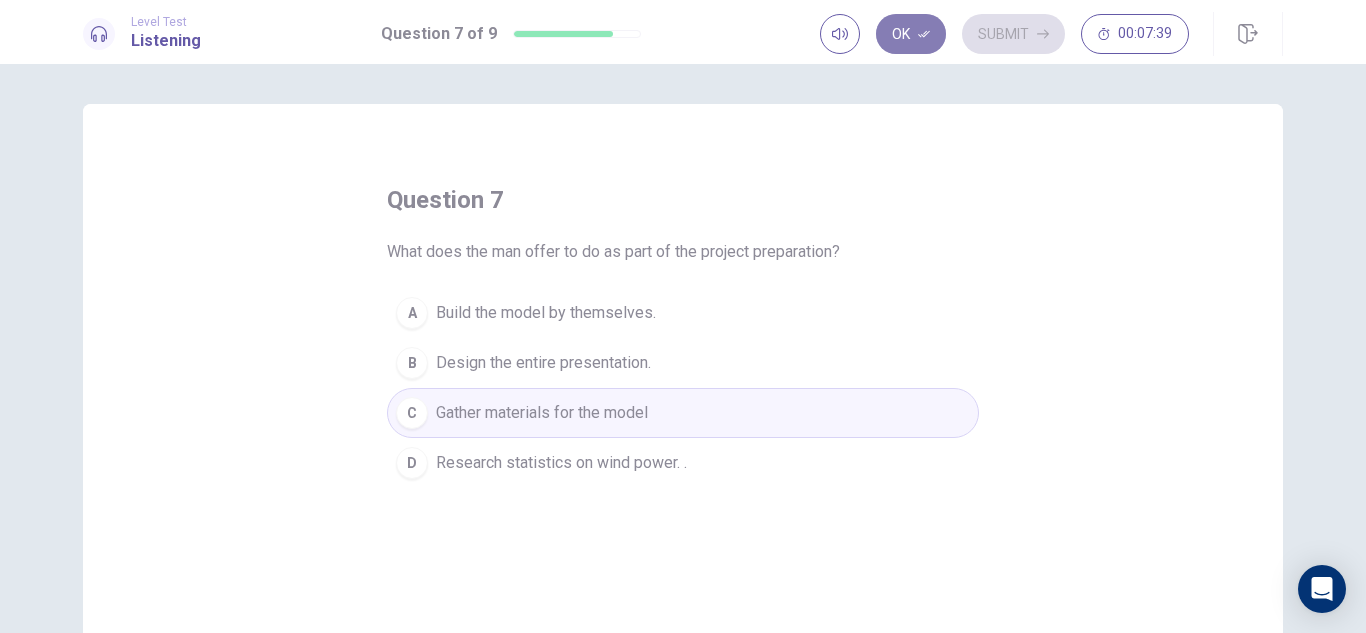 click on "Ok" at bounding box center (911, 34) 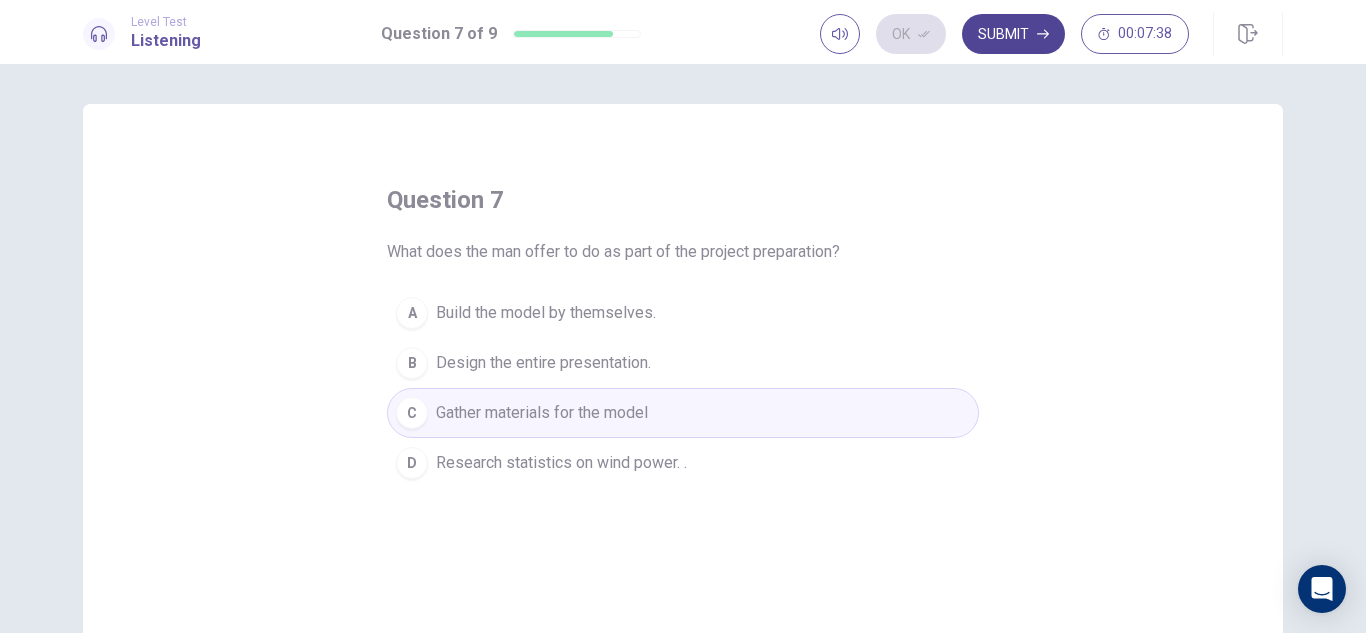 click on "Submit" at bounding box center (1013, 34) 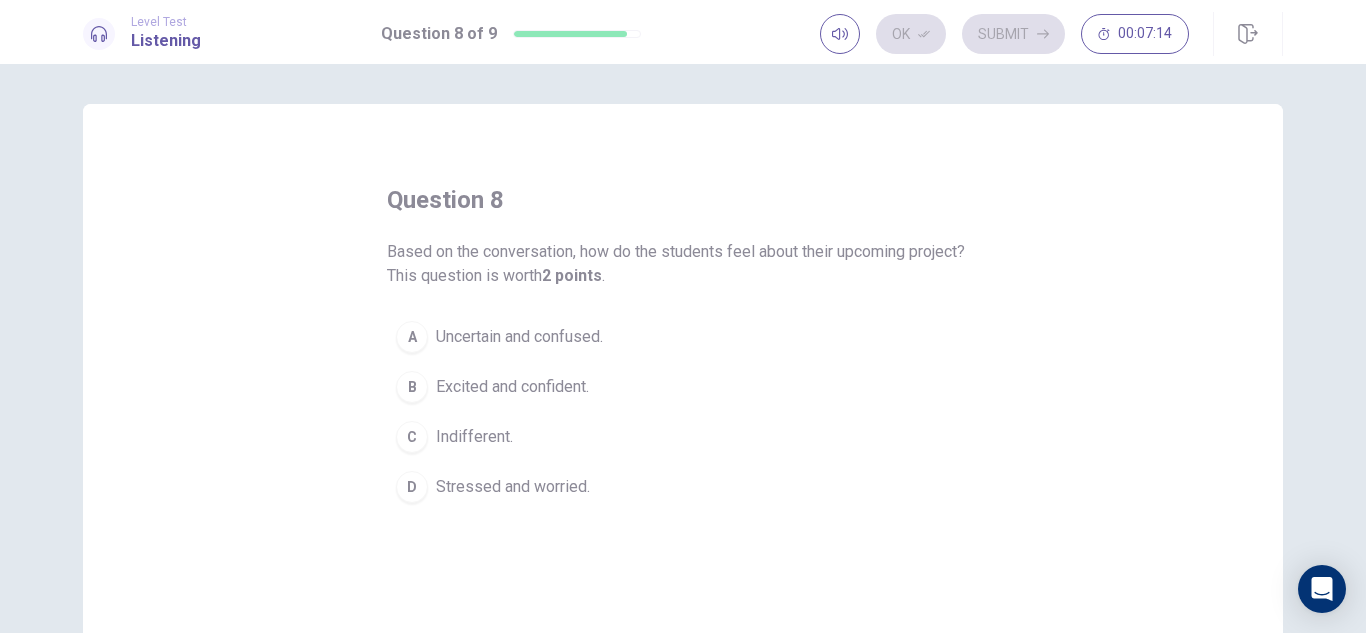 click on "Stressed and worried." at bounding box center [513, 487] 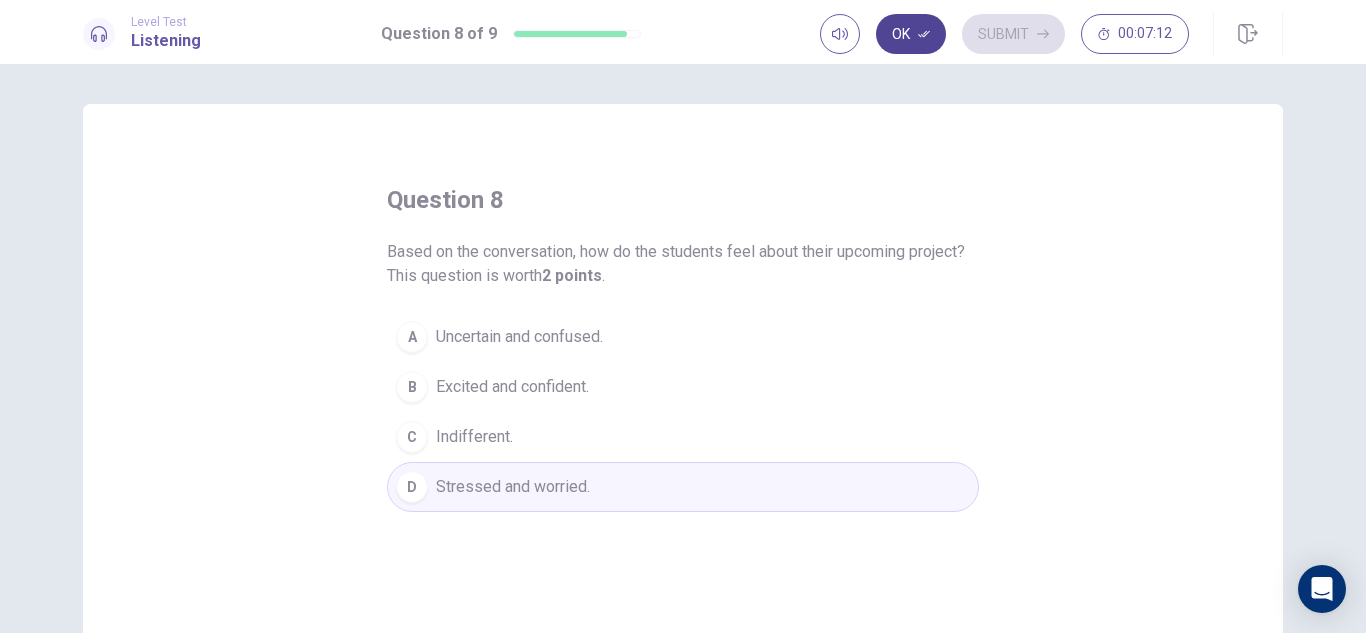 click on "Ok" at bounding box center [911, 34] 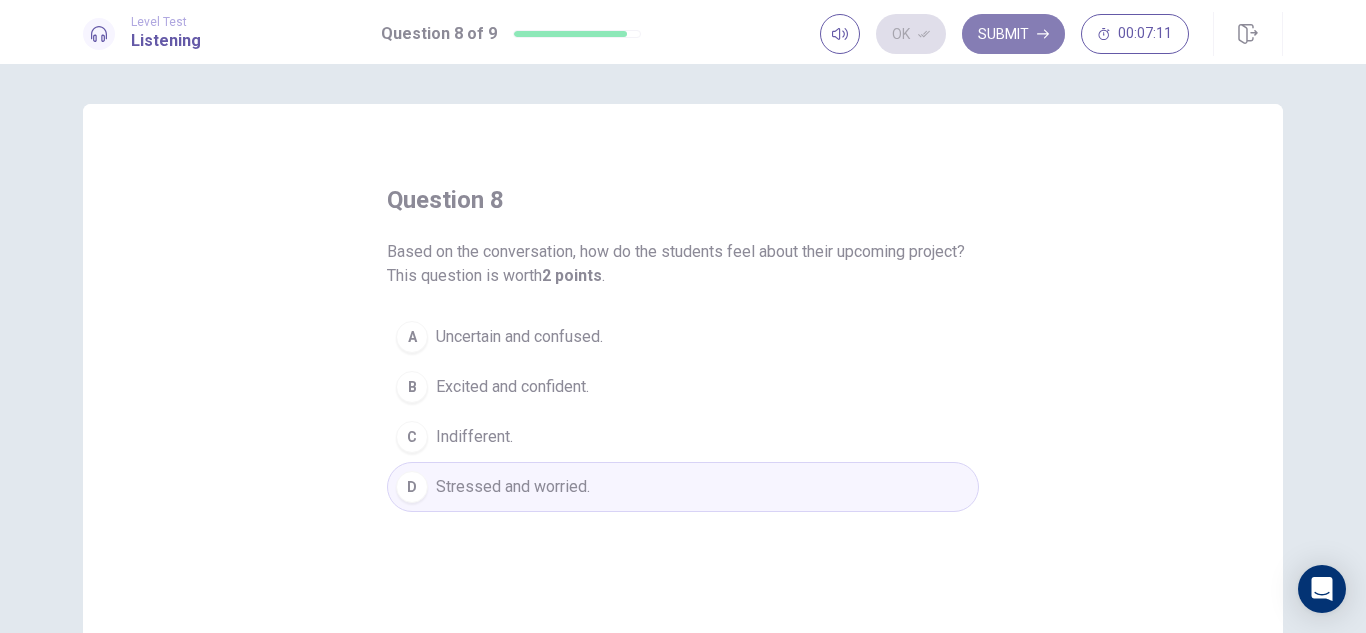 click on "Submit" at bounding box center (1013, 34) 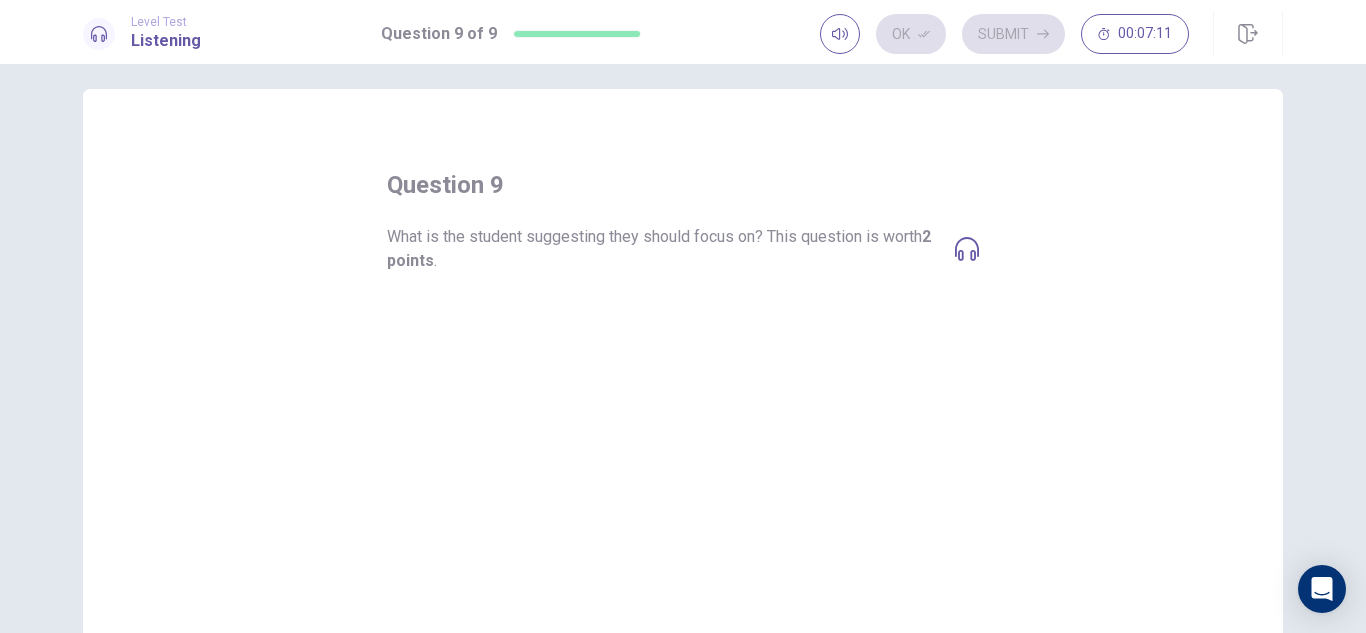 scroll, scrollTop: 0, scrollLeft: 0, axis: both 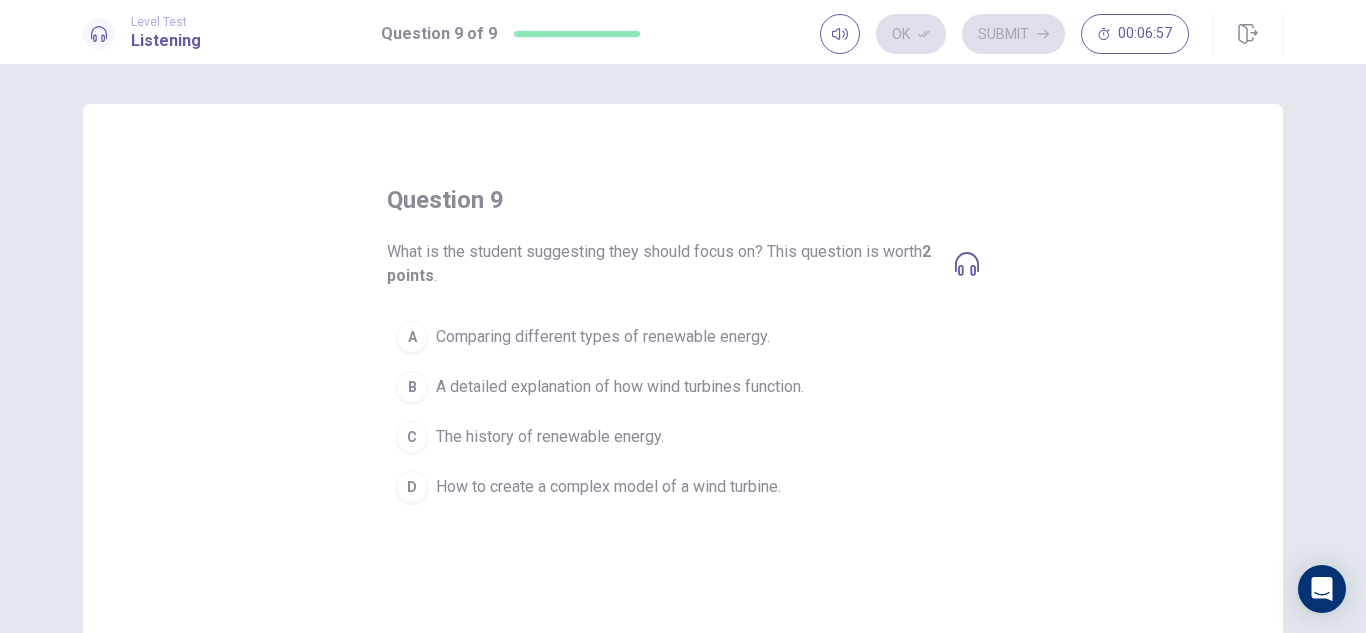 click on "A" at bounding box center [412, 337] 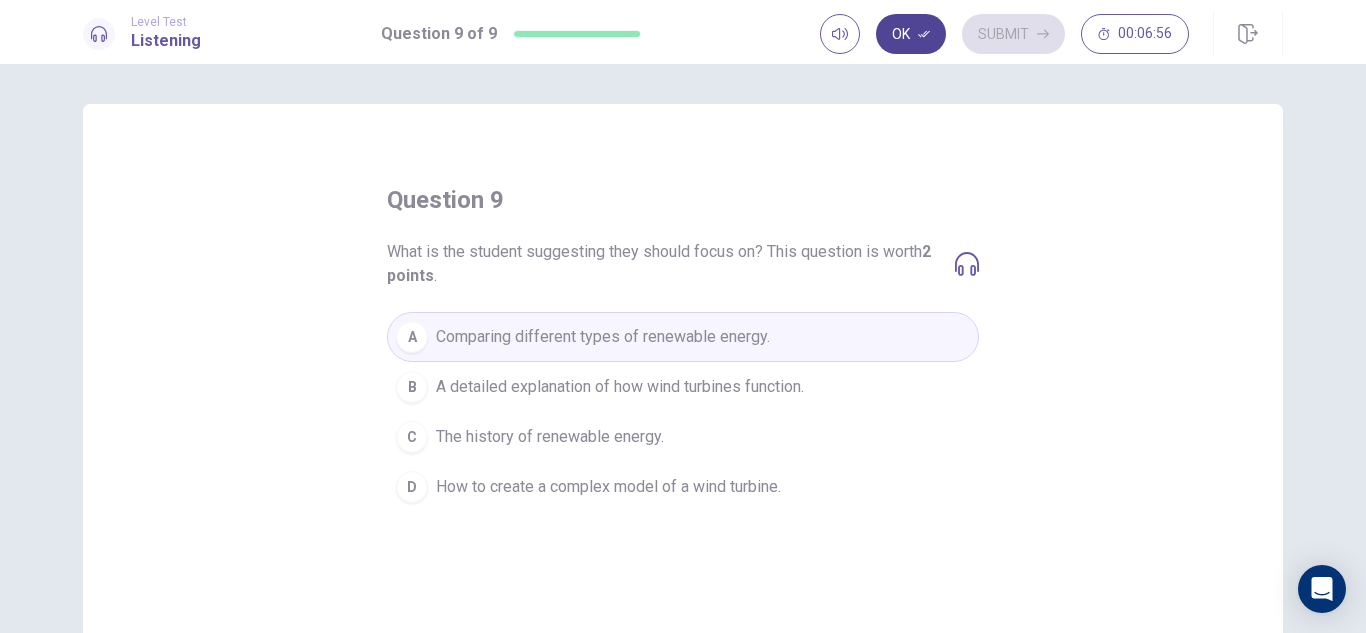 click on "Ok" at bounding box center [911, 34] 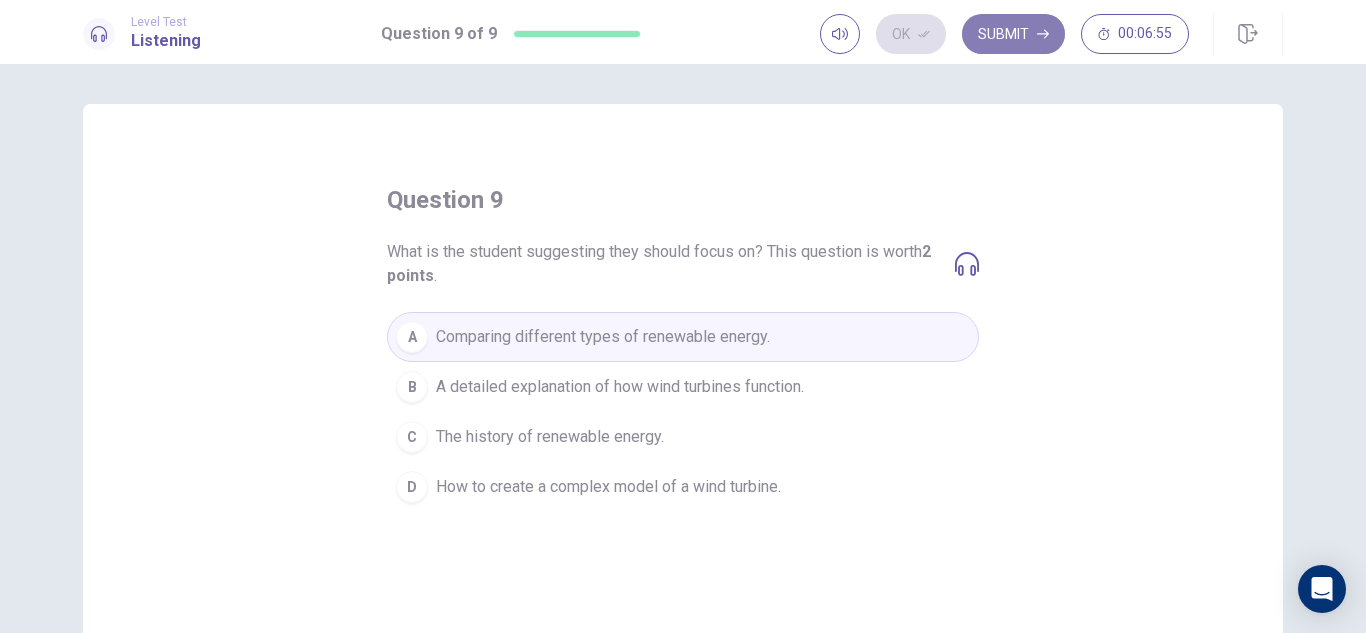 click on "Submit" at bounding box center [1013, 34] 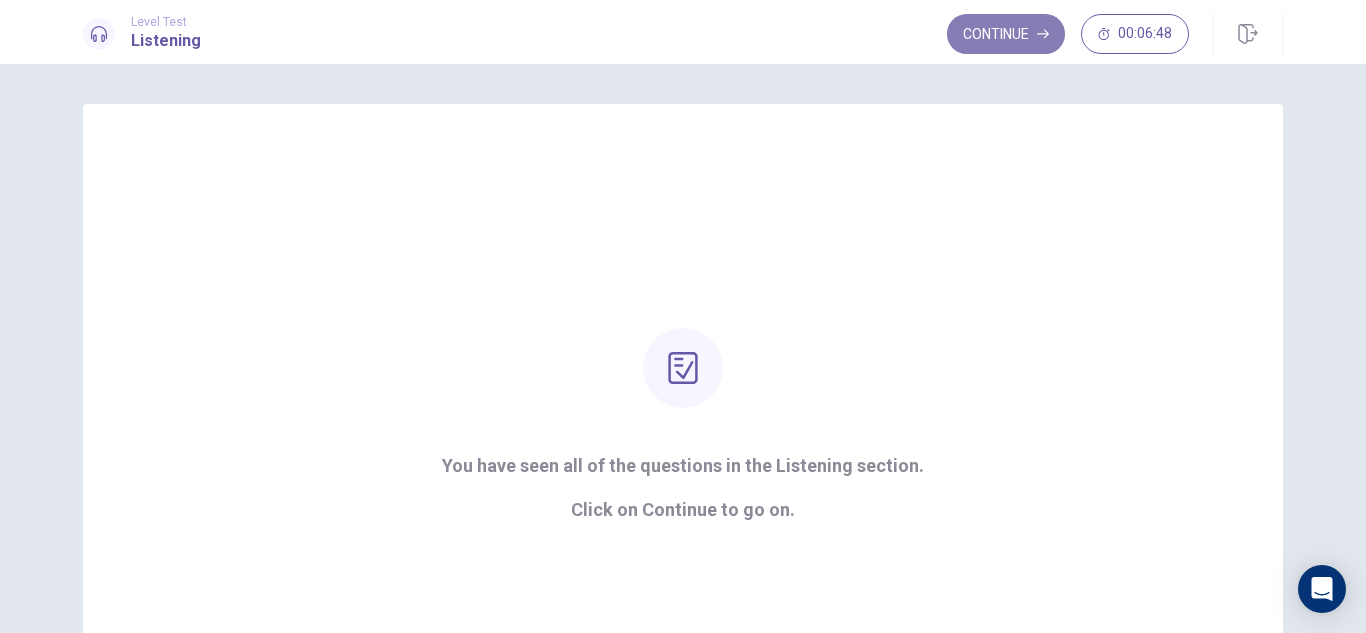 click on "Continue" at bounding box center (1006, 34) 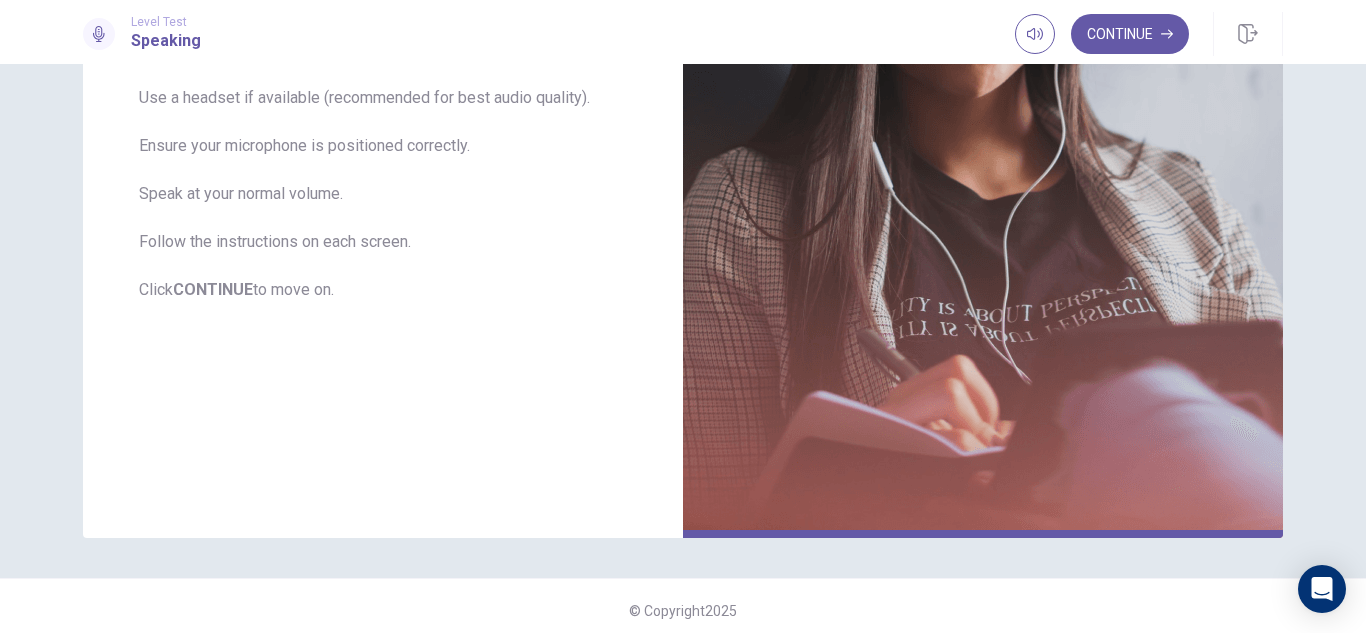 scroll, scrollTop: 447, scrollLeft: 0, axis: vertical 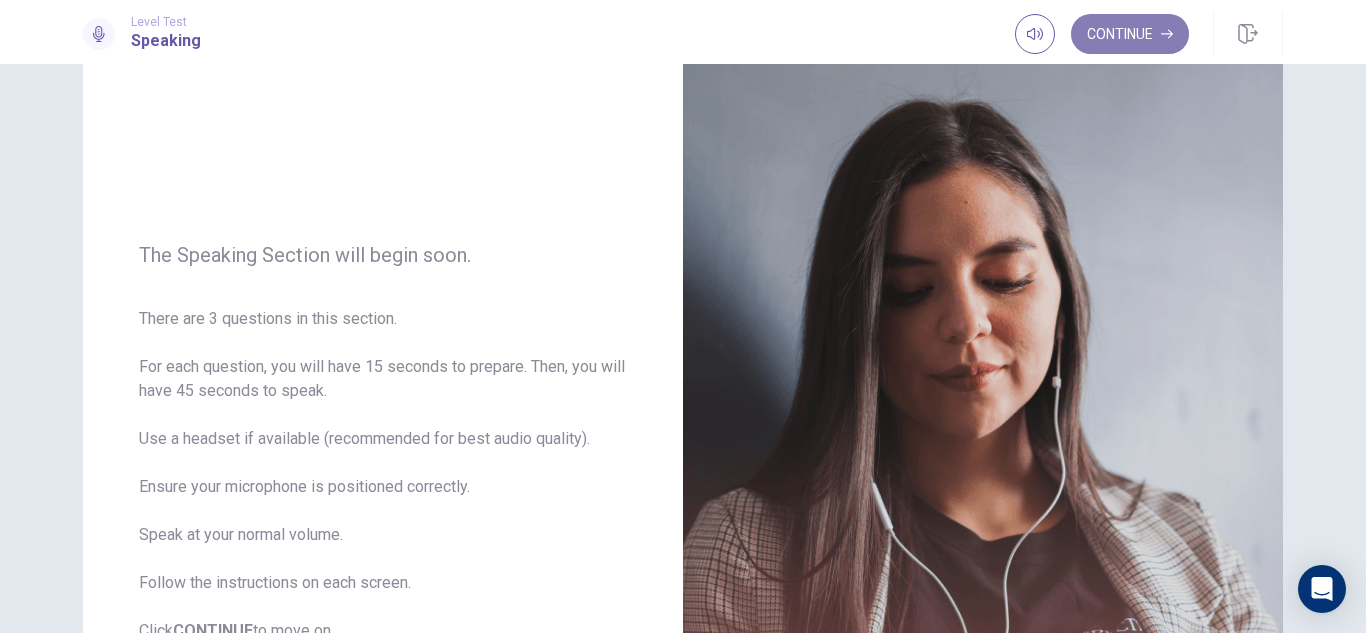 click on "Continue" at bounding box center (1130, 34) 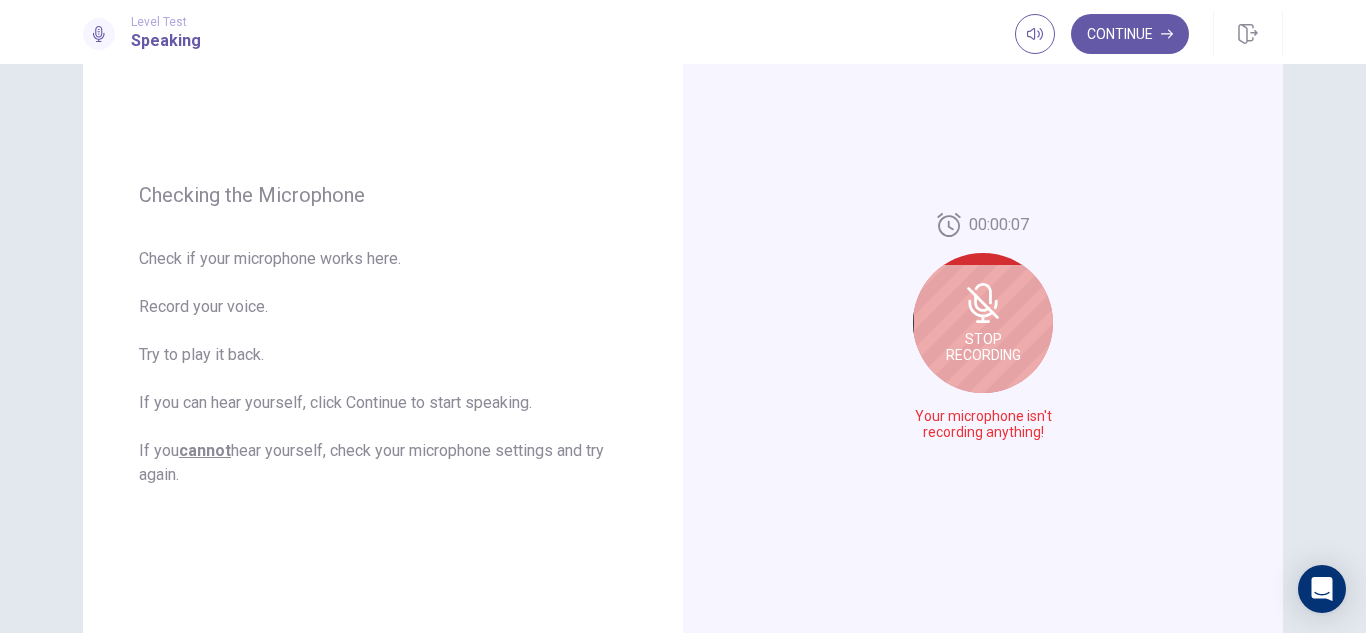 scroll, scrollTop: 199, scrollLeft: 0, axis: vertical 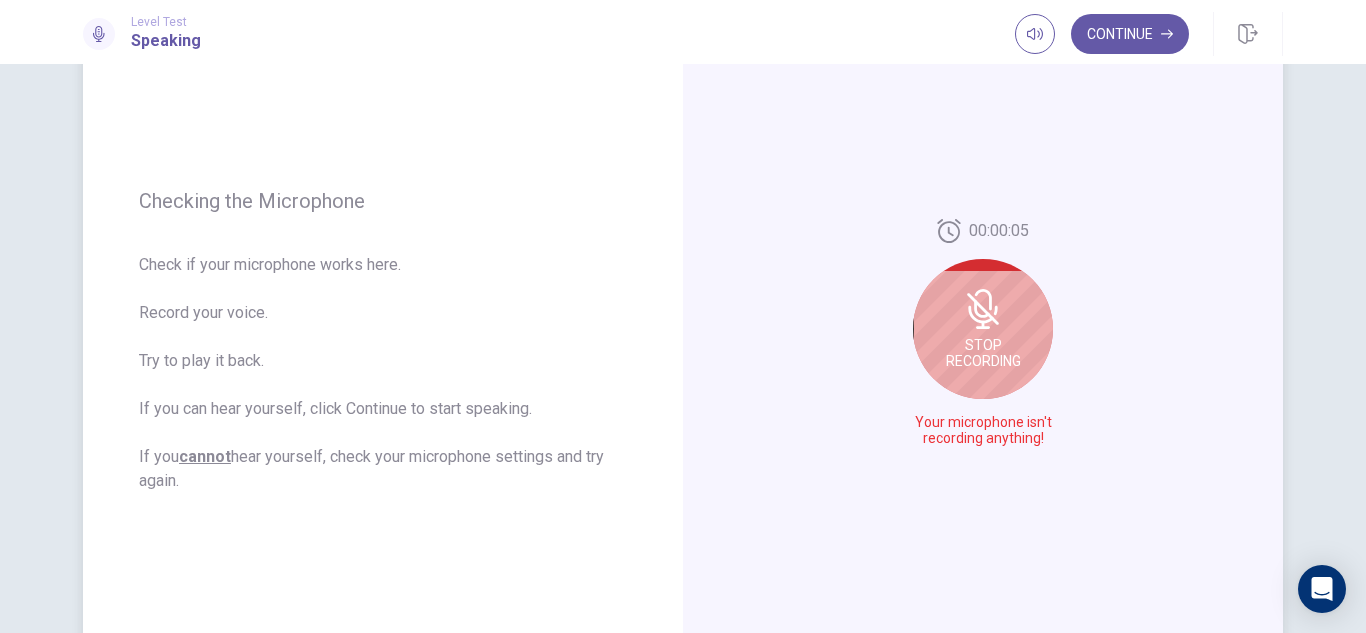 click 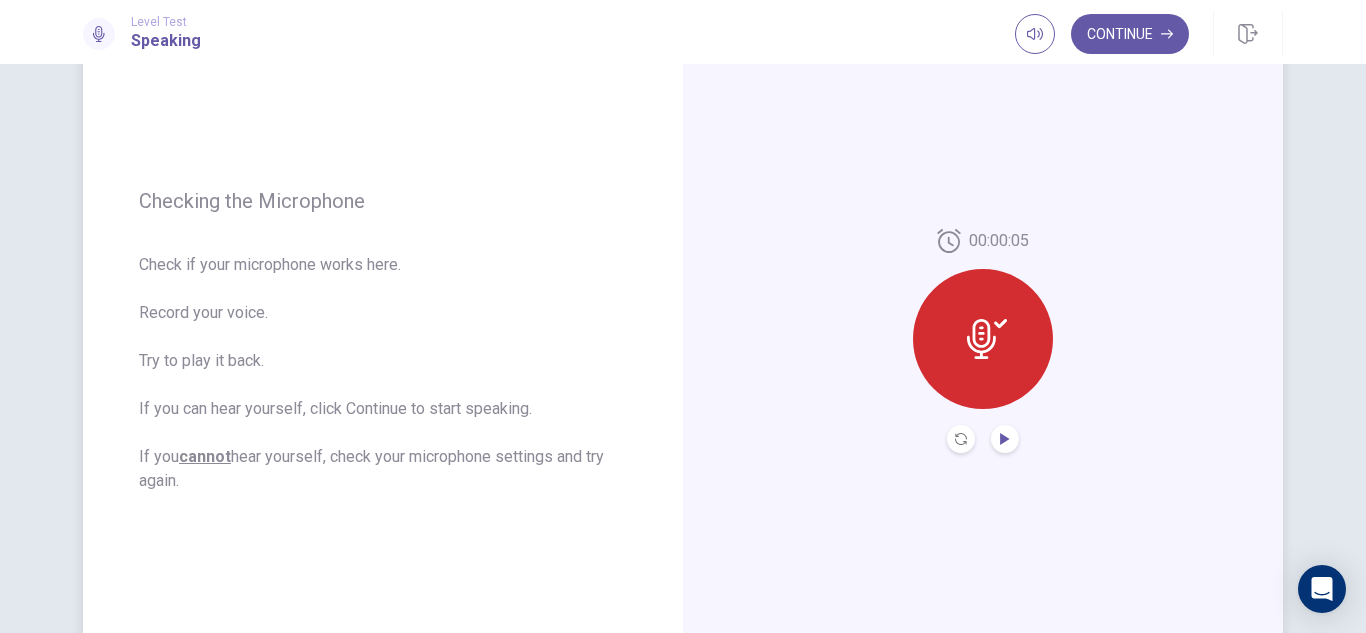 click 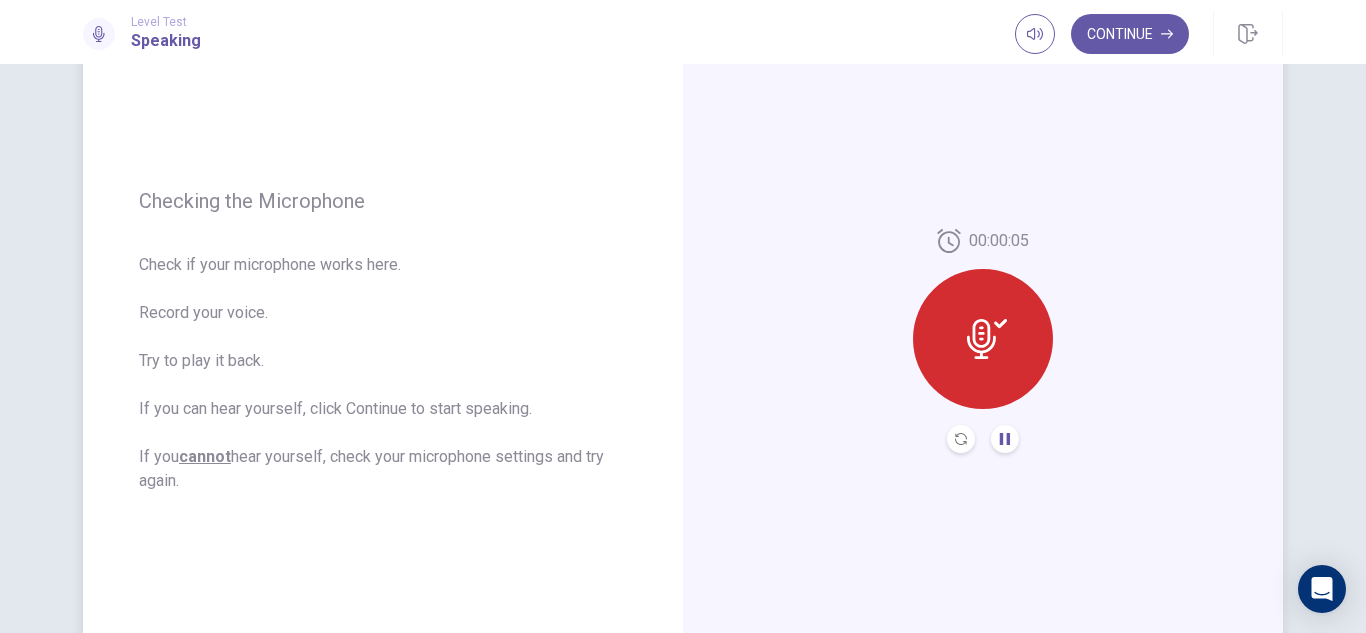 click 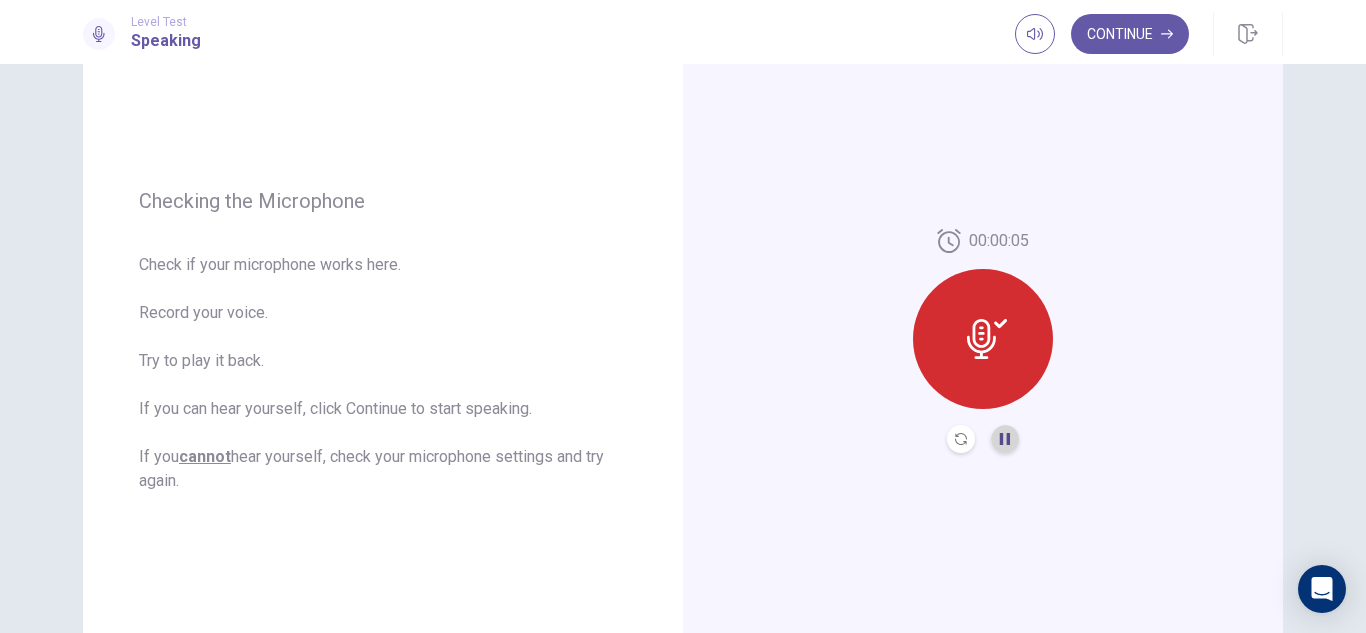 click at bounding box center (1005, 439) 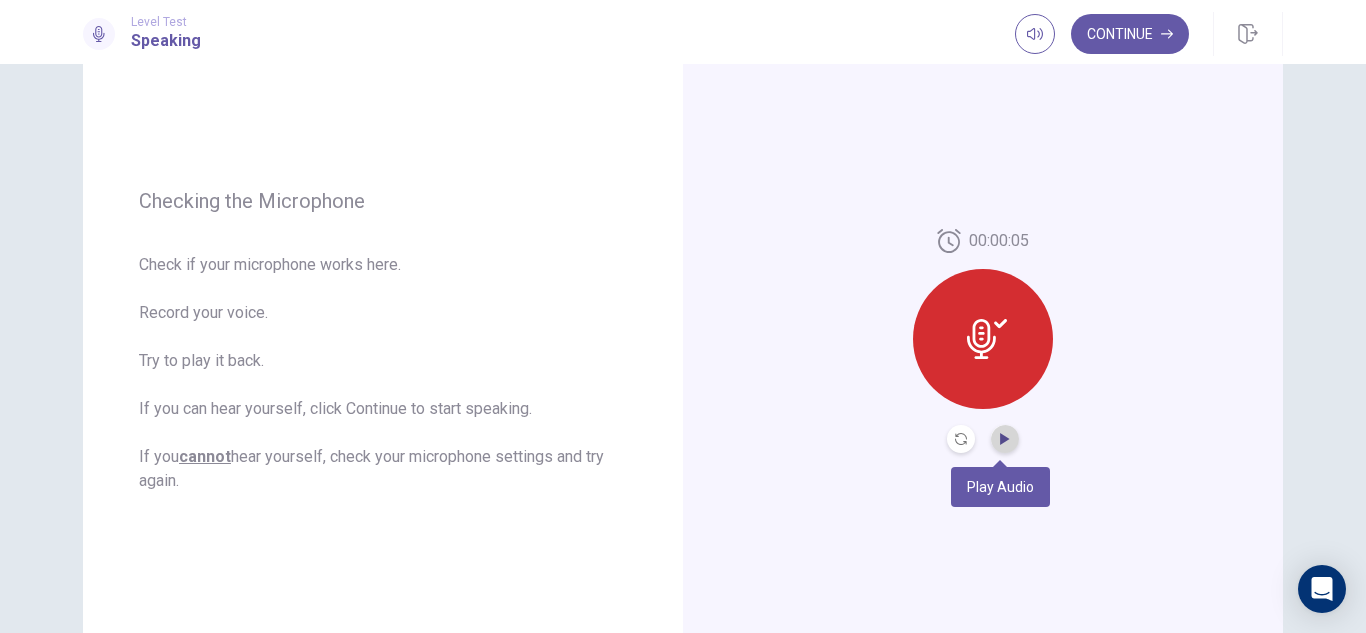 click at bounding box center [1005, 439] 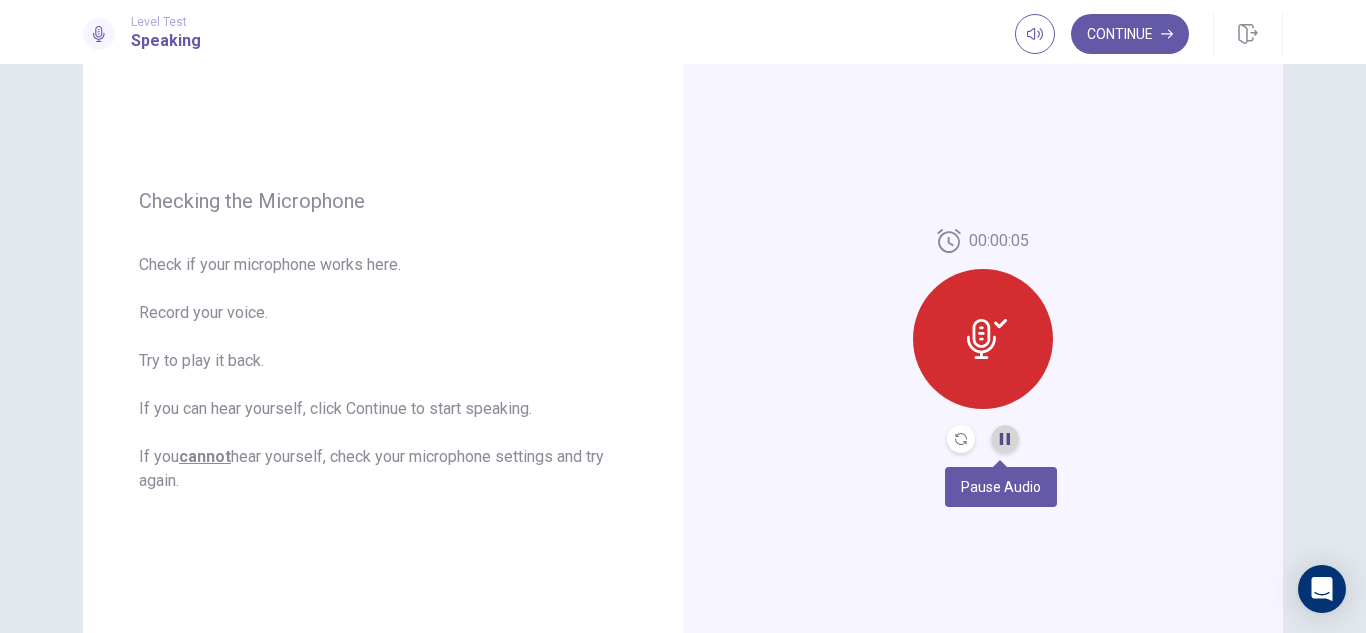 click 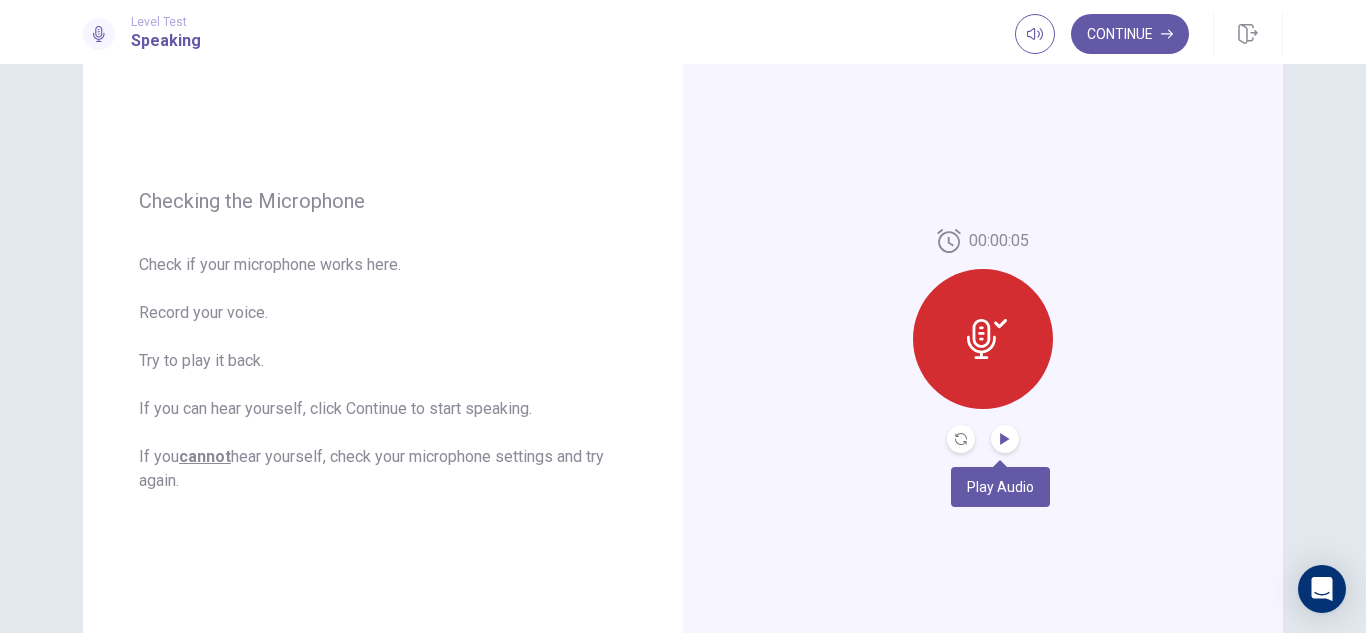 click 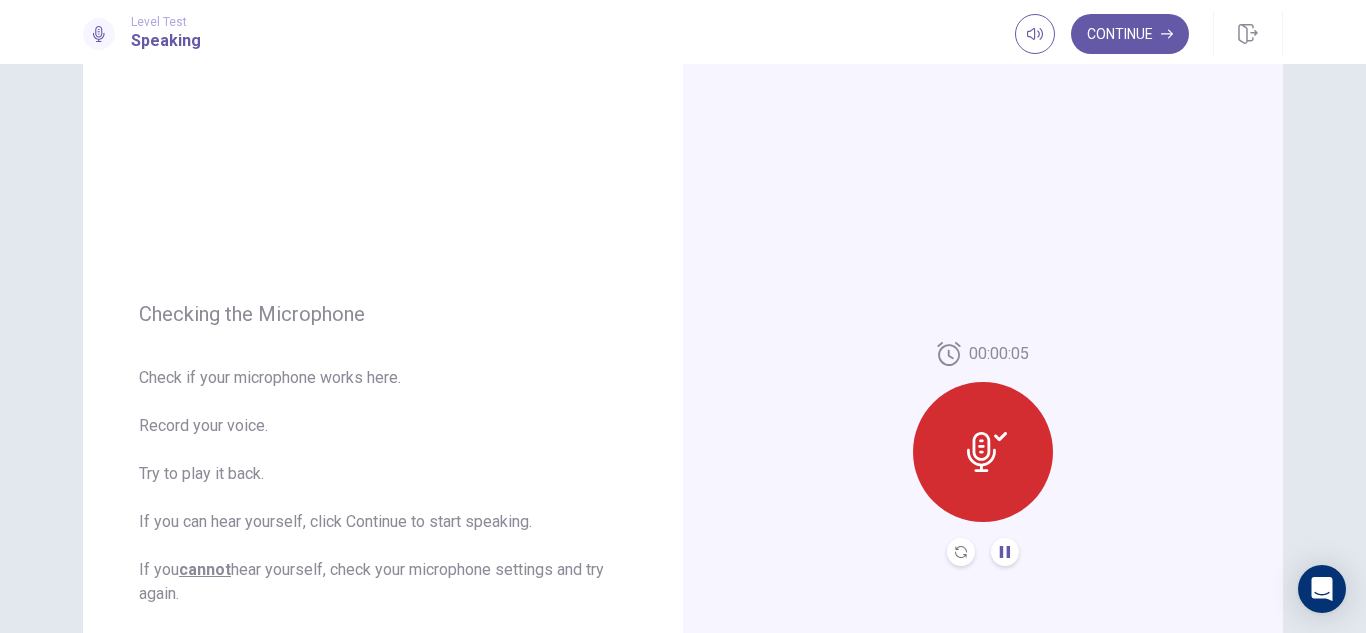 scroll, scrollTop: 26, scrollLeft: 0, axis: vertical 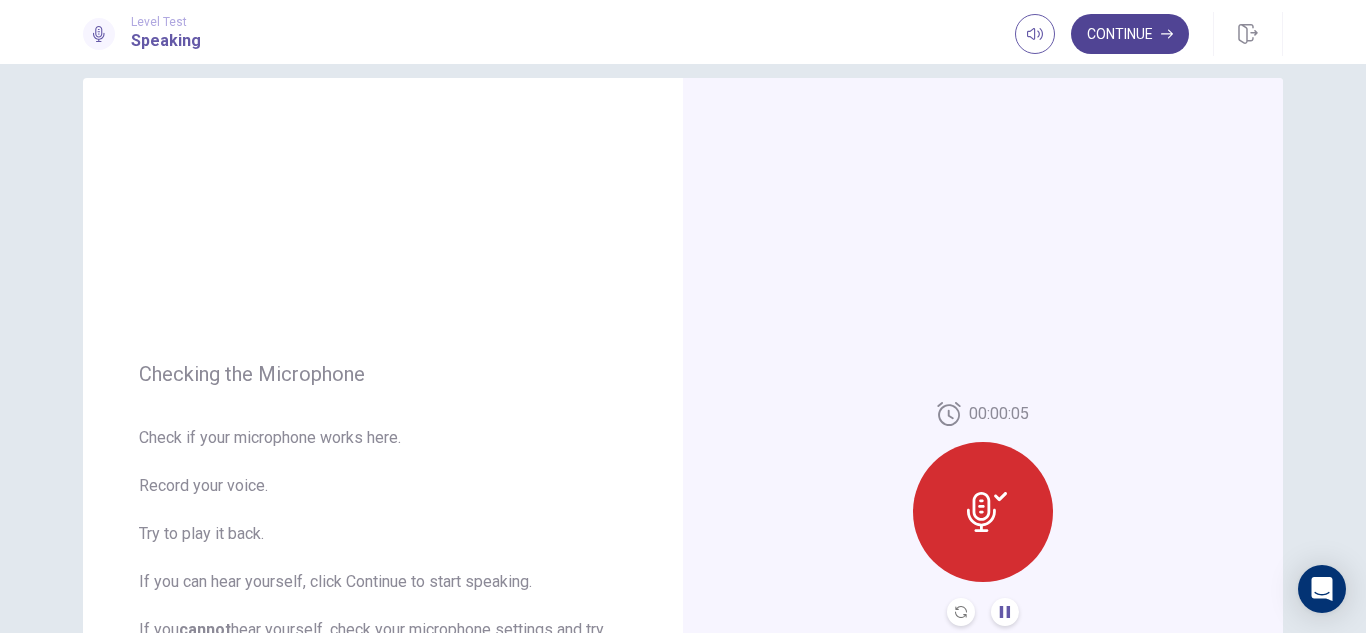 click on "Continue" at bounding box center (1130, 34) 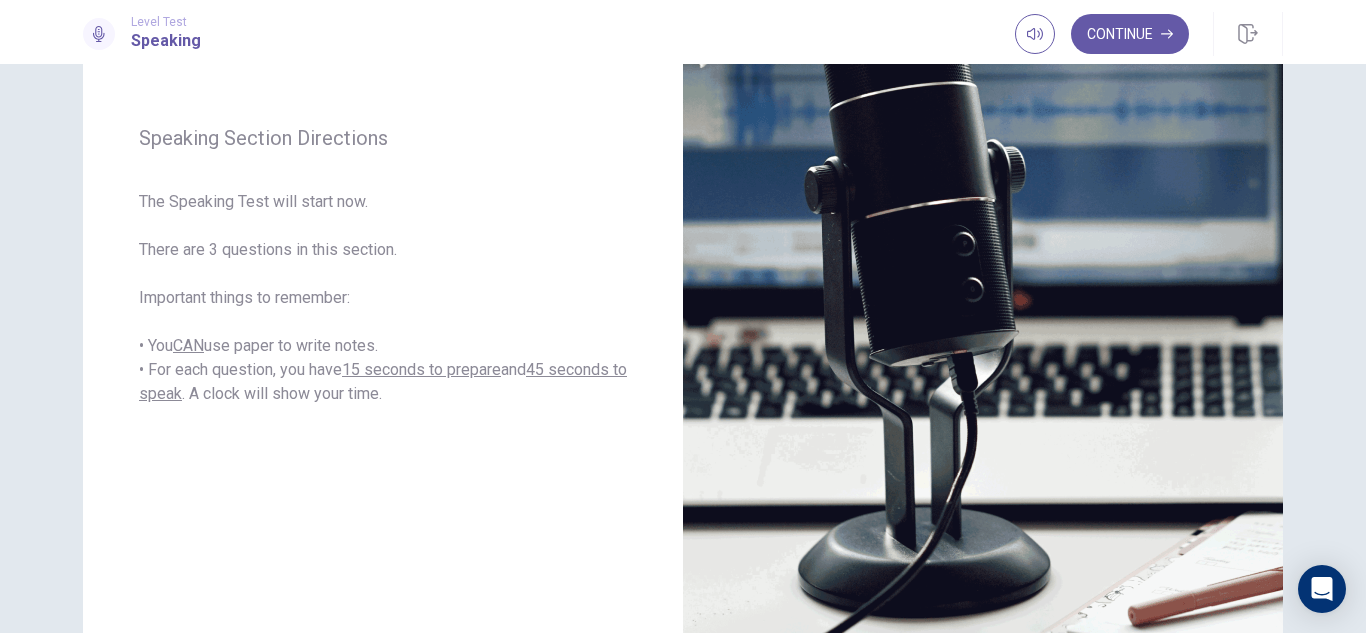 scroll, scrollTop: 26, scrollLeft: 0, axis: vertical 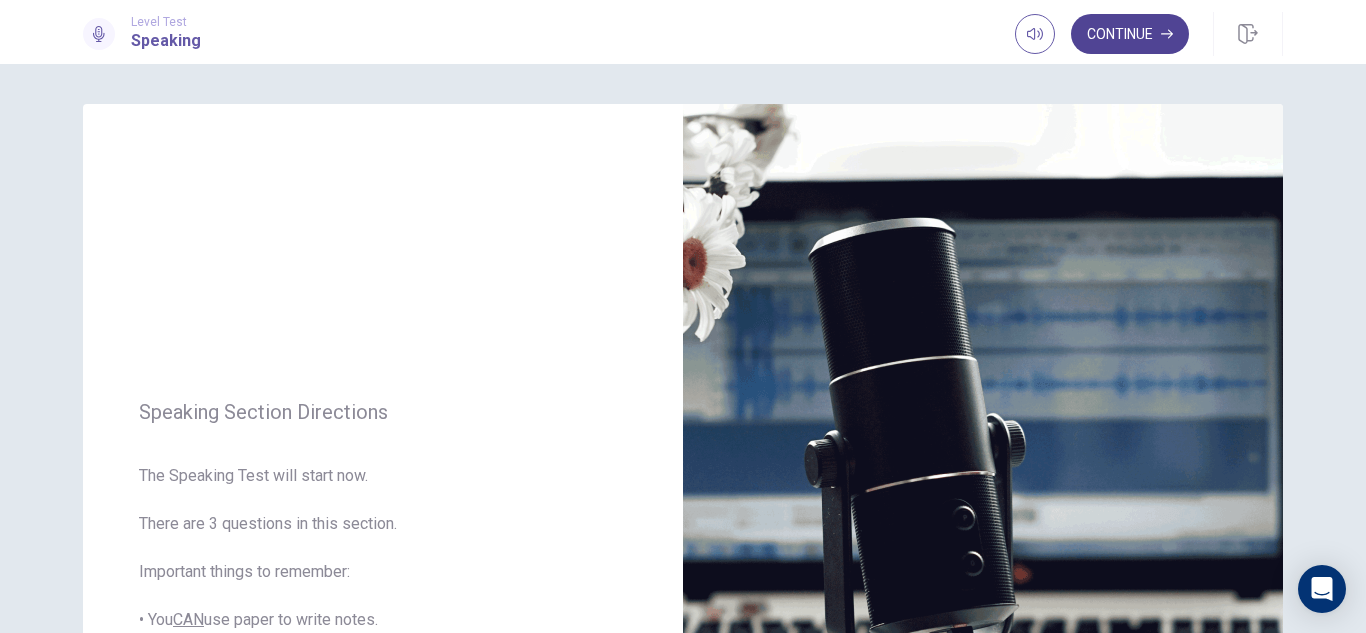 click on "Continue" at bounding box center (1130, 34) 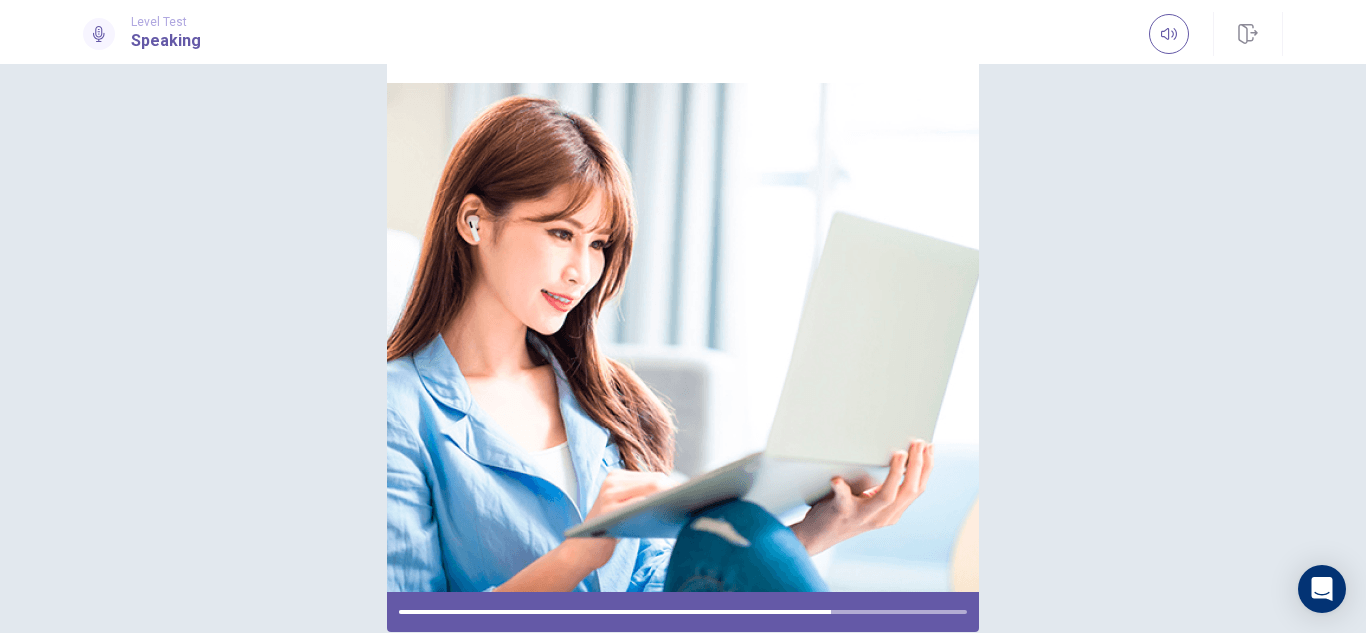 scroll, scrollTop: 180, scrollLeft: 0, axis: vertical 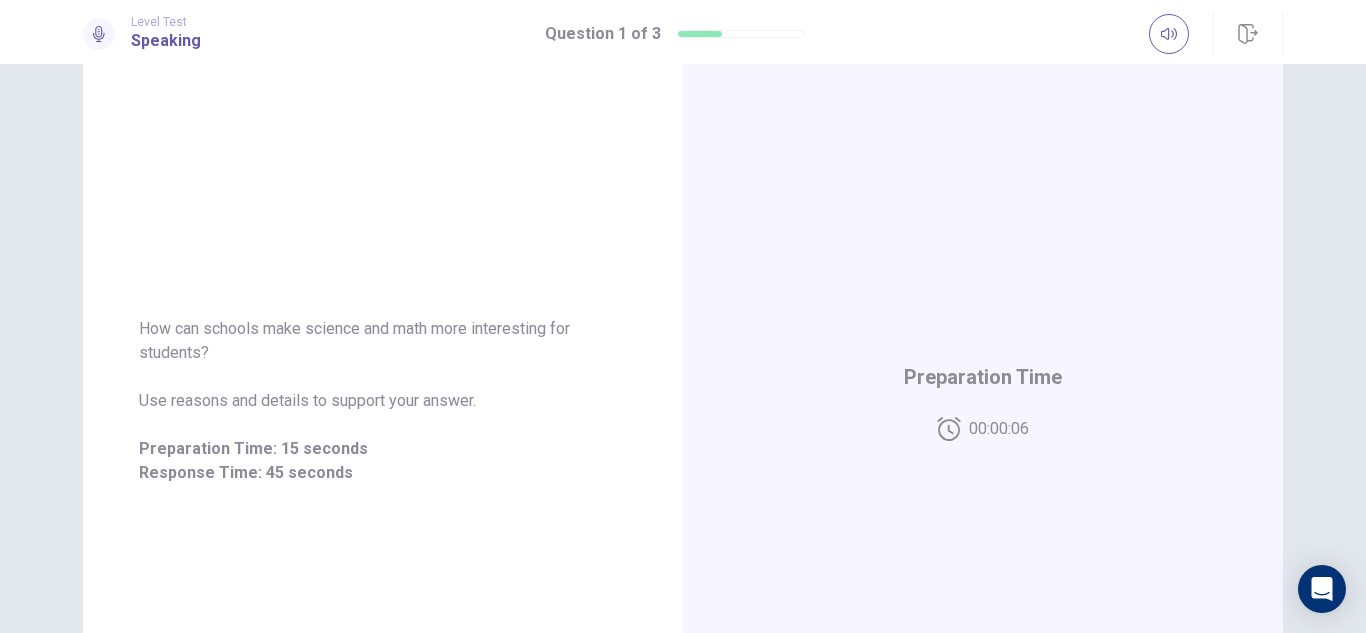 drag, startPoint x: 1353, startPoint y: 237, endPoint x: 1364, endPoint y: 237, distance: 11 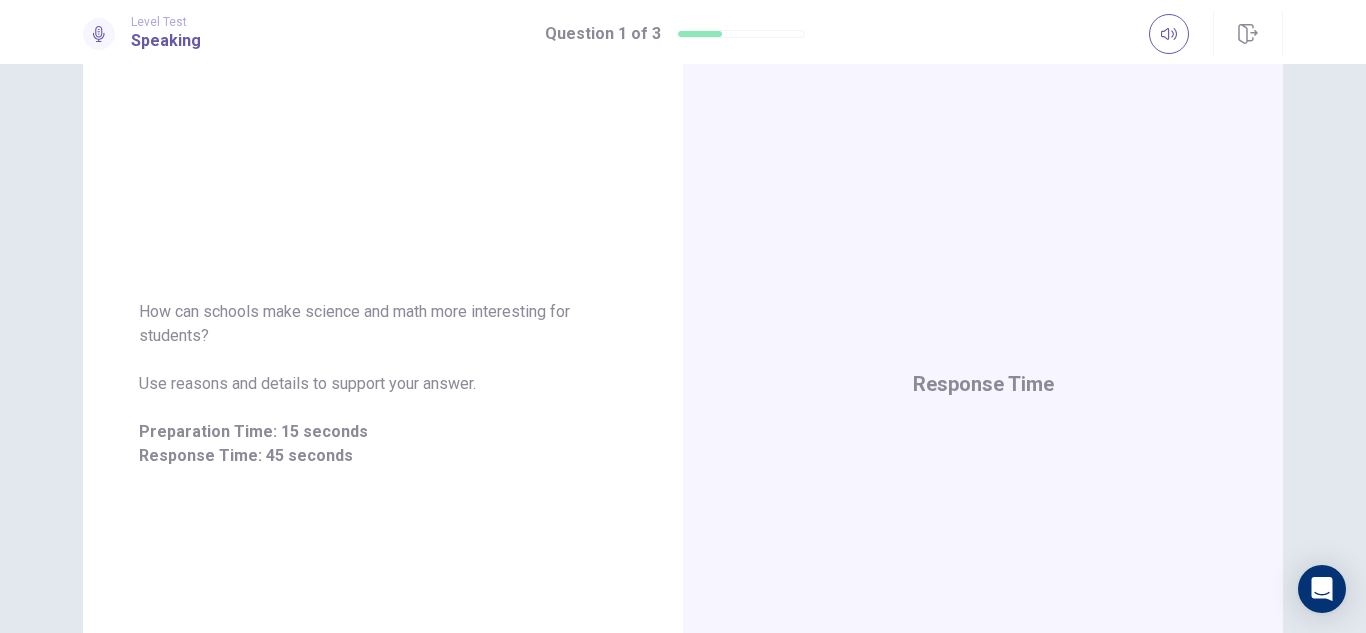 scroll, scrollTop: 174, scrollLeft: 0, axis: vertical 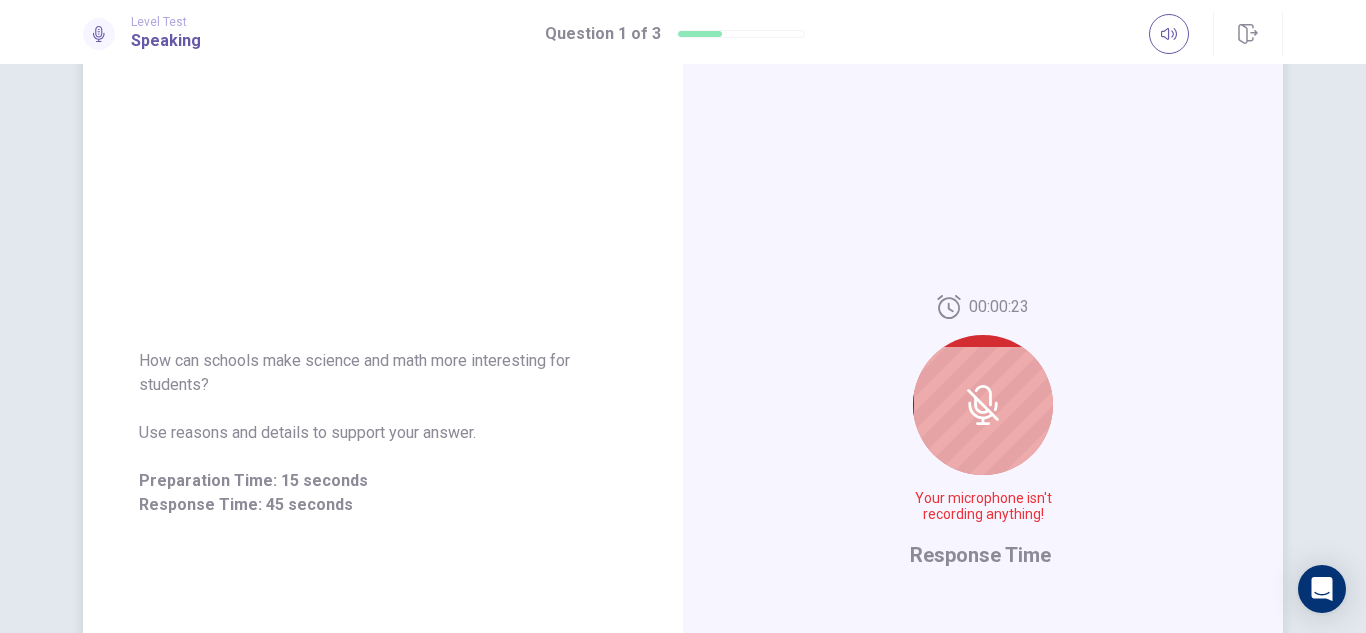 click on "Response Time" at bounding box center [980, 555] 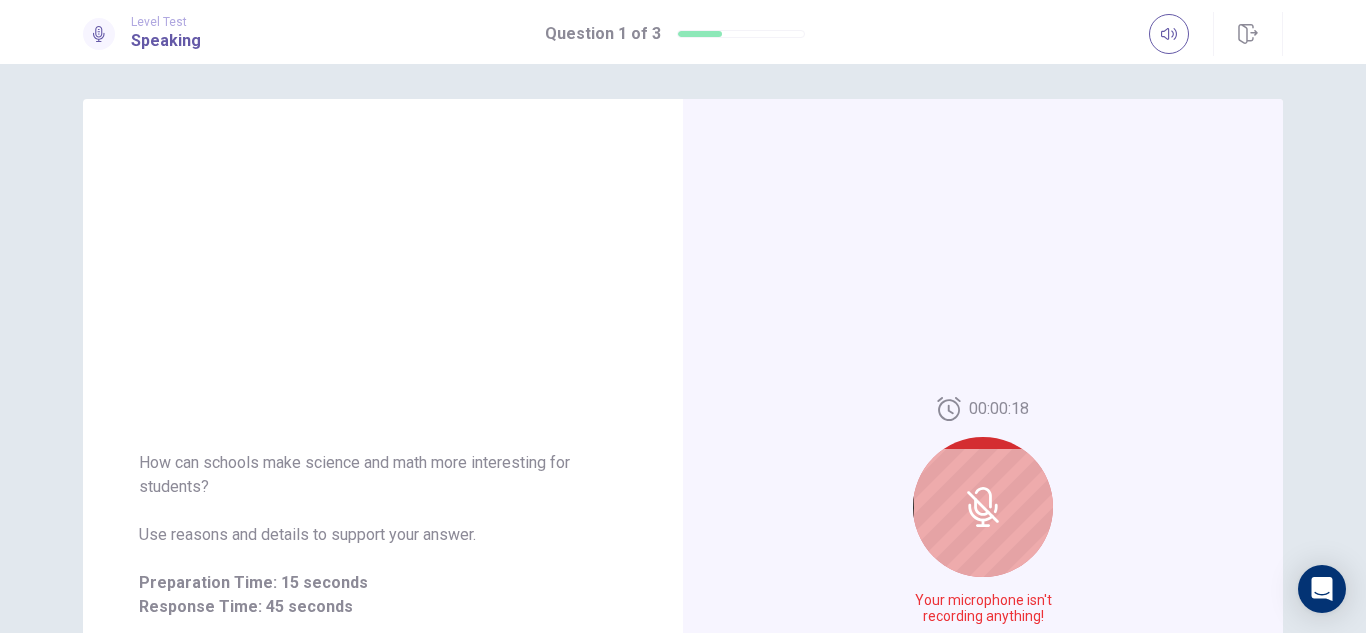scroll, scrollTop: 0, scrollLeft: 0, axis: both 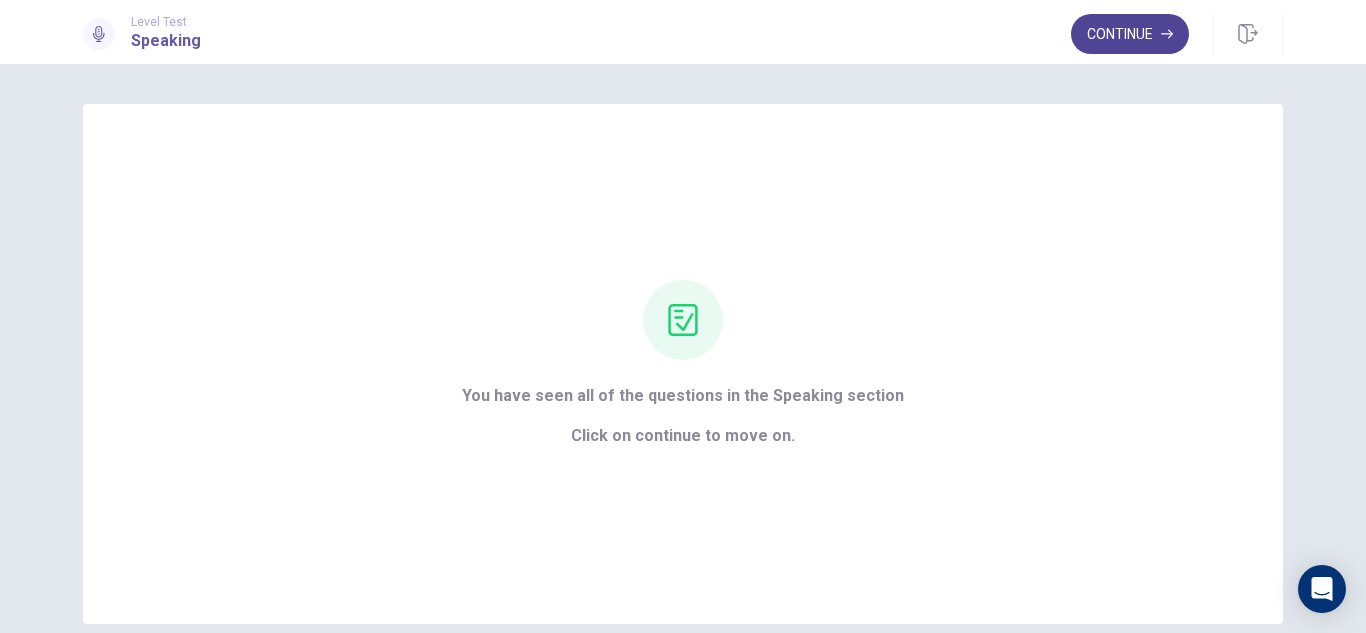 click on "Continue" at bounding box center (1130, 34) 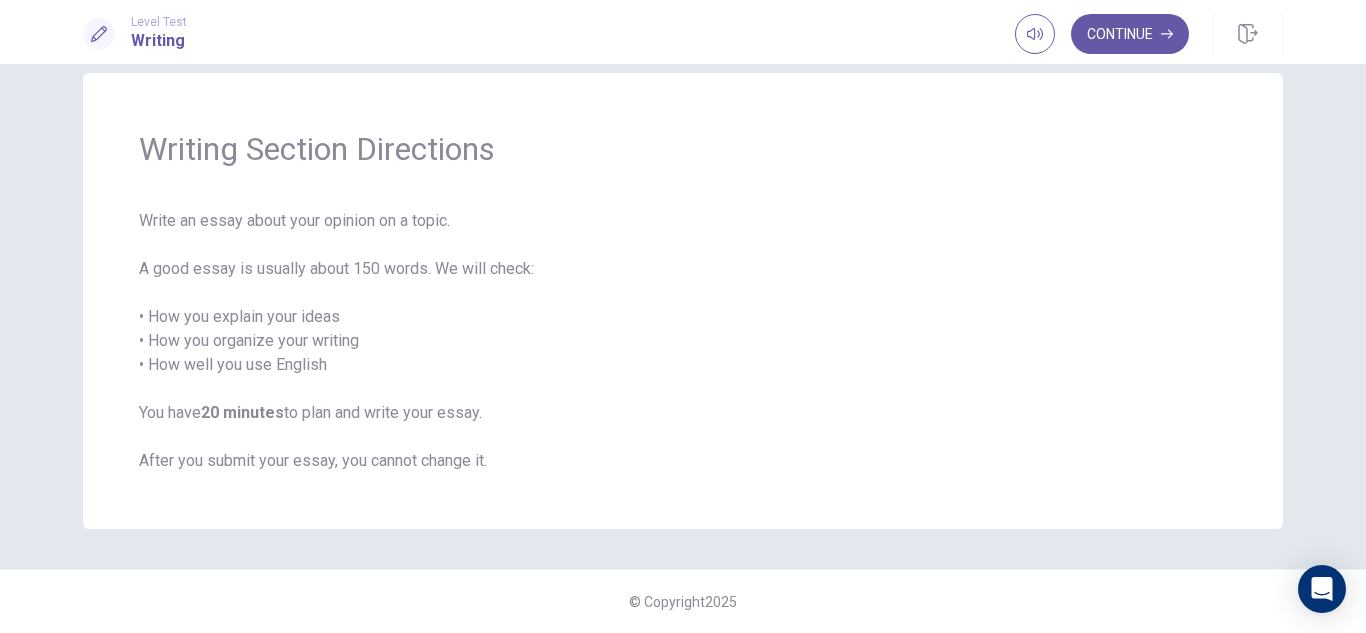 scroll, scrollTop: 14, scrollLeft: 0, axis: vertical 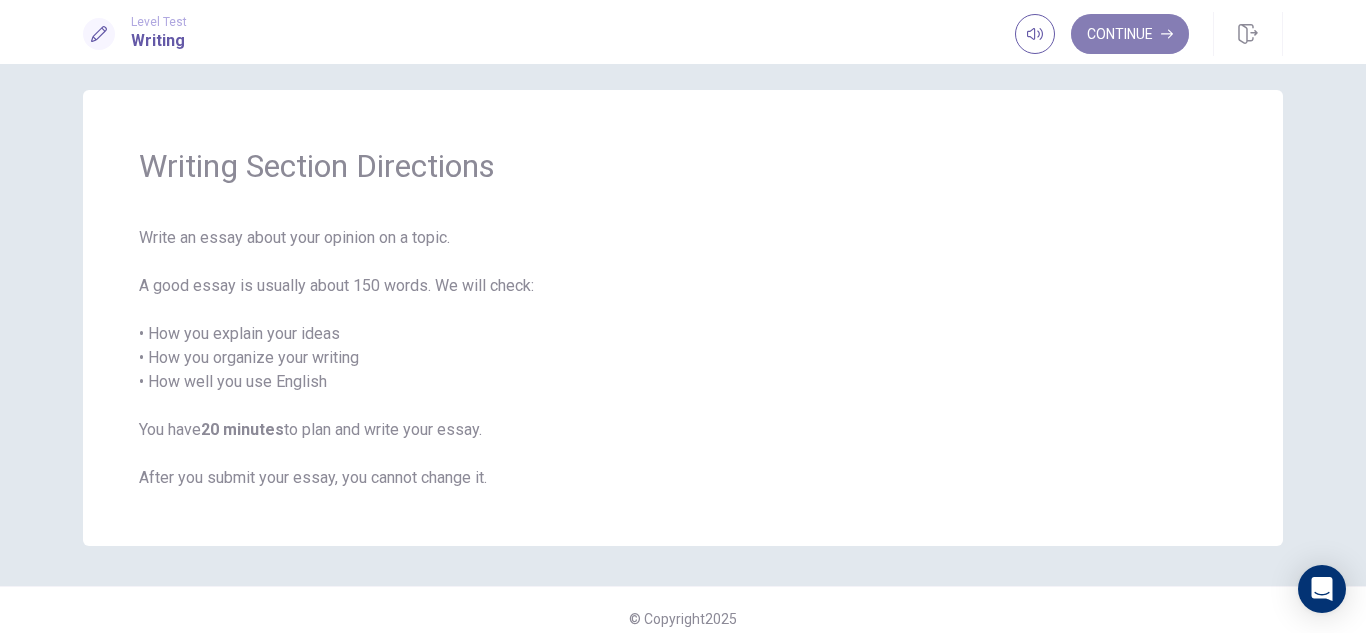 click on "Continue" at bounding box center [1130, 34] 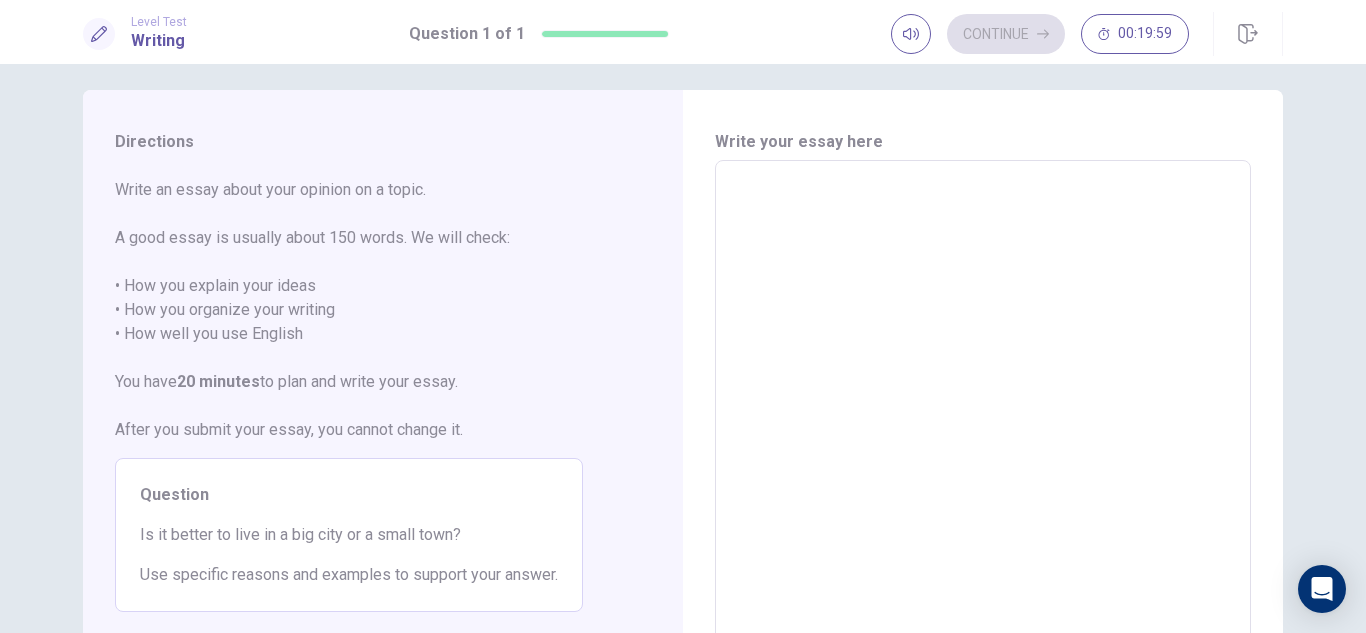 click at bounding box center [983, 437] 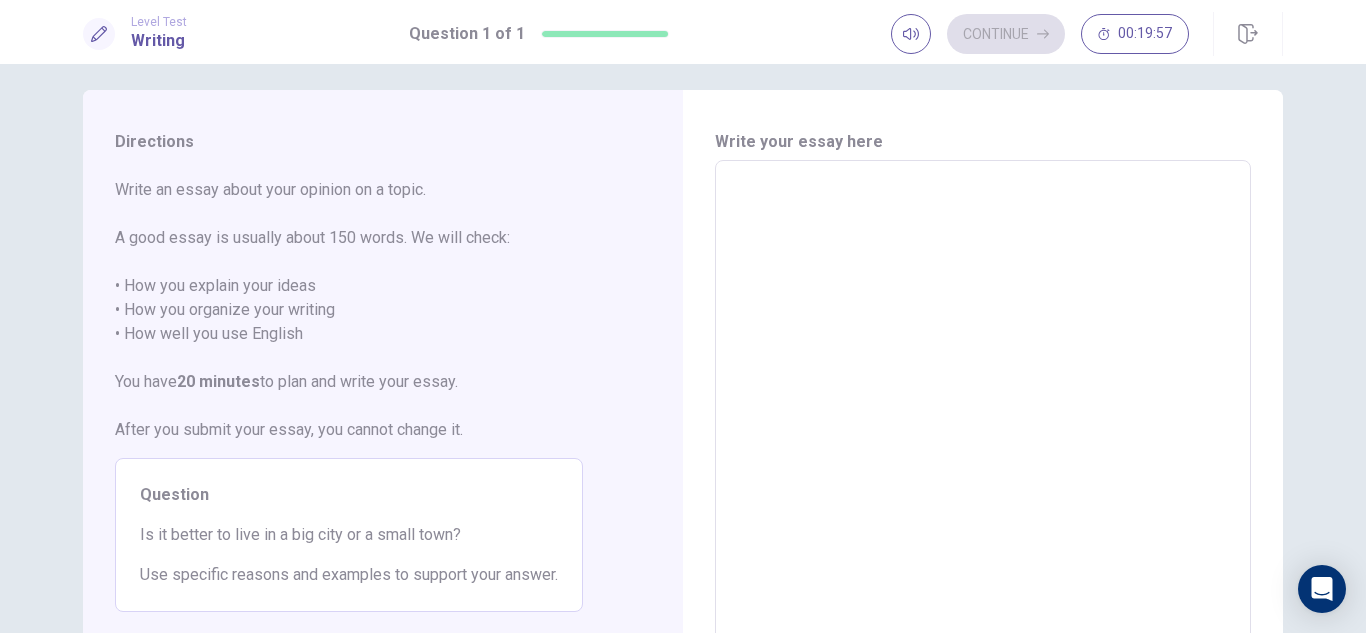 type on "*" 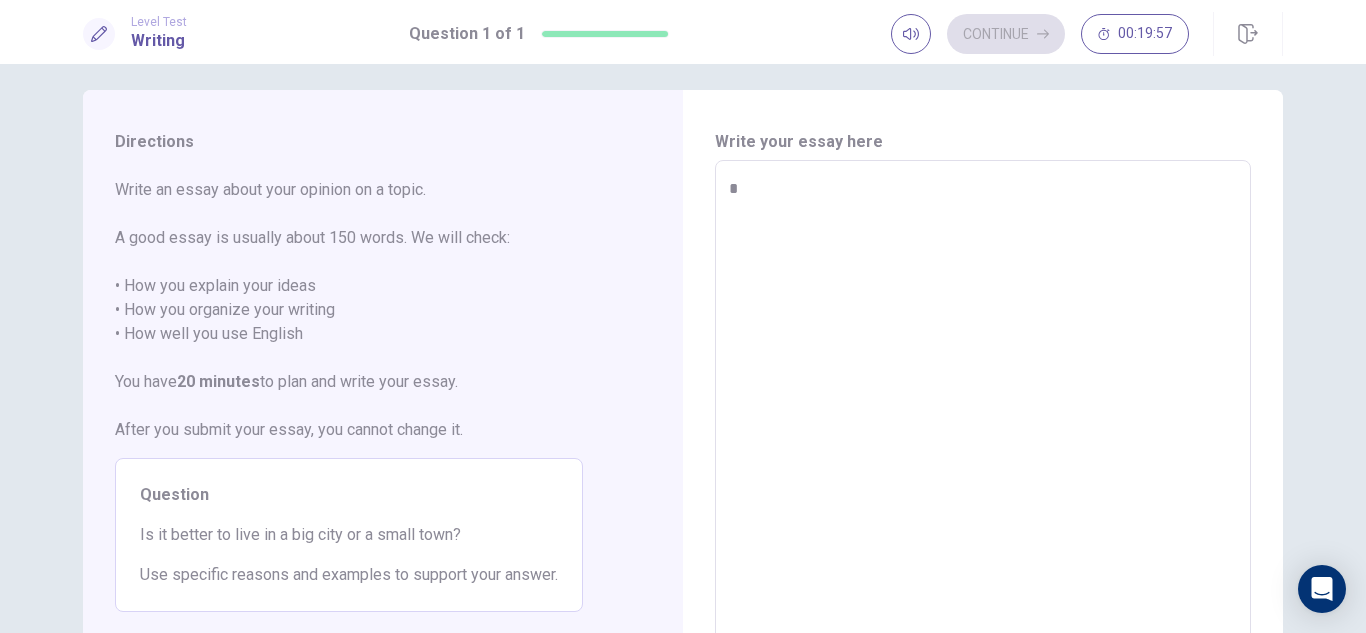 type on "*" 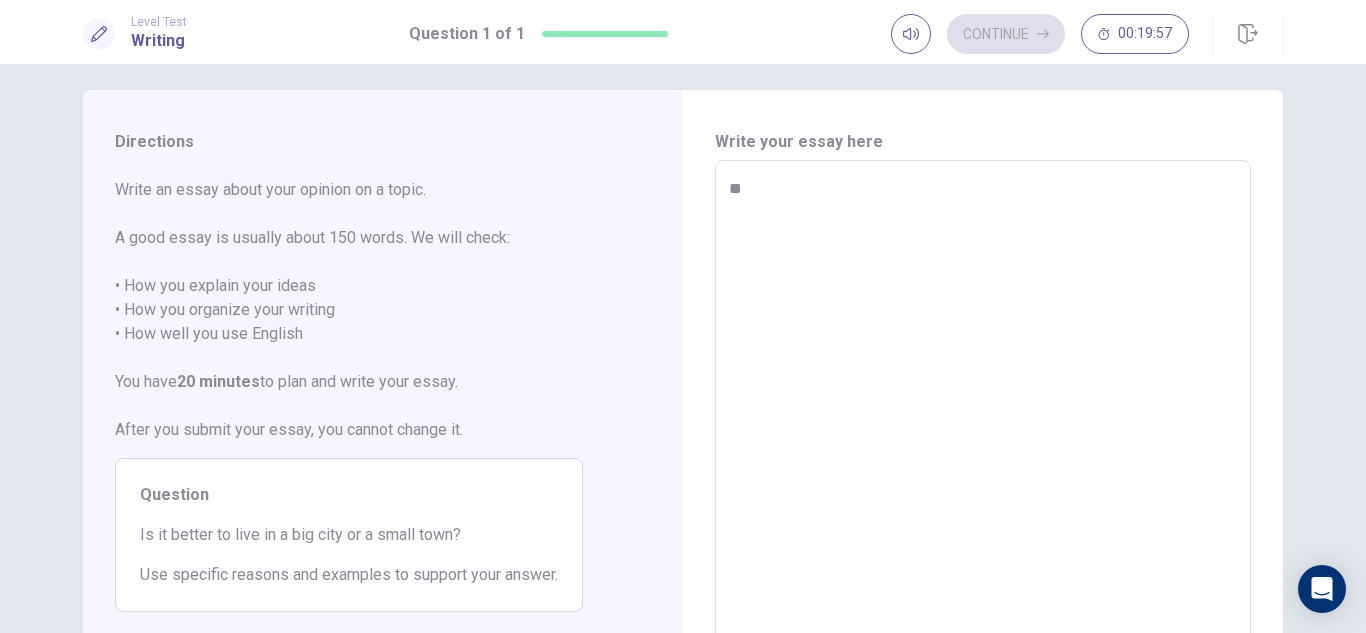 type on "*" 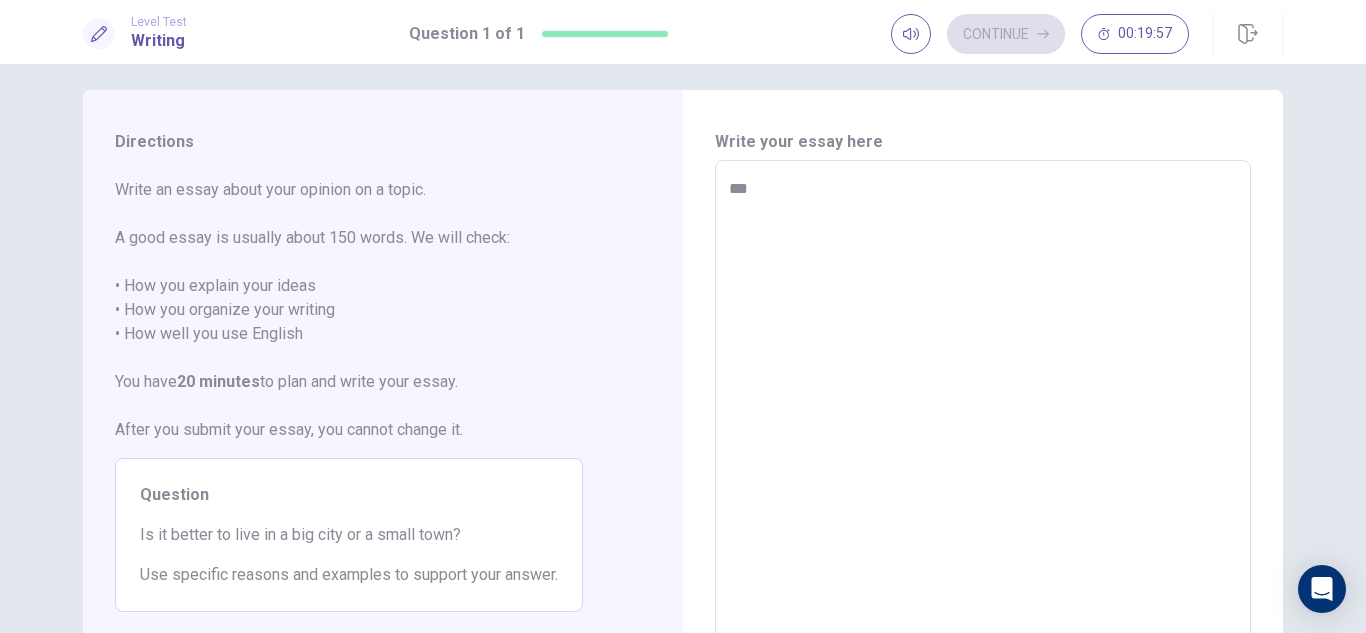 type on "*" 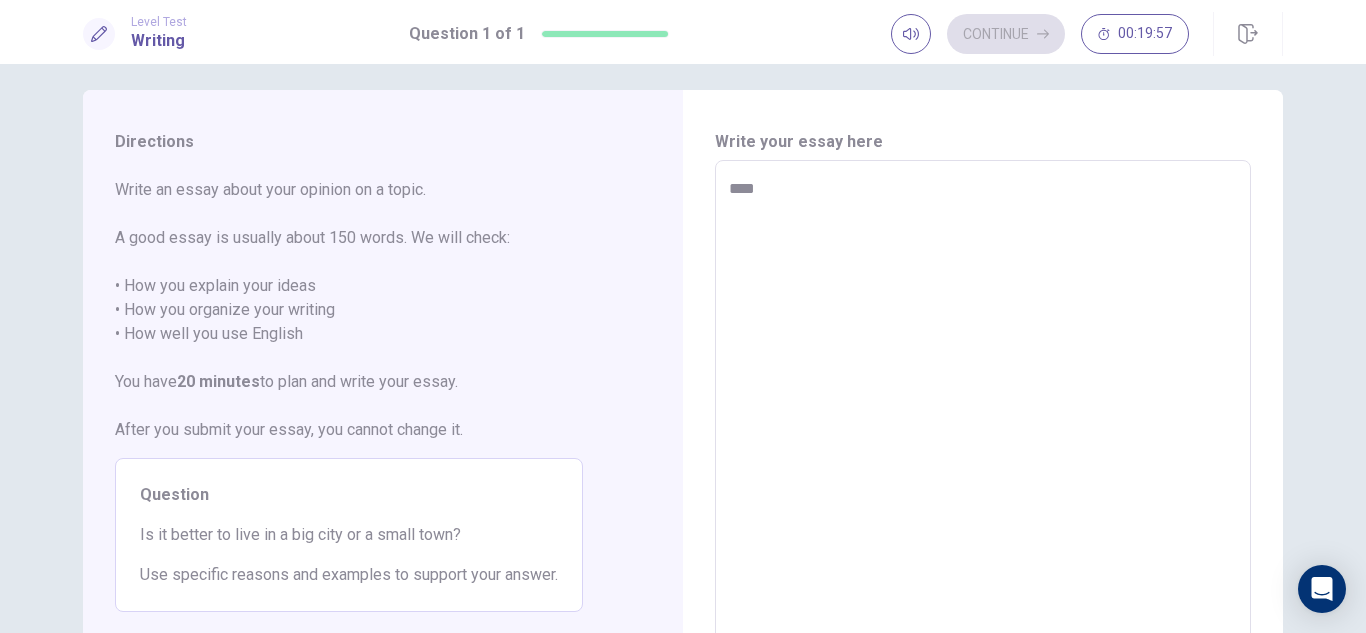 type on "*" 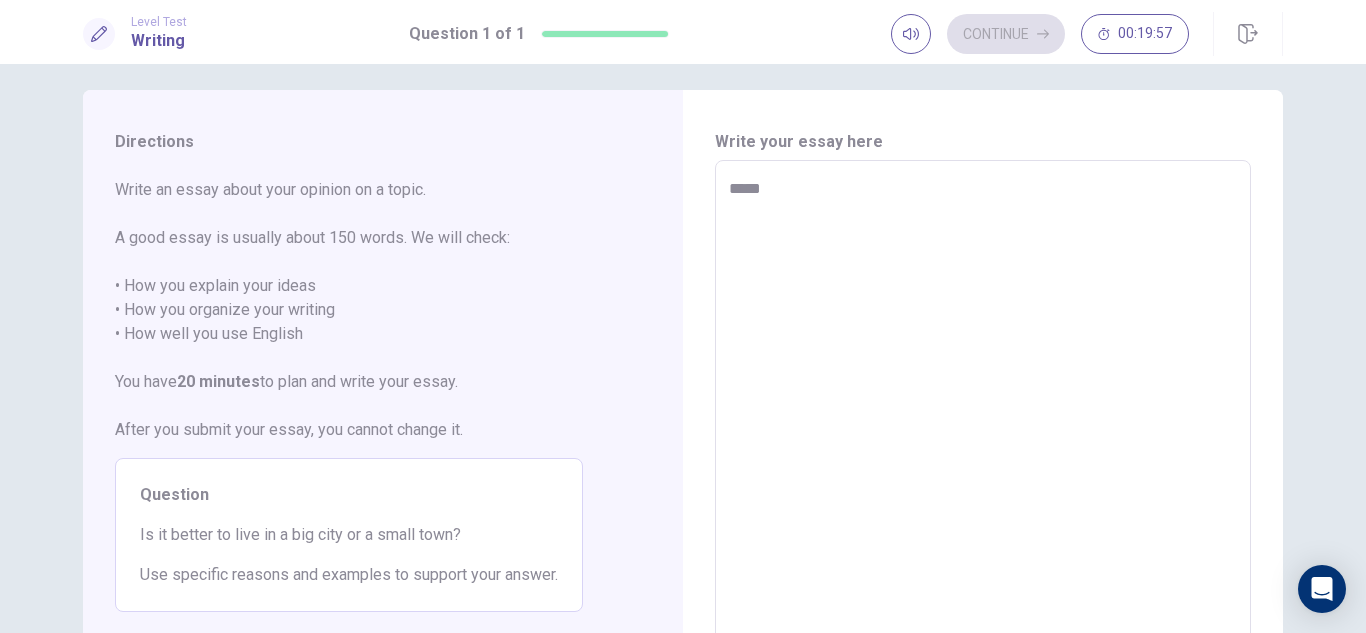 type on "*" 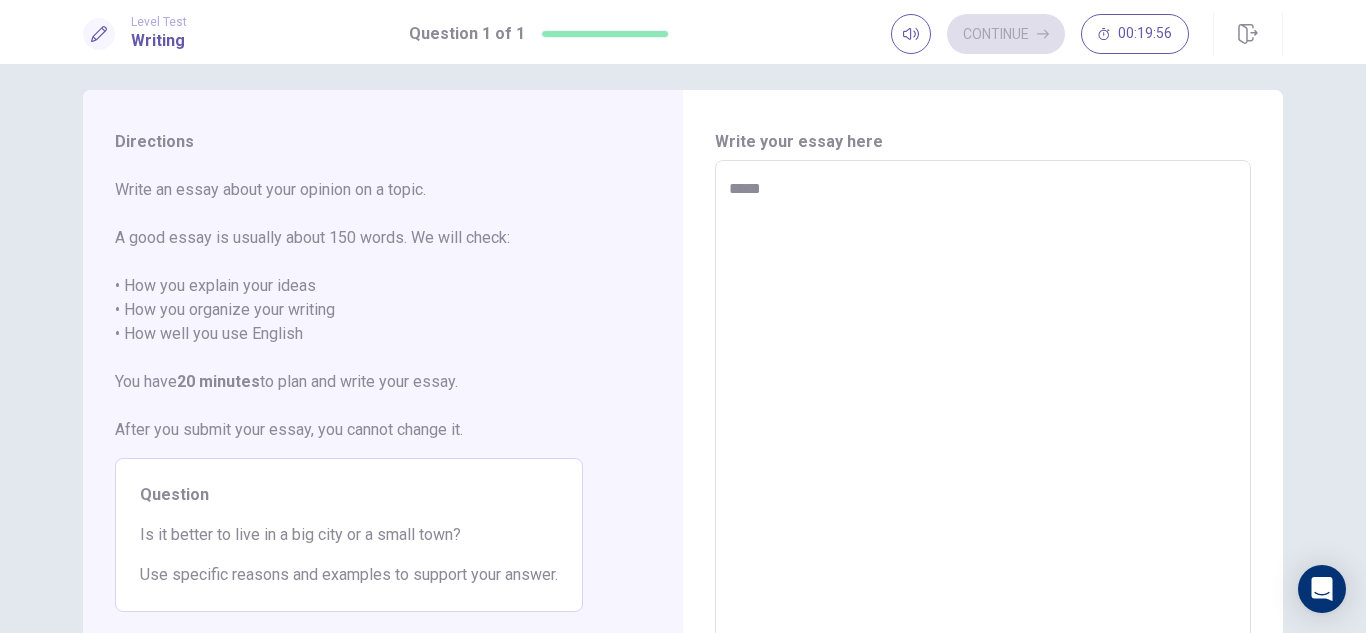 type on "******" 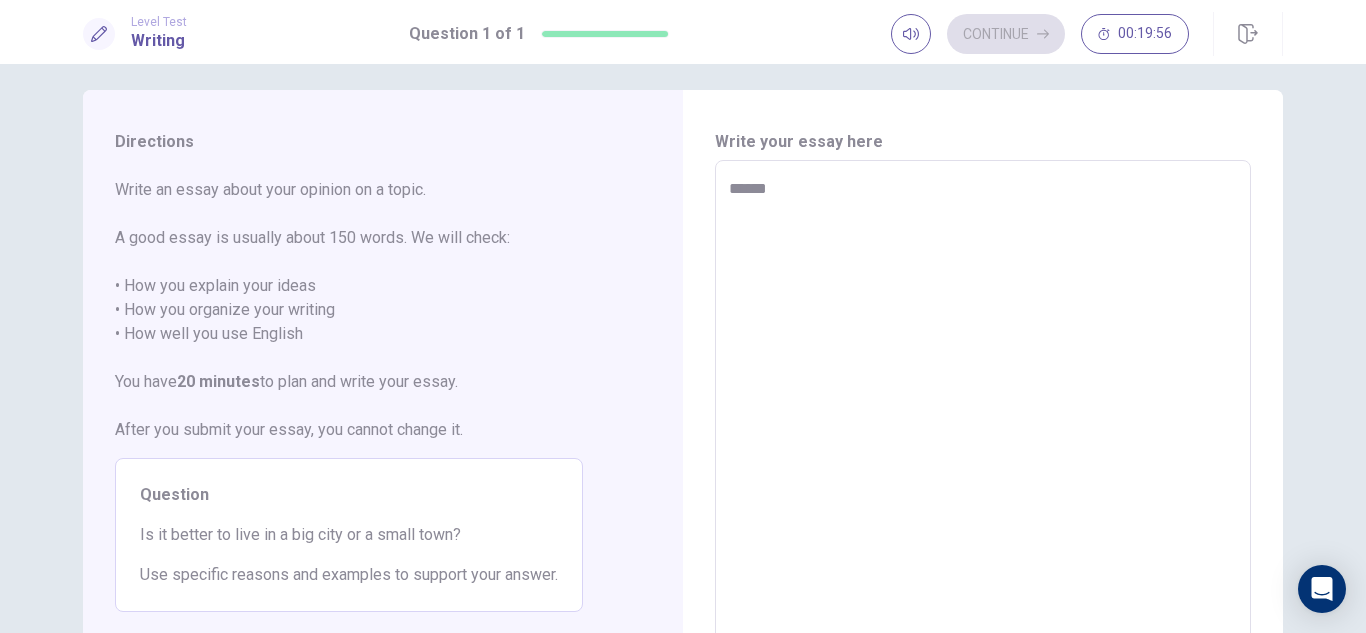 type on "*" 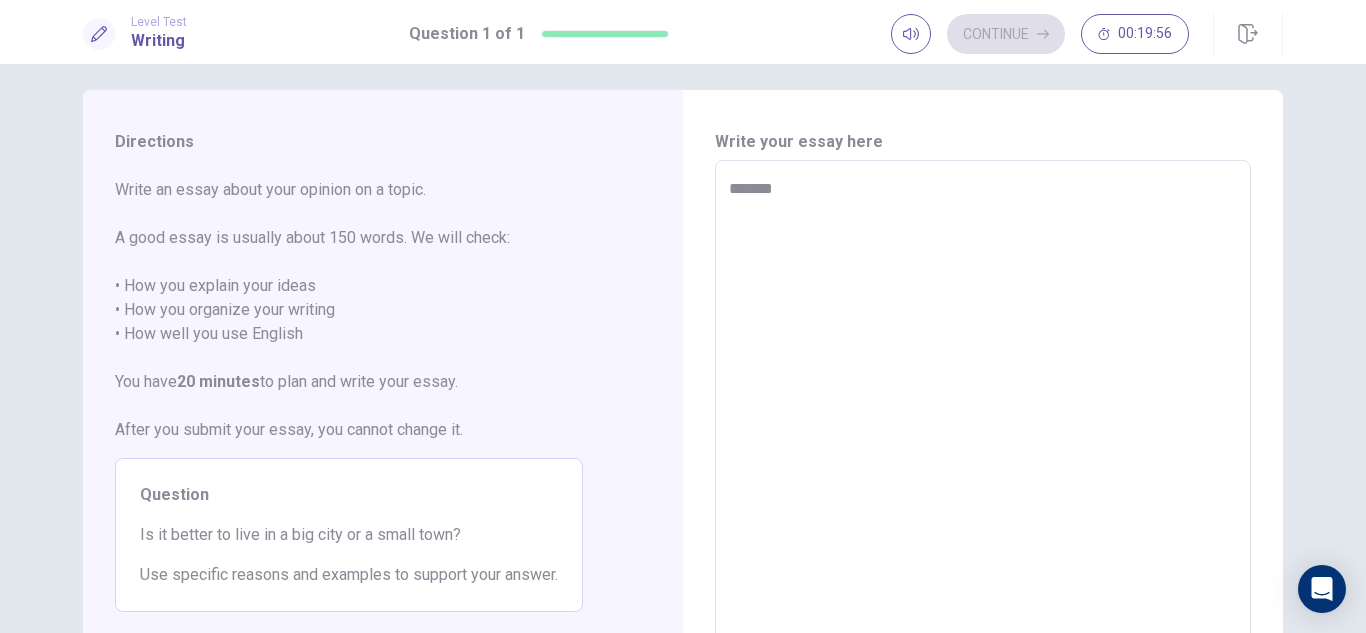 type on "*" 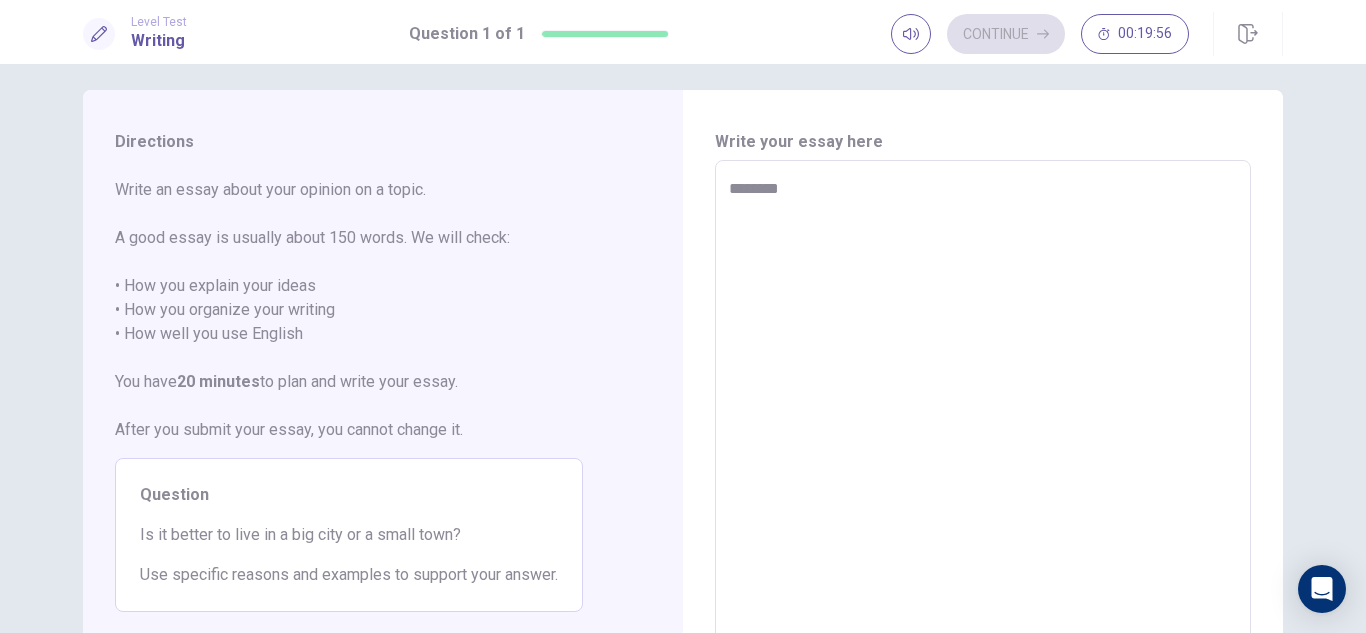 type on "*" 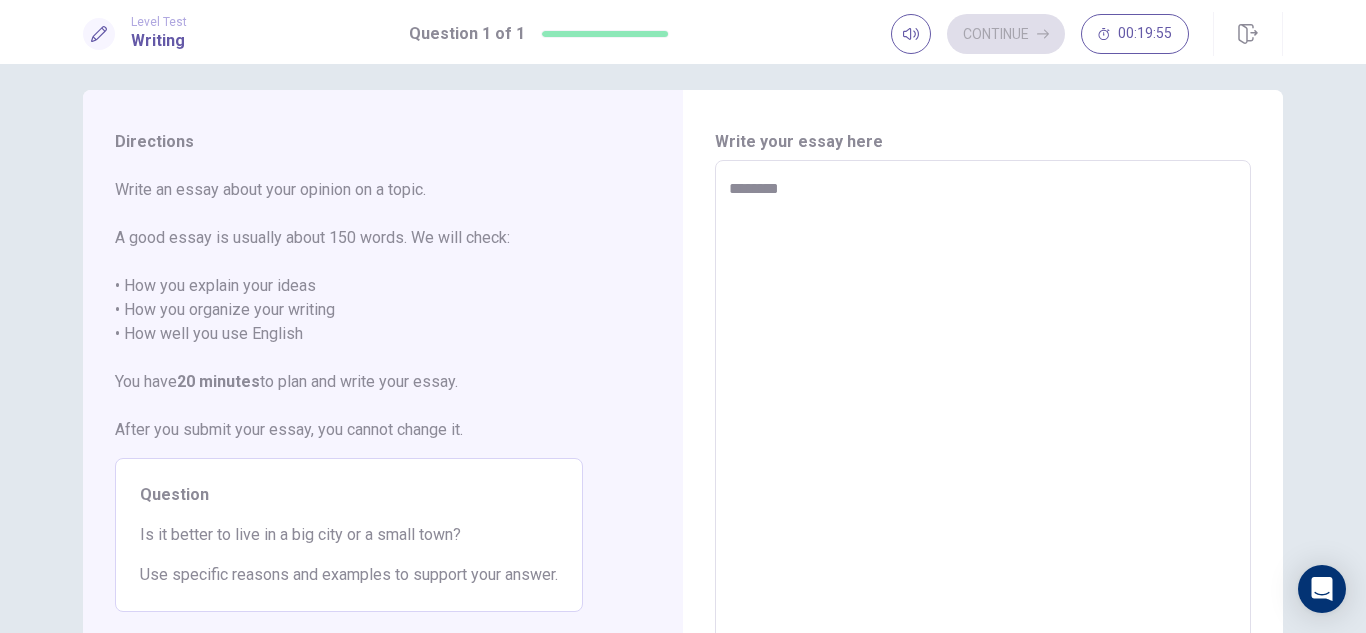 type on "*********" 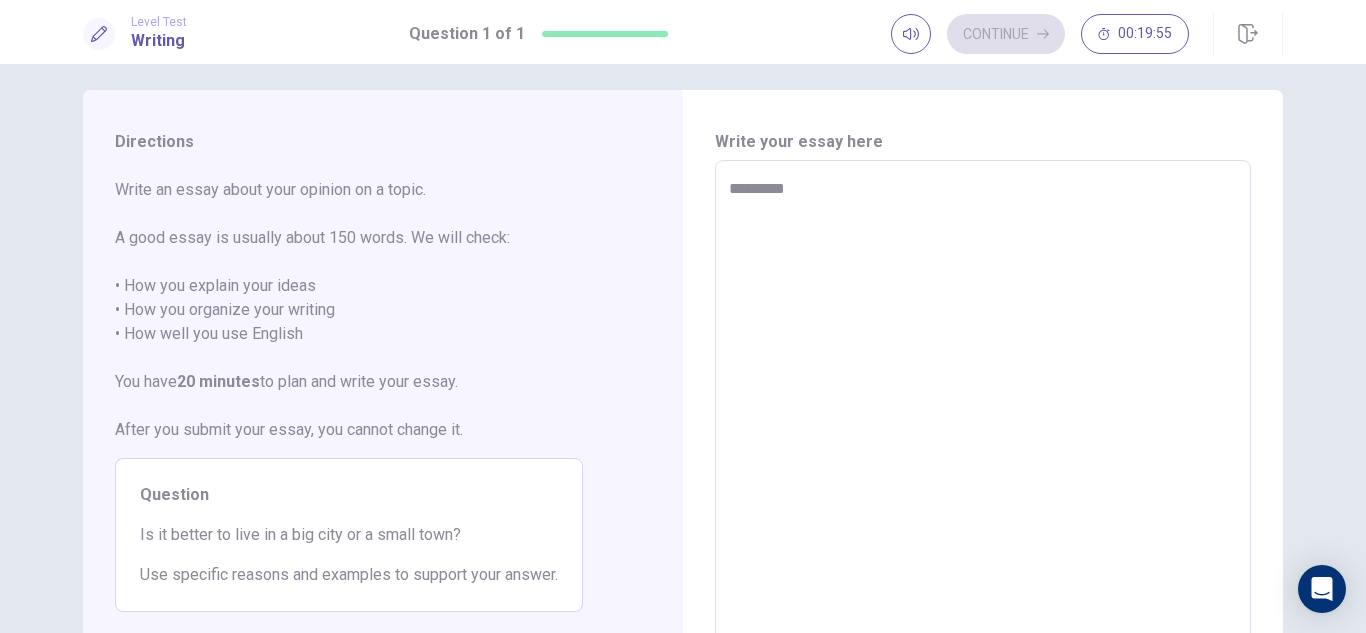 type on "*" 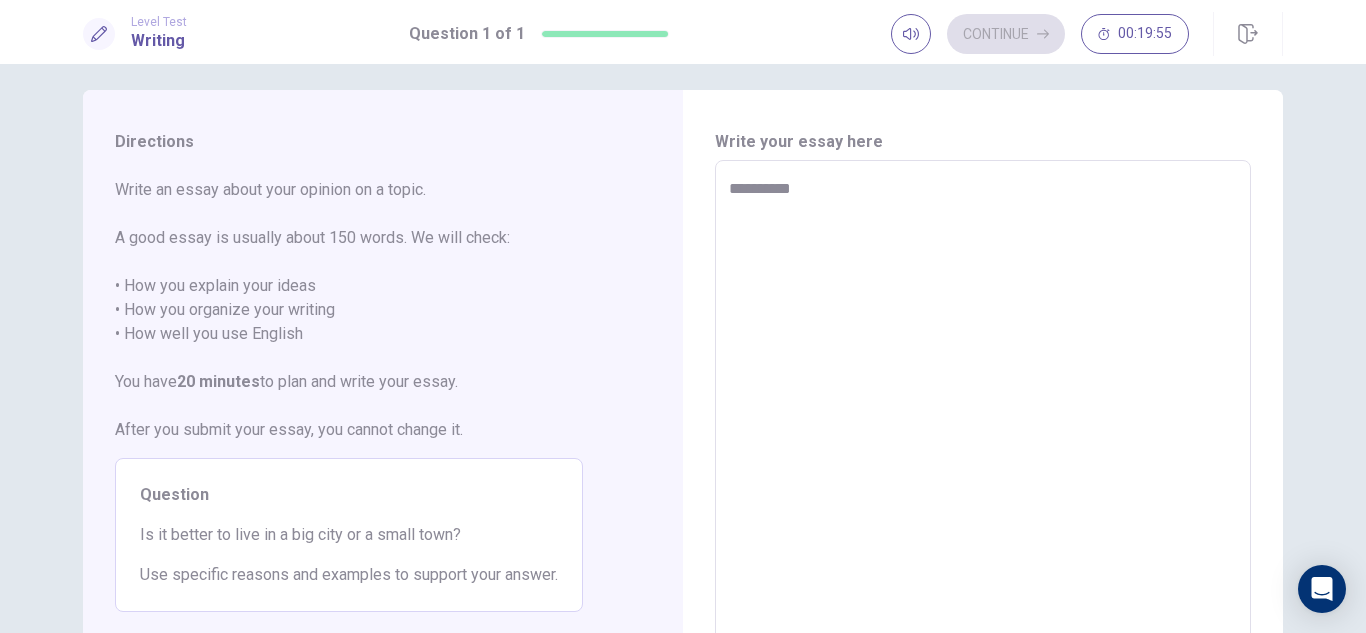 type on "*" 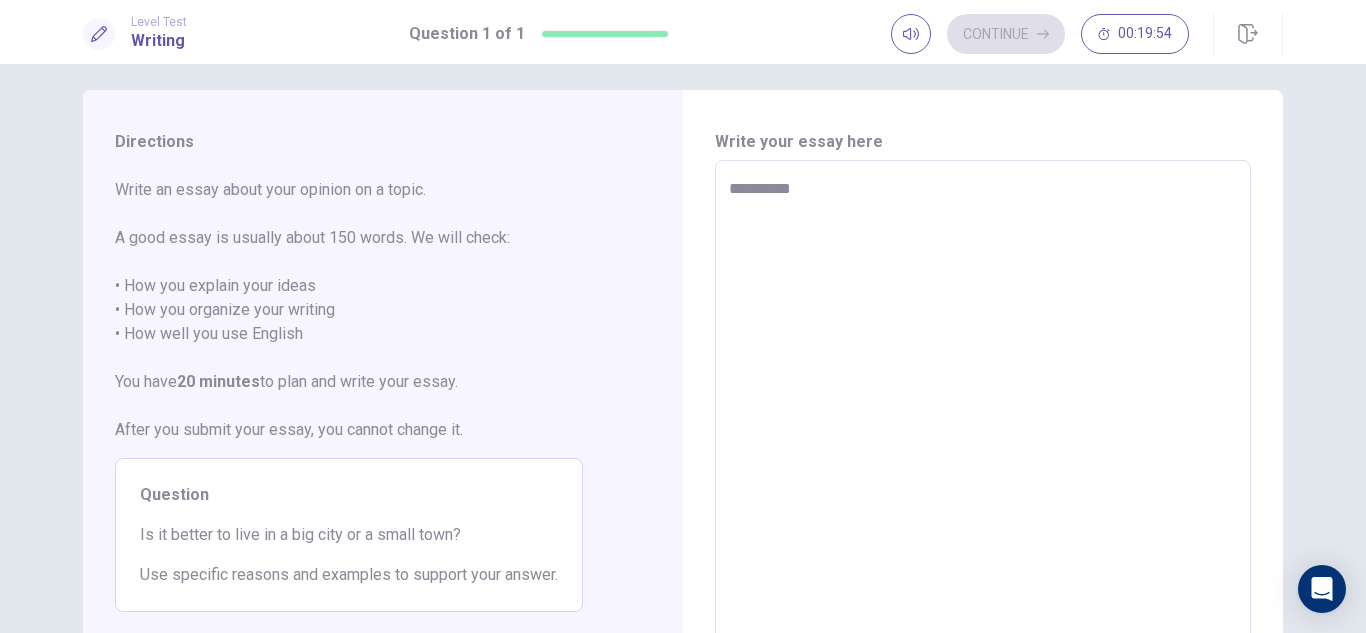 type on "**********" 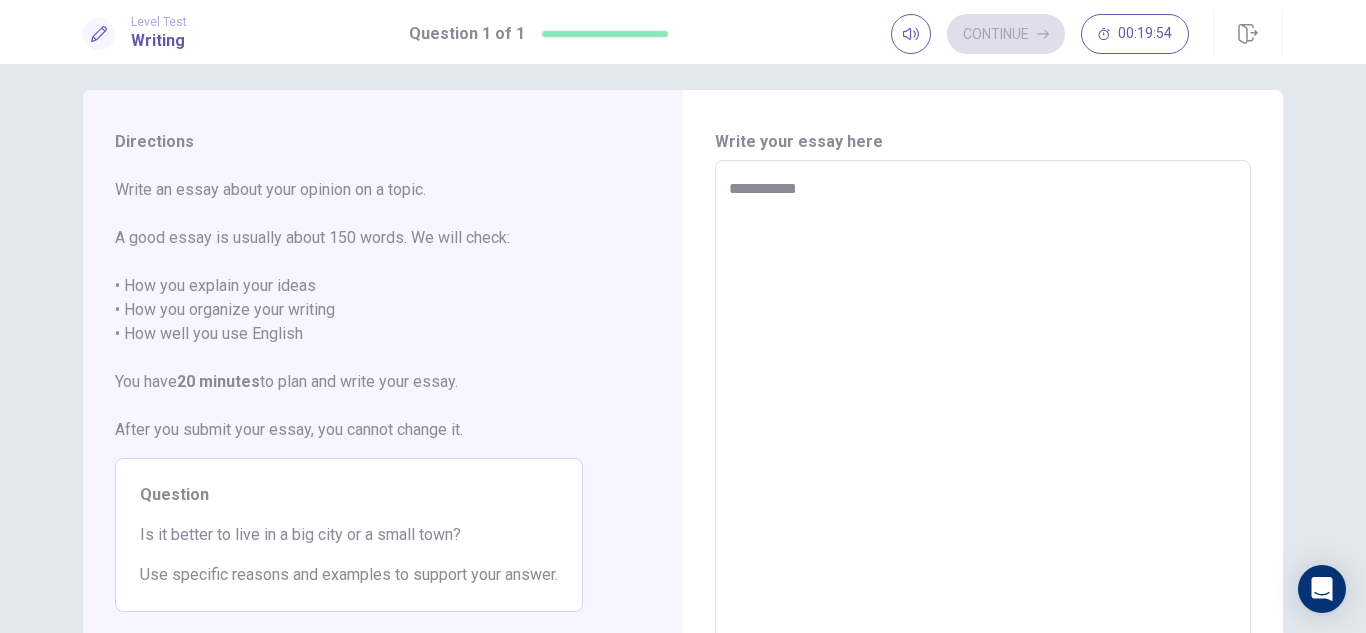 type on "*" 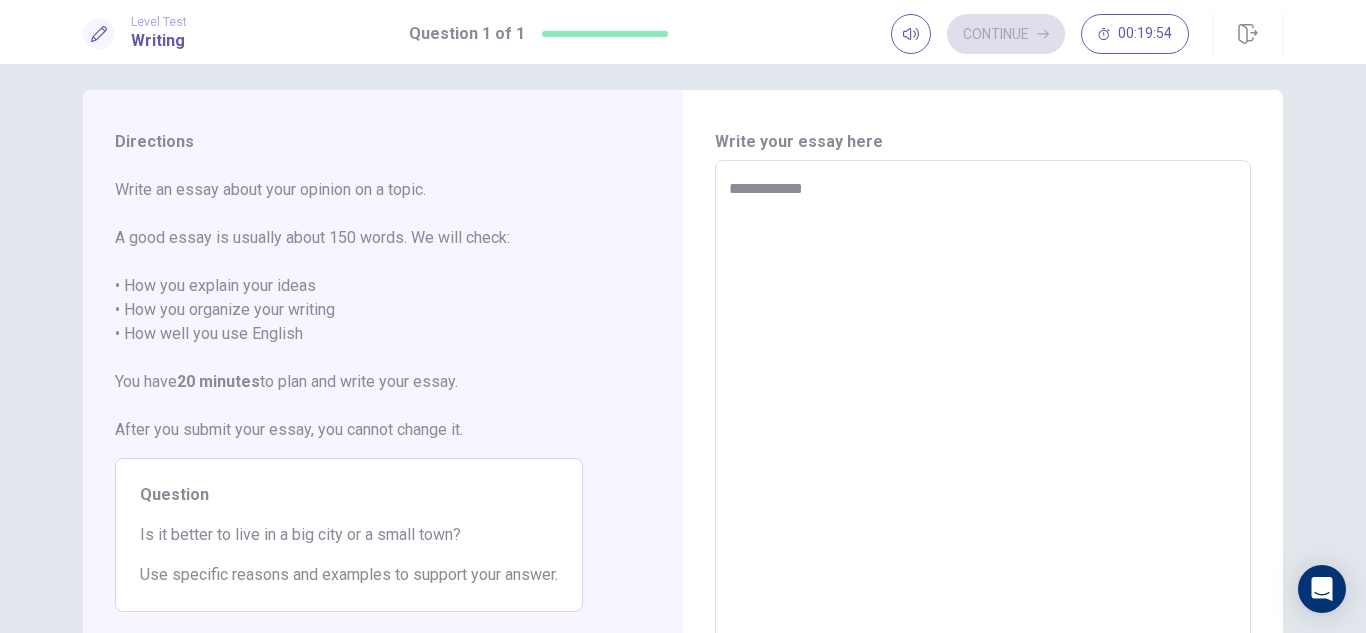 type on "*" 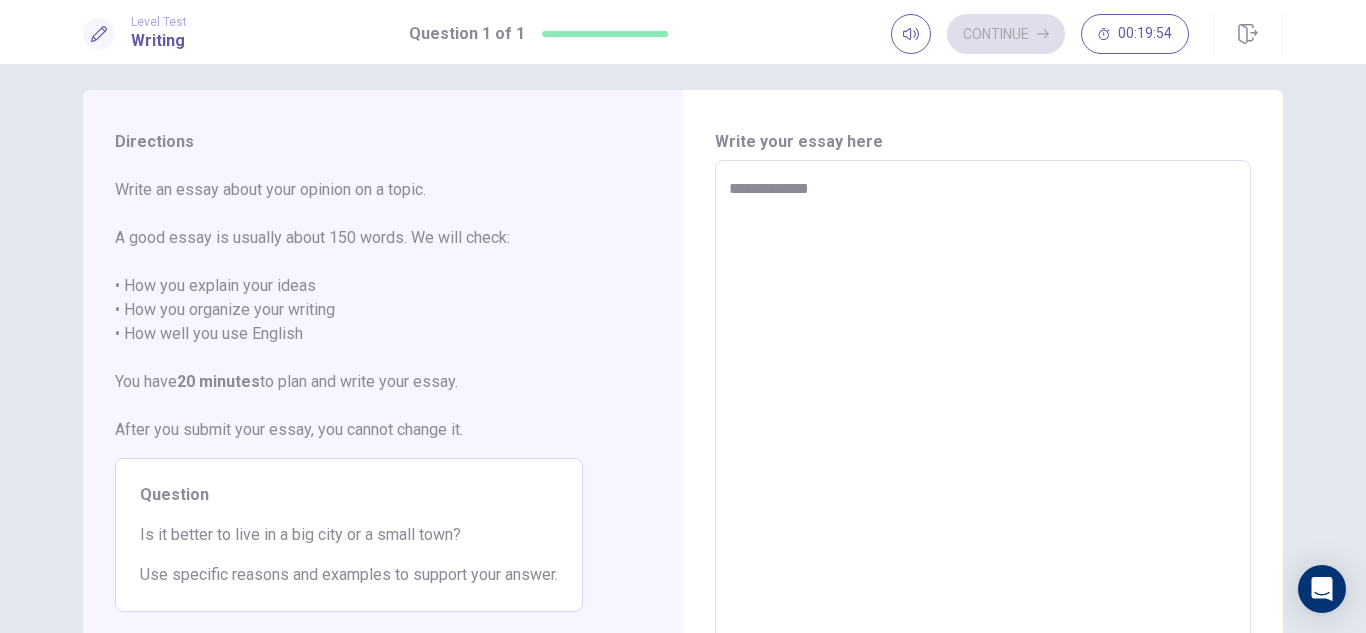 type on "*" 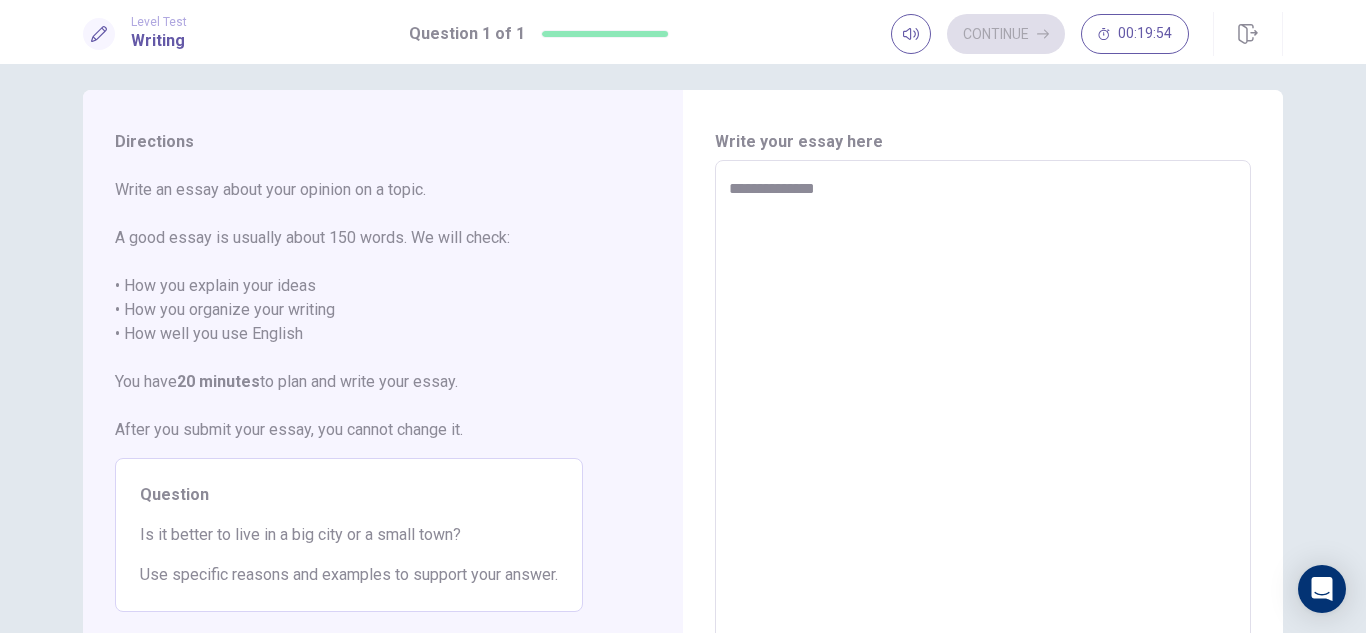 type on "*" 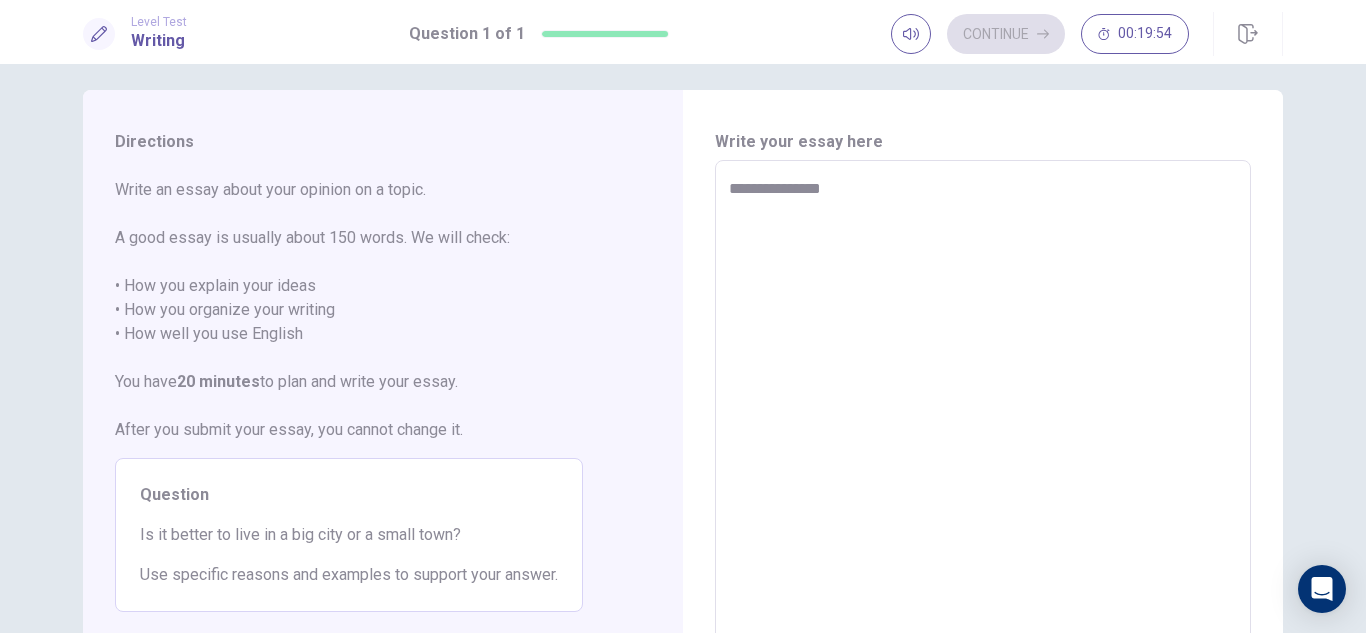 type on "*" 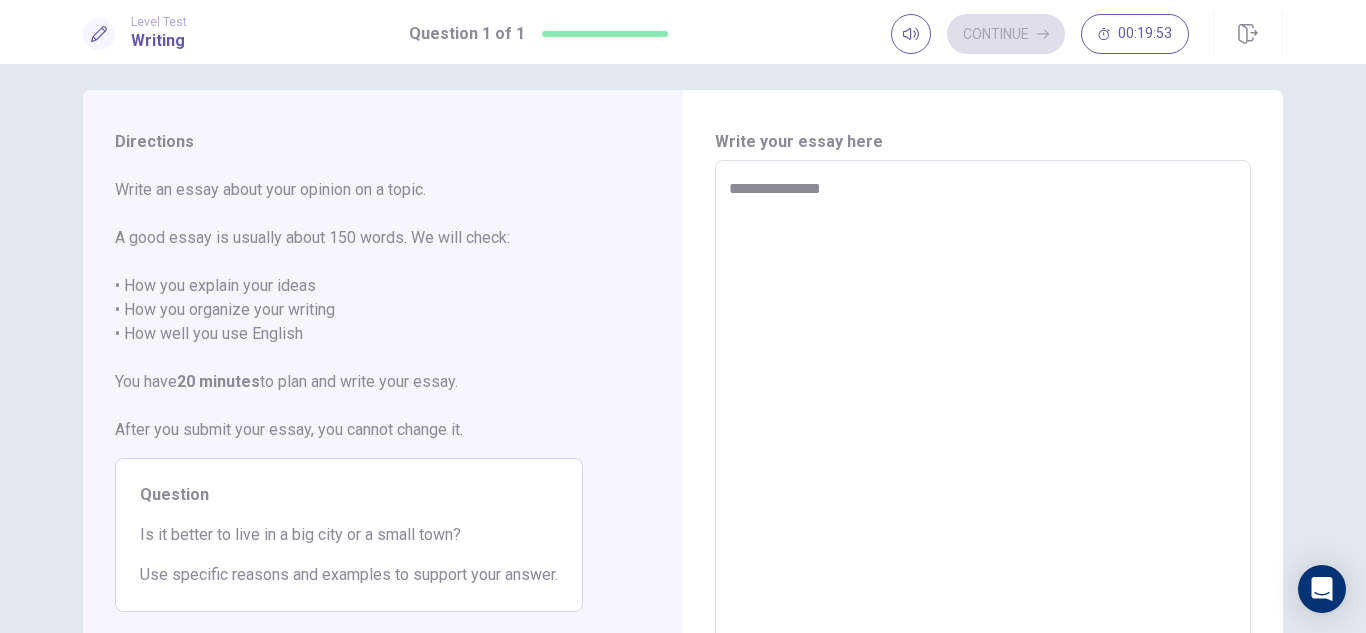 type on "**********" 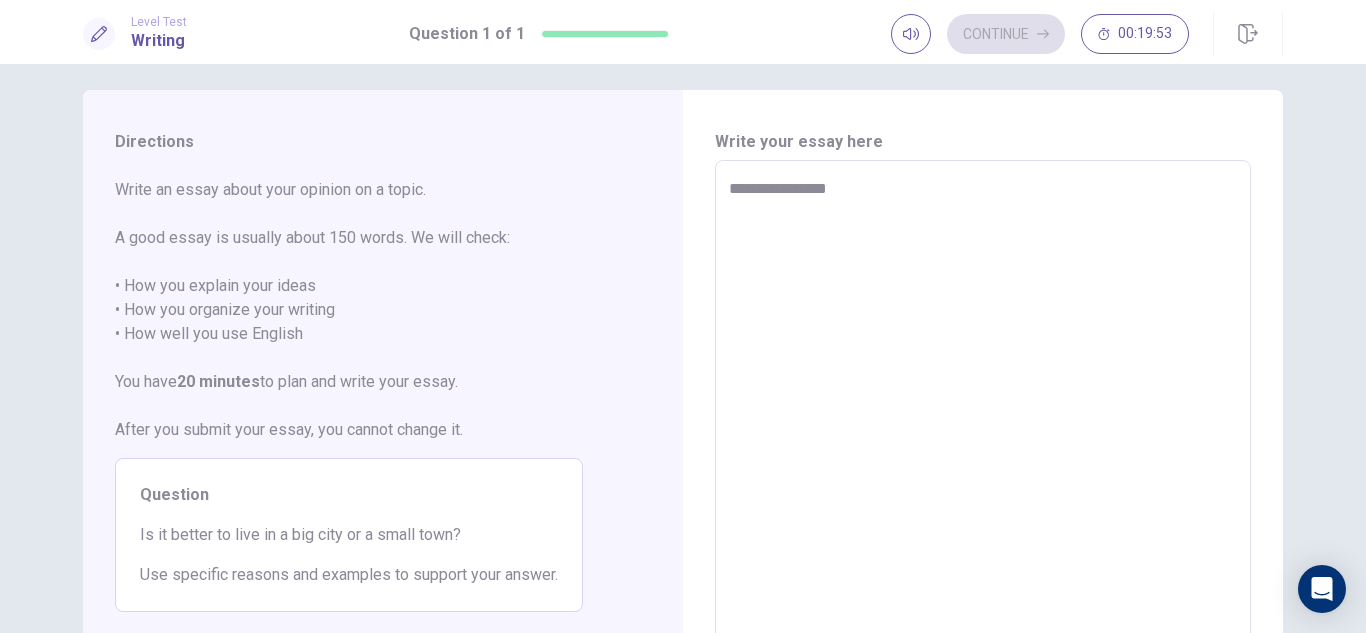 type on "*" 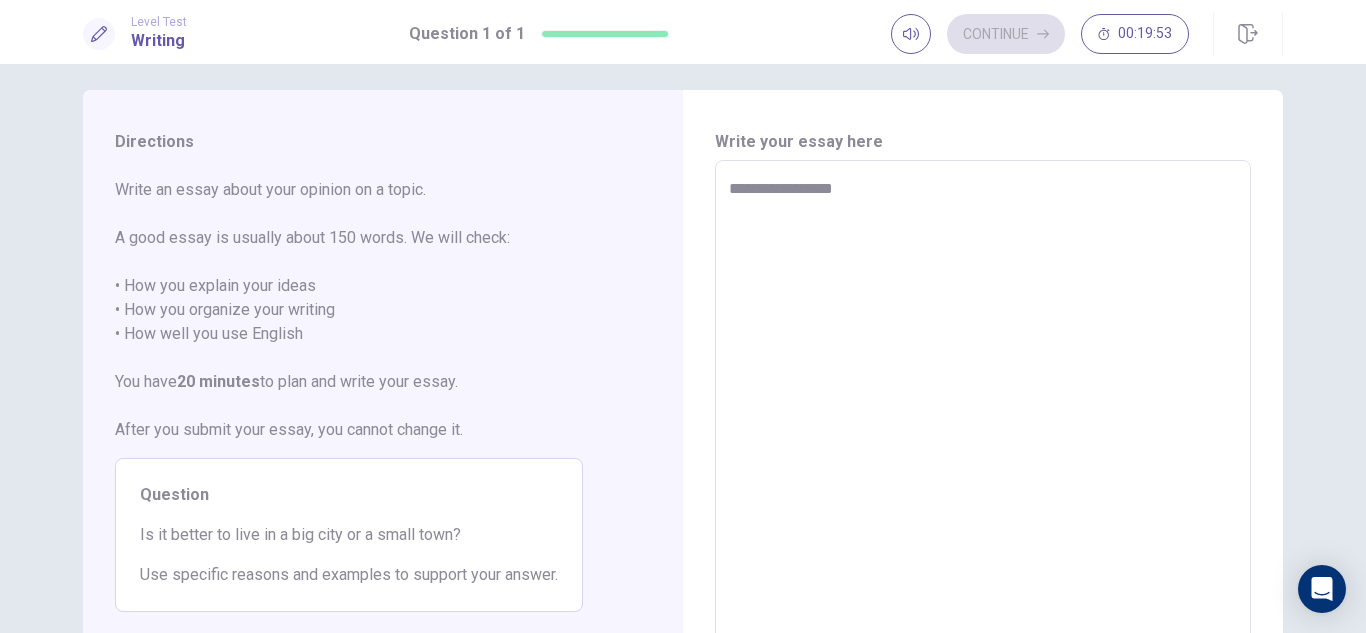 type on "*" 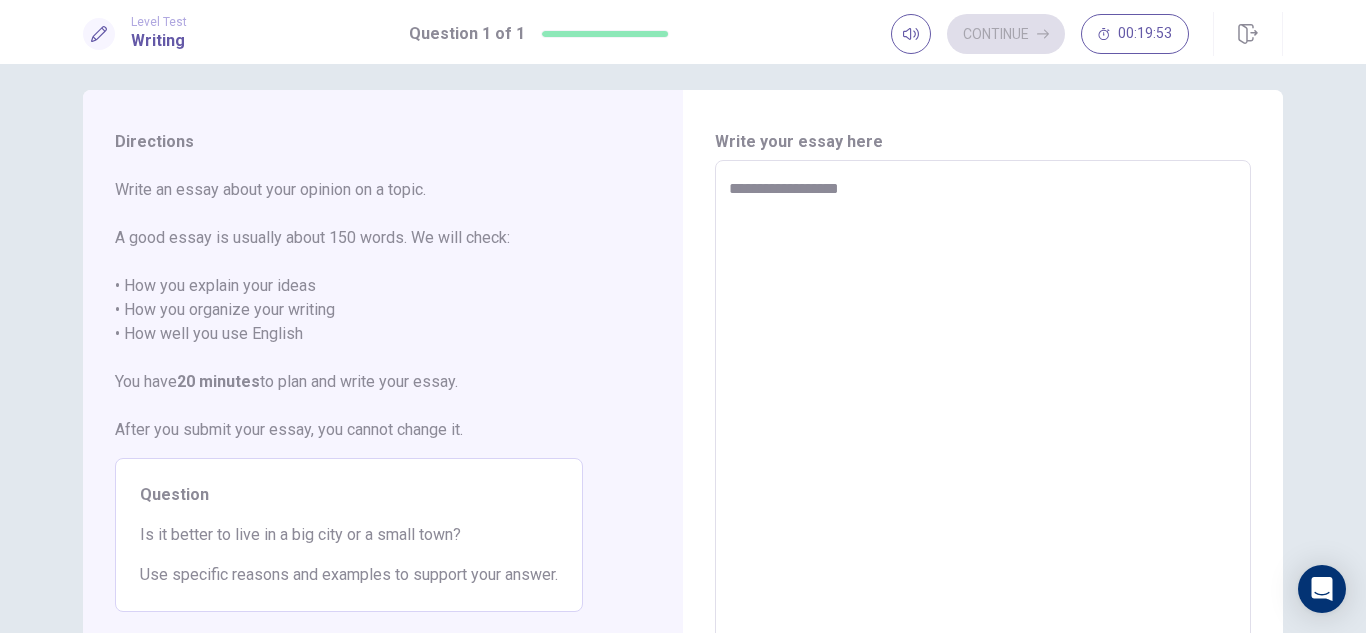 type on "*" 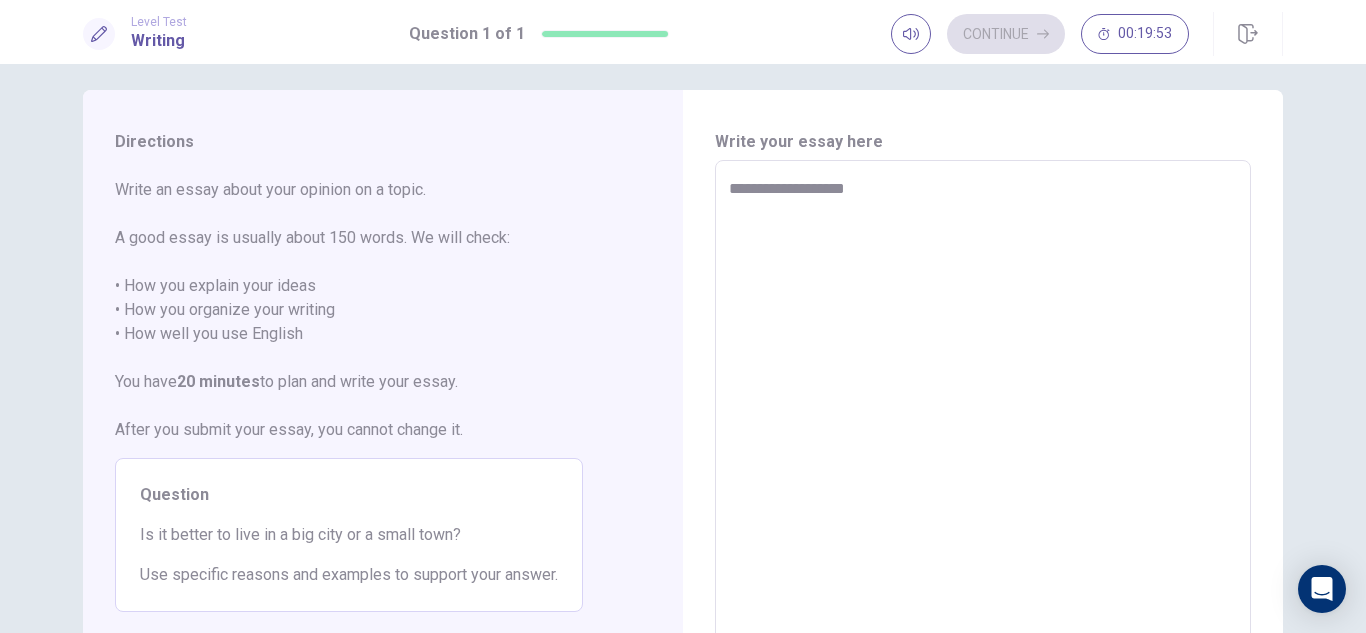 type on "*" 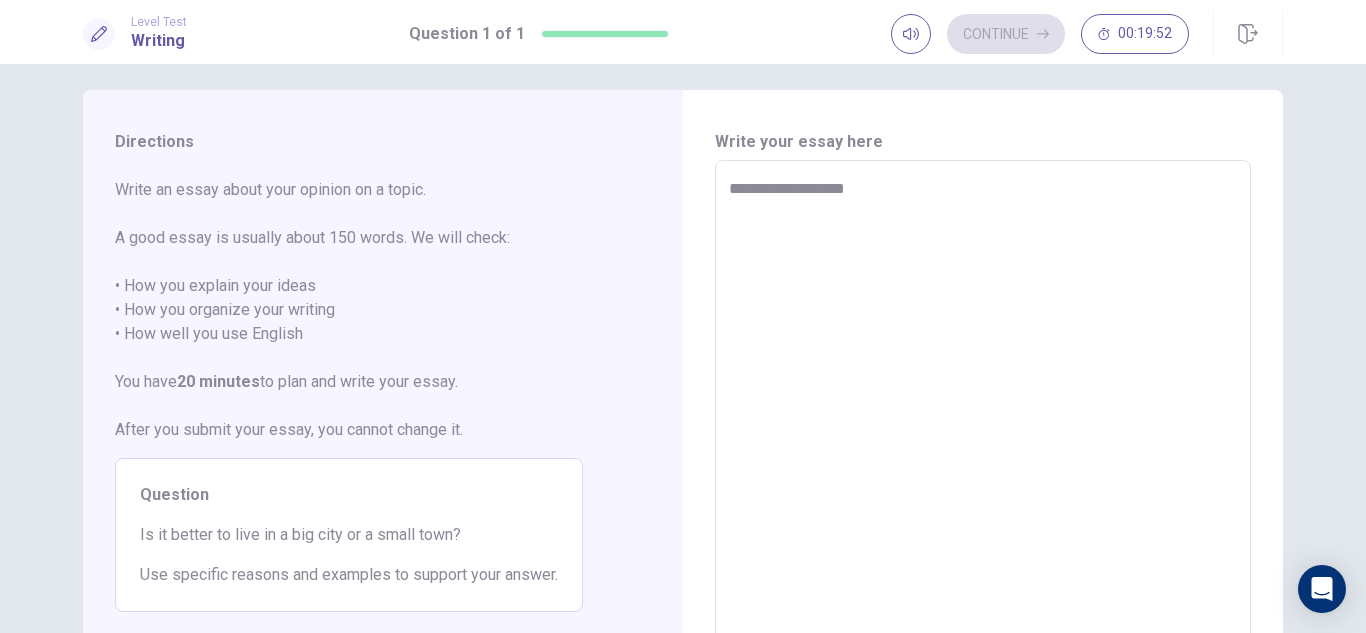 type on "**********" 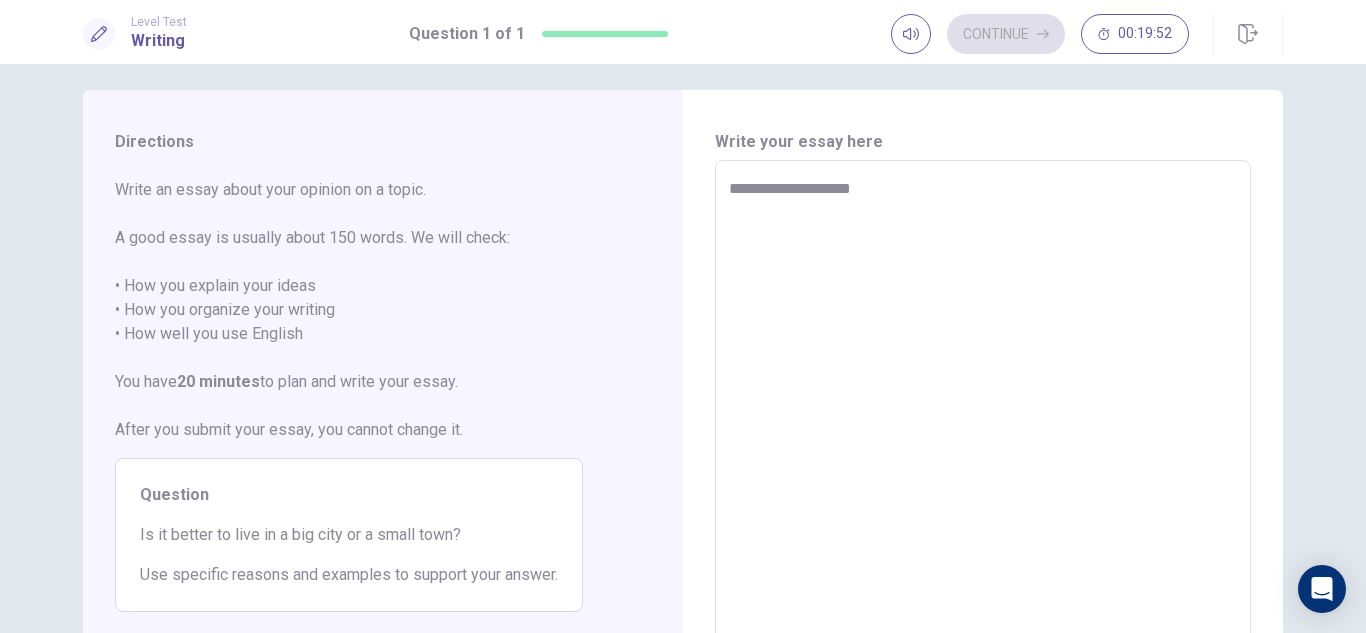 type on "*" 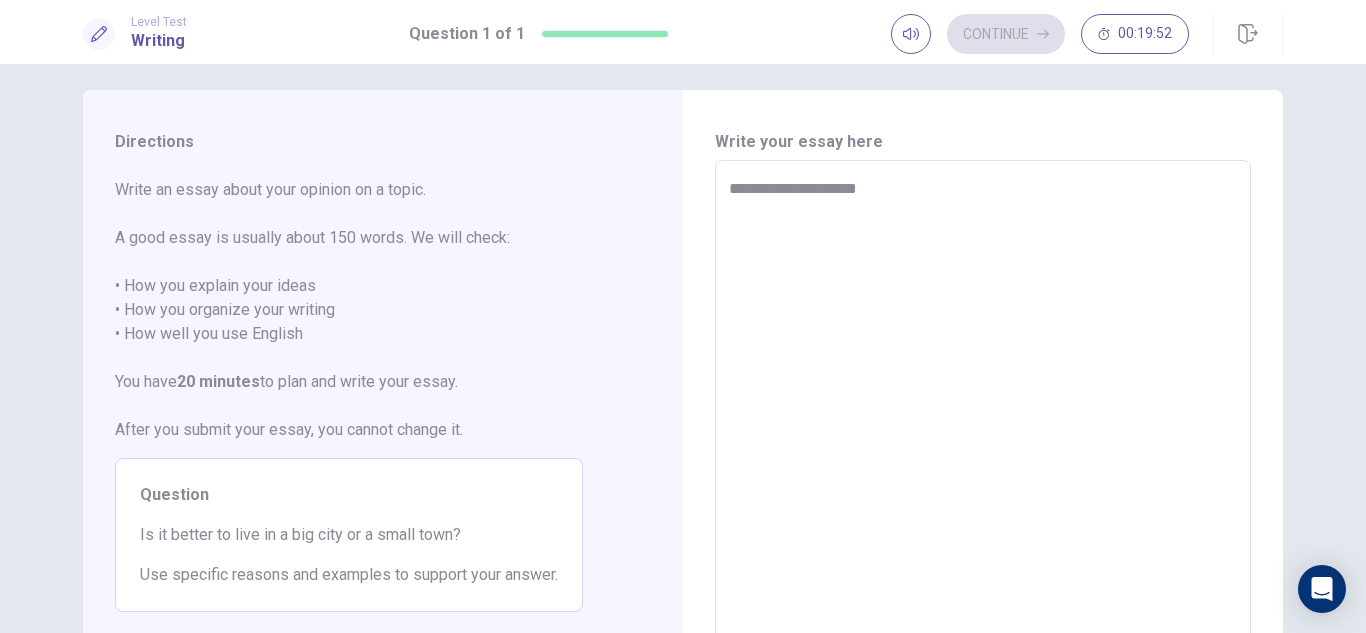 type on "*" 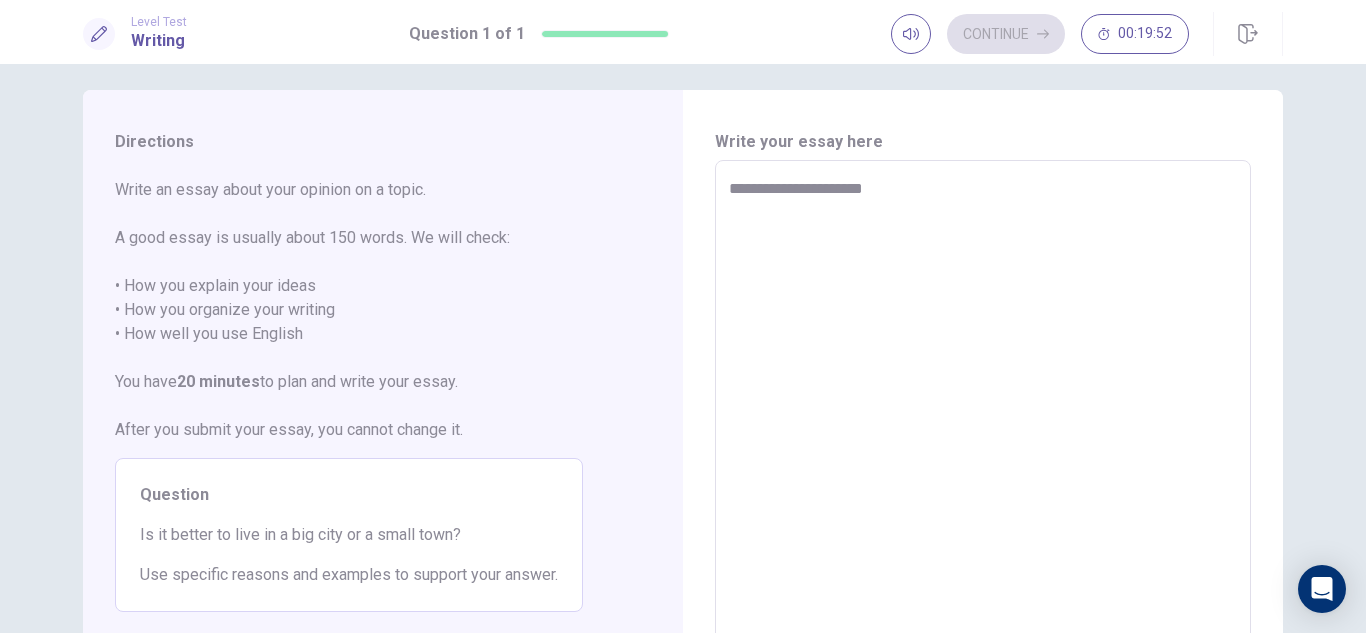 type on "*" 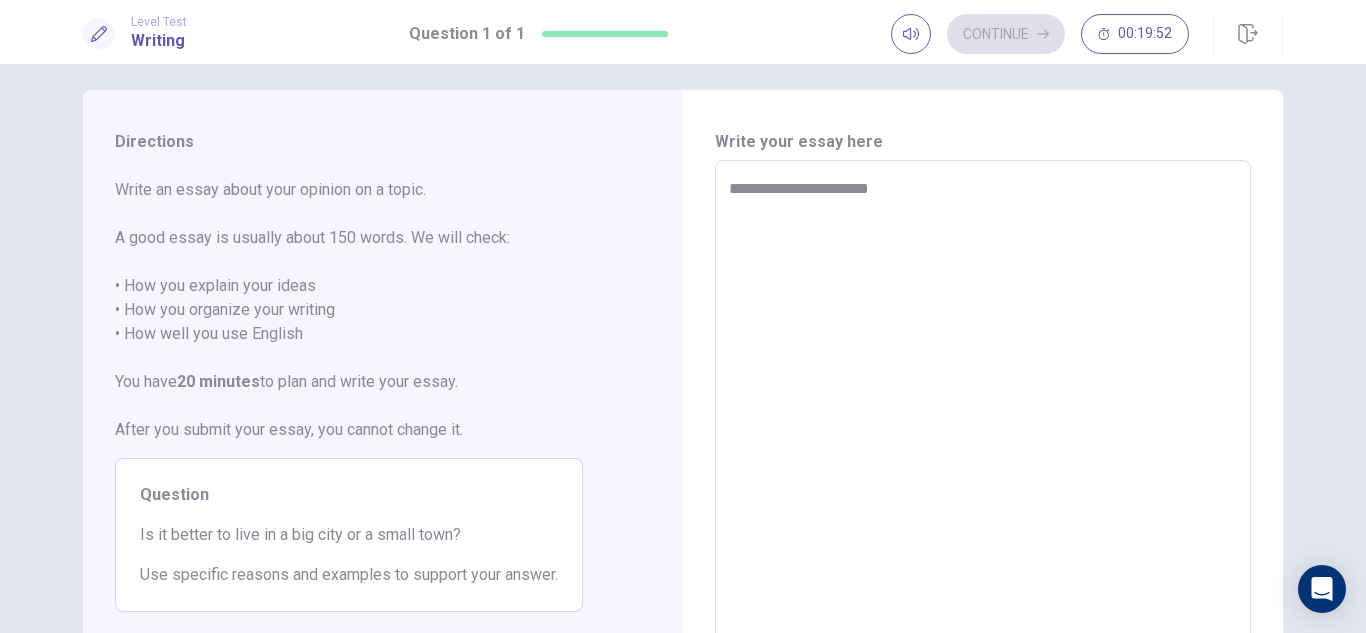 type on "*" 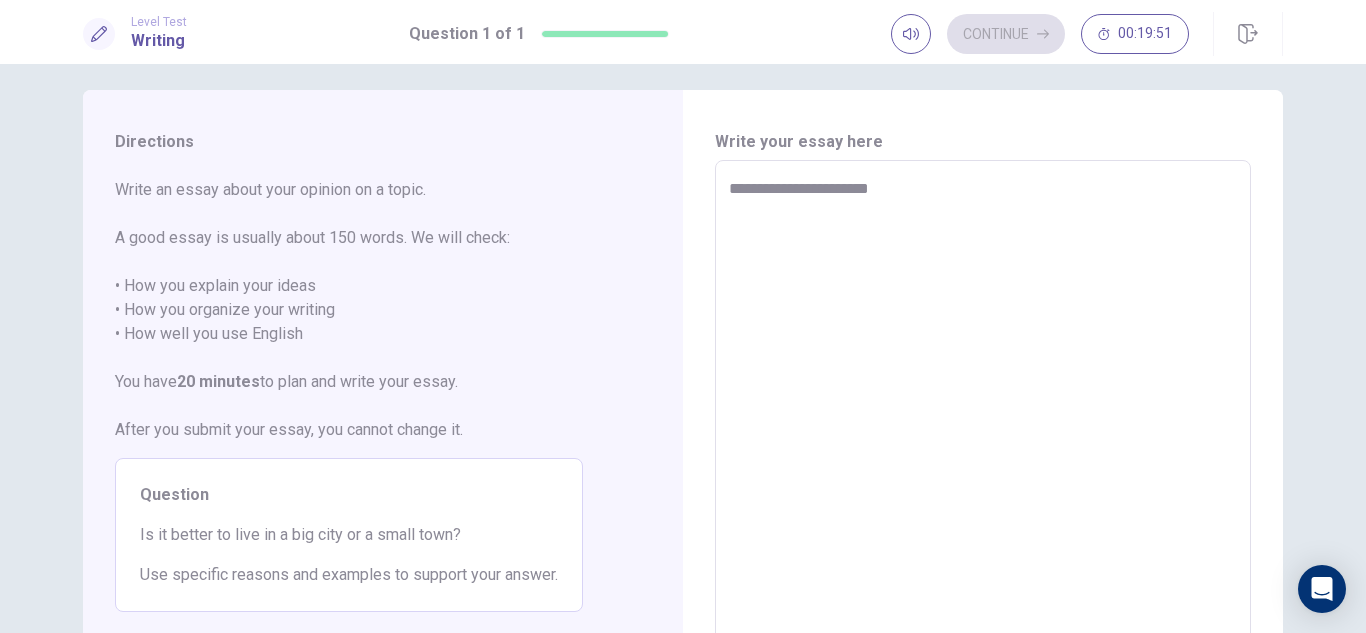 type on "**********" 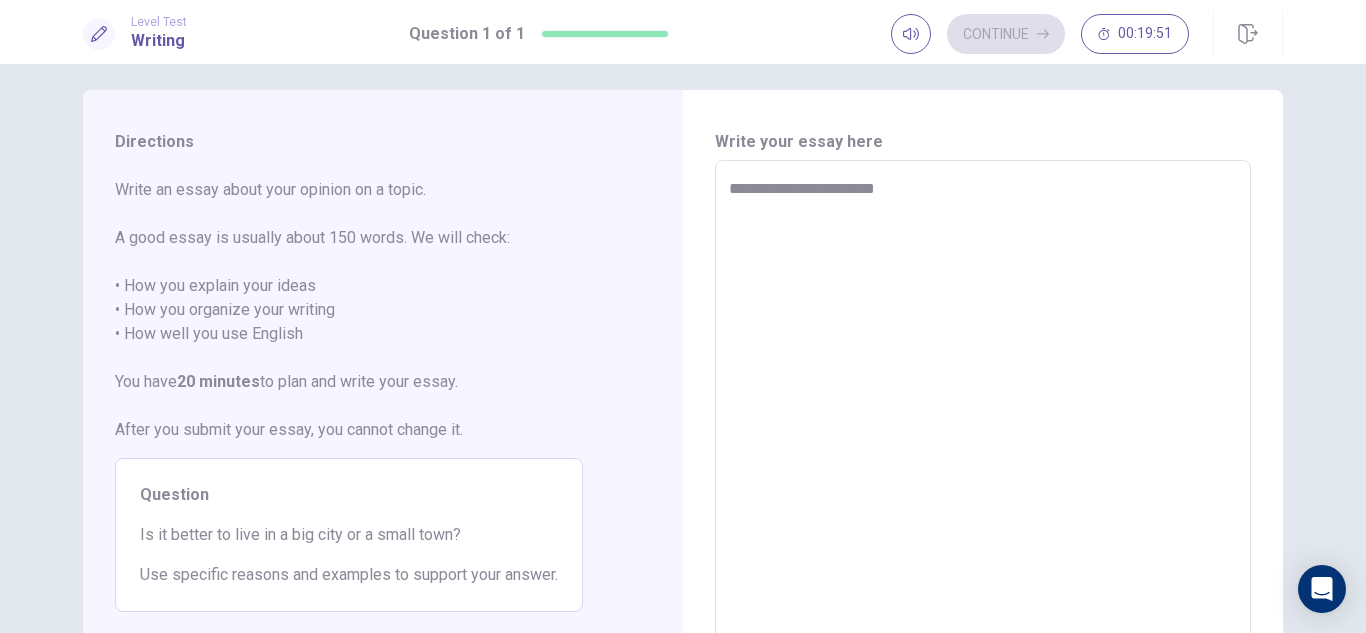 type on "*" 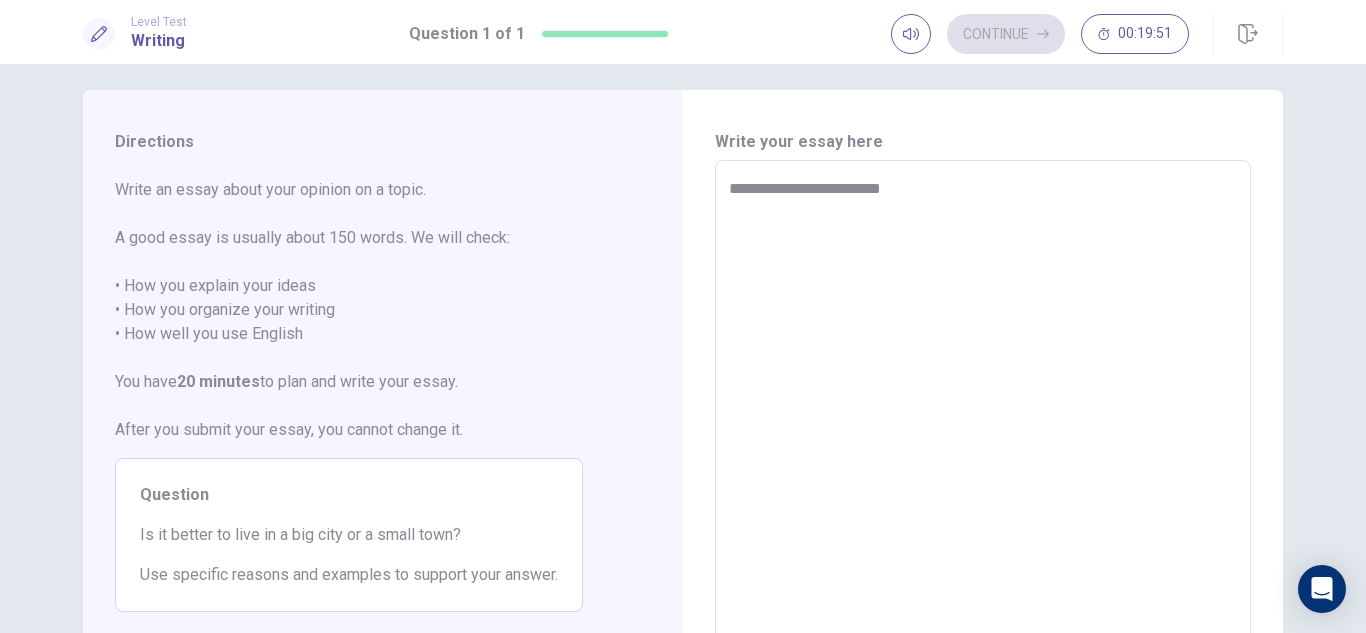 type on "*" 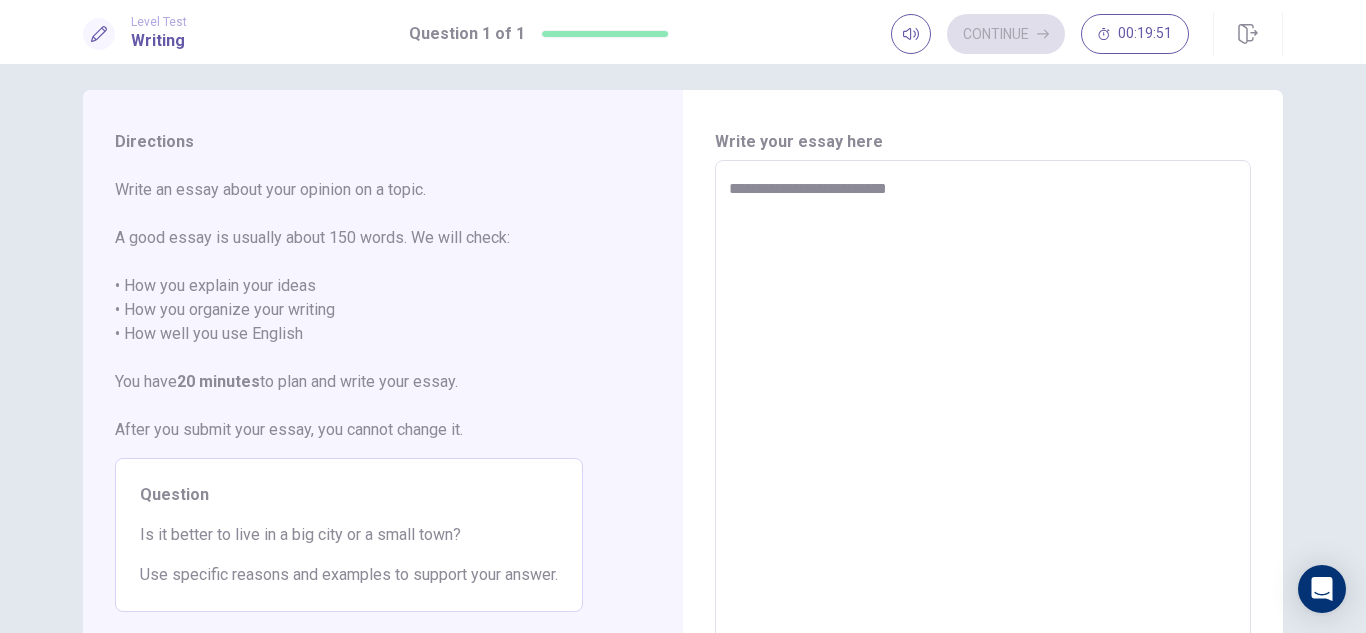 type on "*" 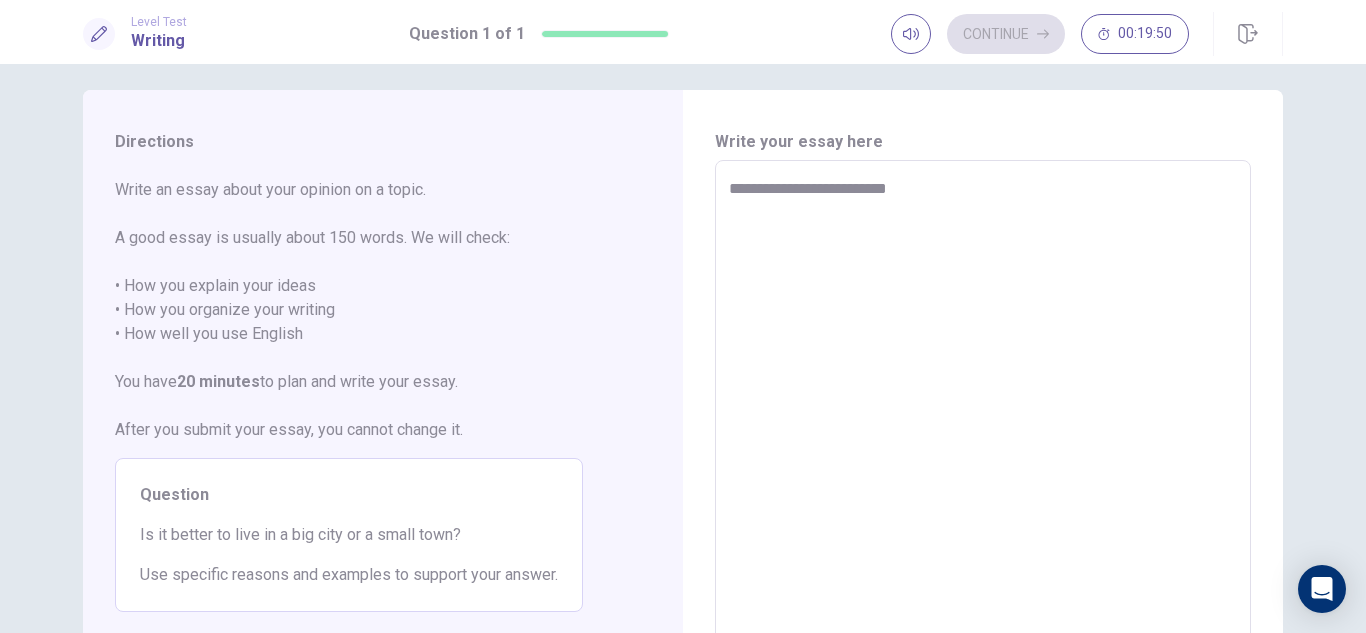 type on "**********" 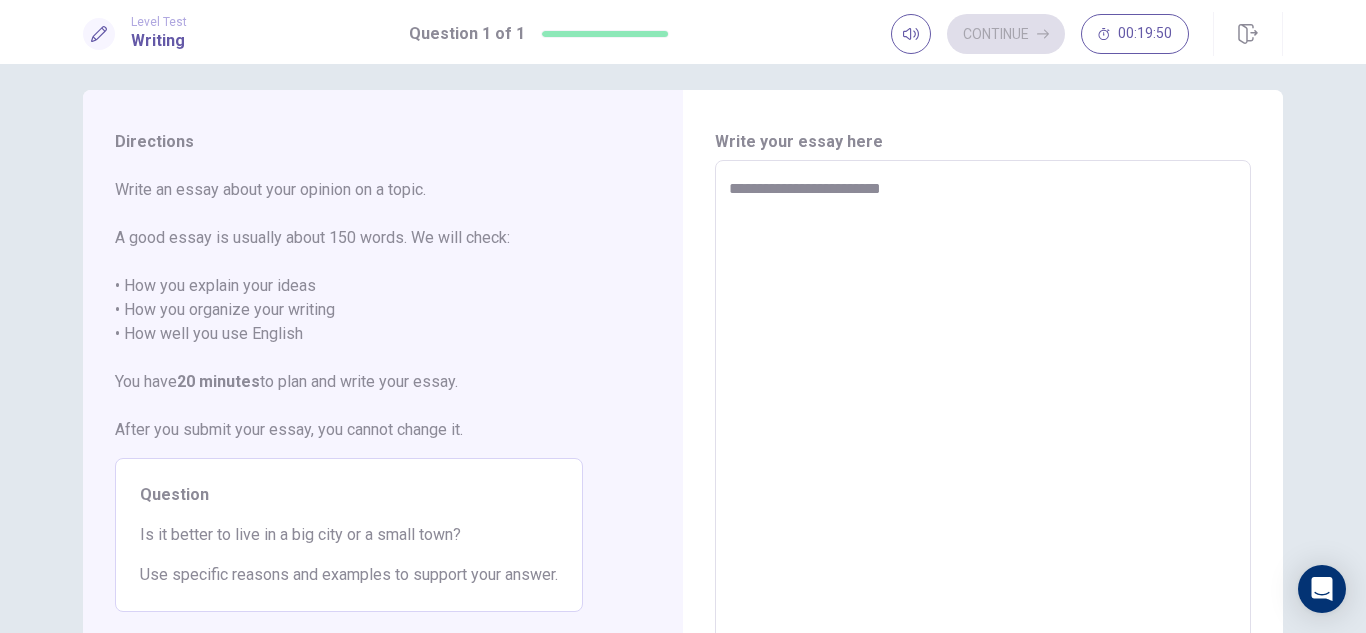 type on "*" 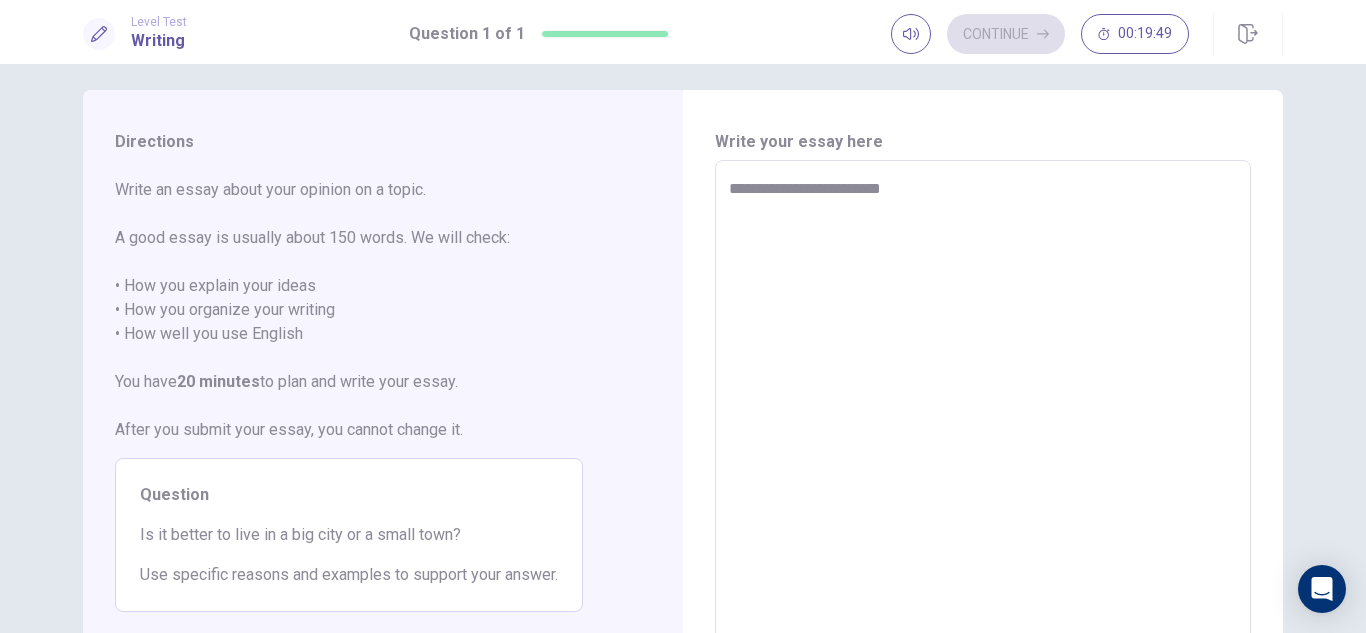 type on "**********" 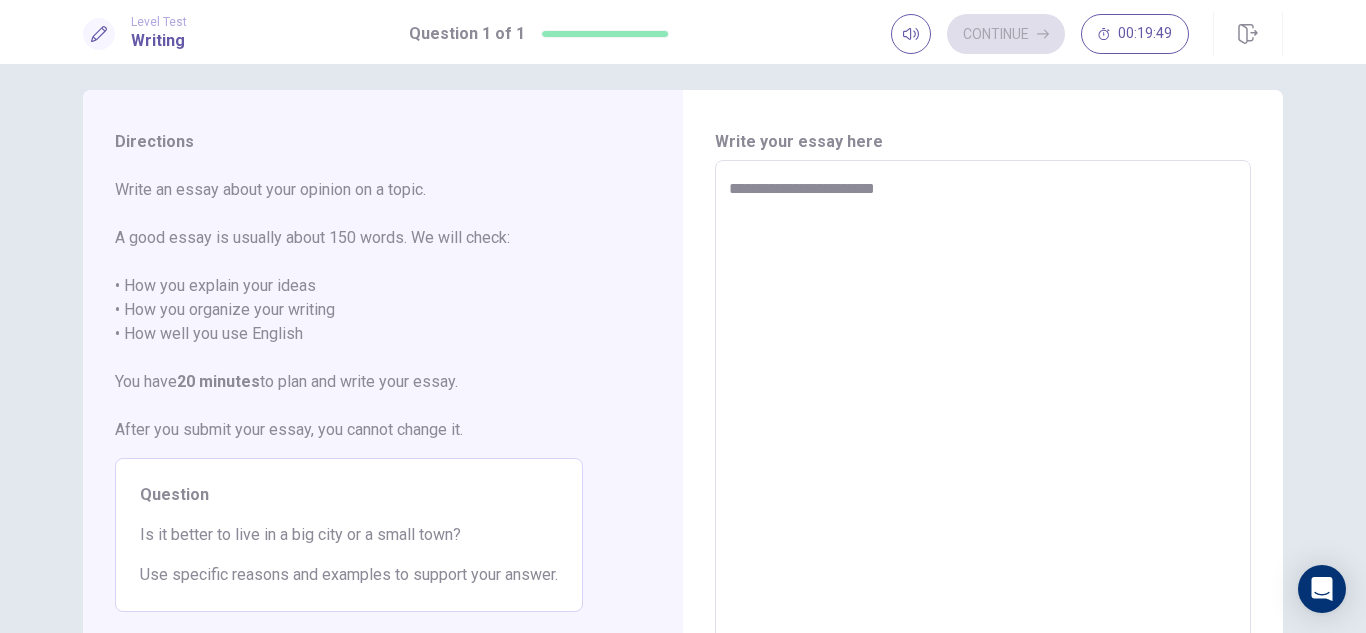 type on "*" 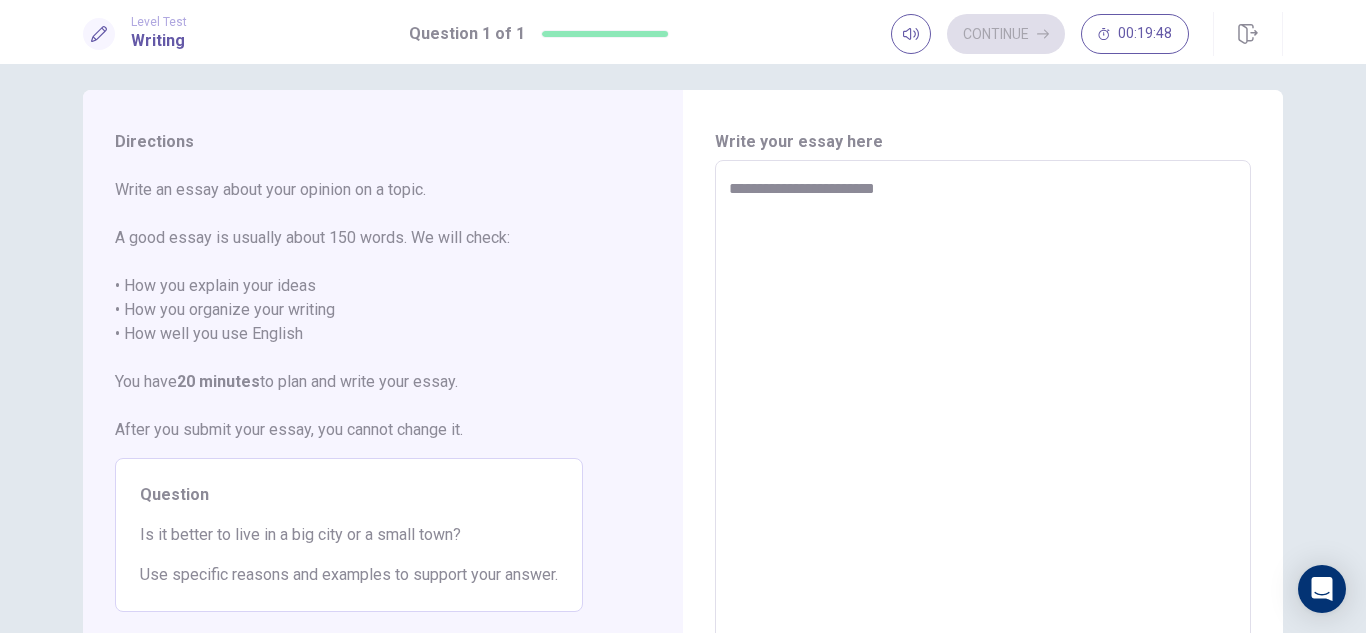 type on "**********" 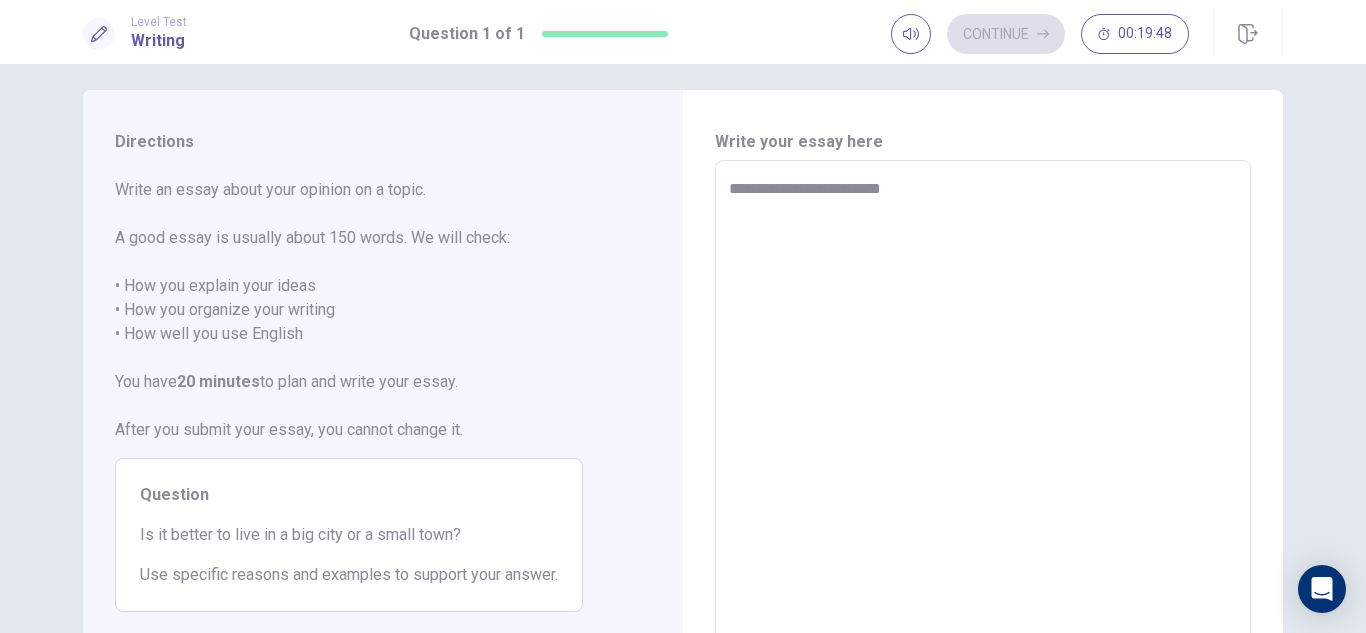 type on "*" 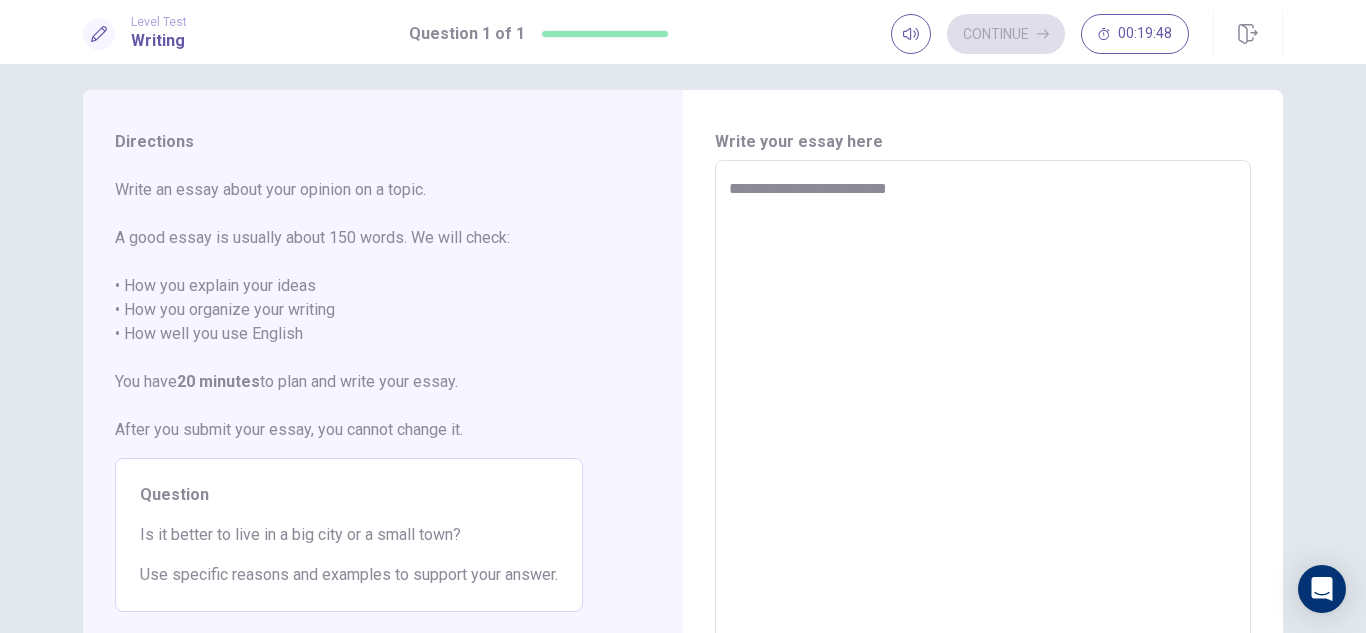 type on "*" 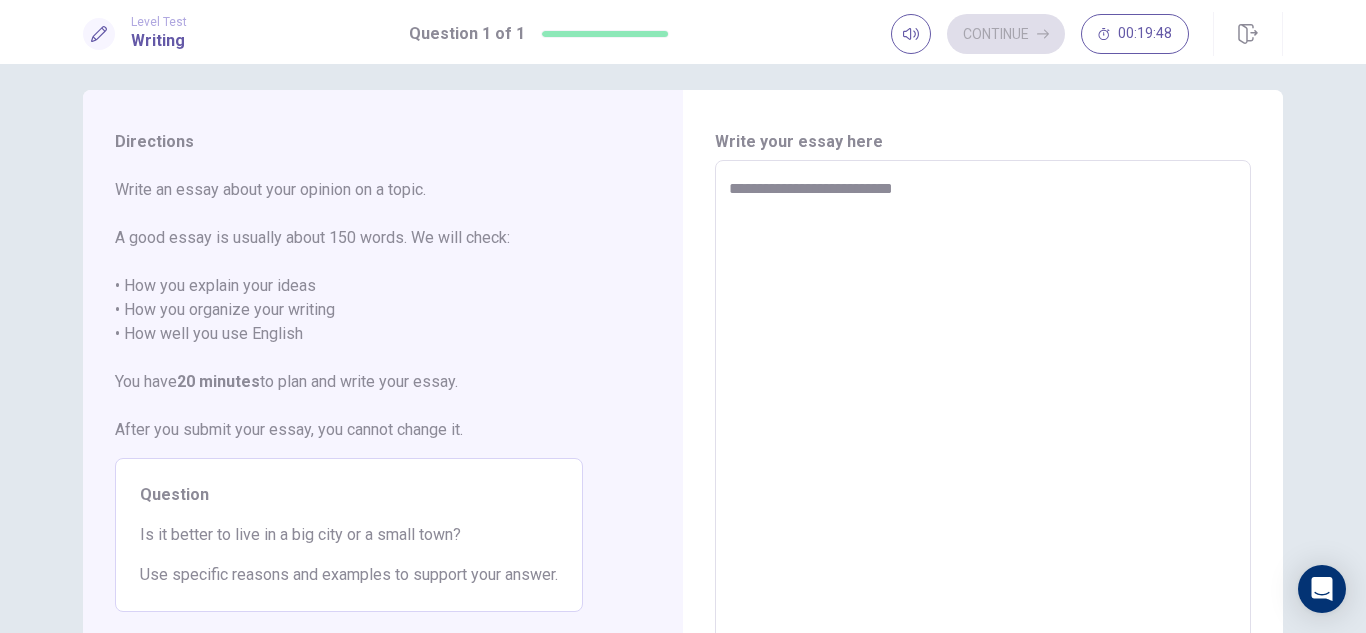 type on "*" 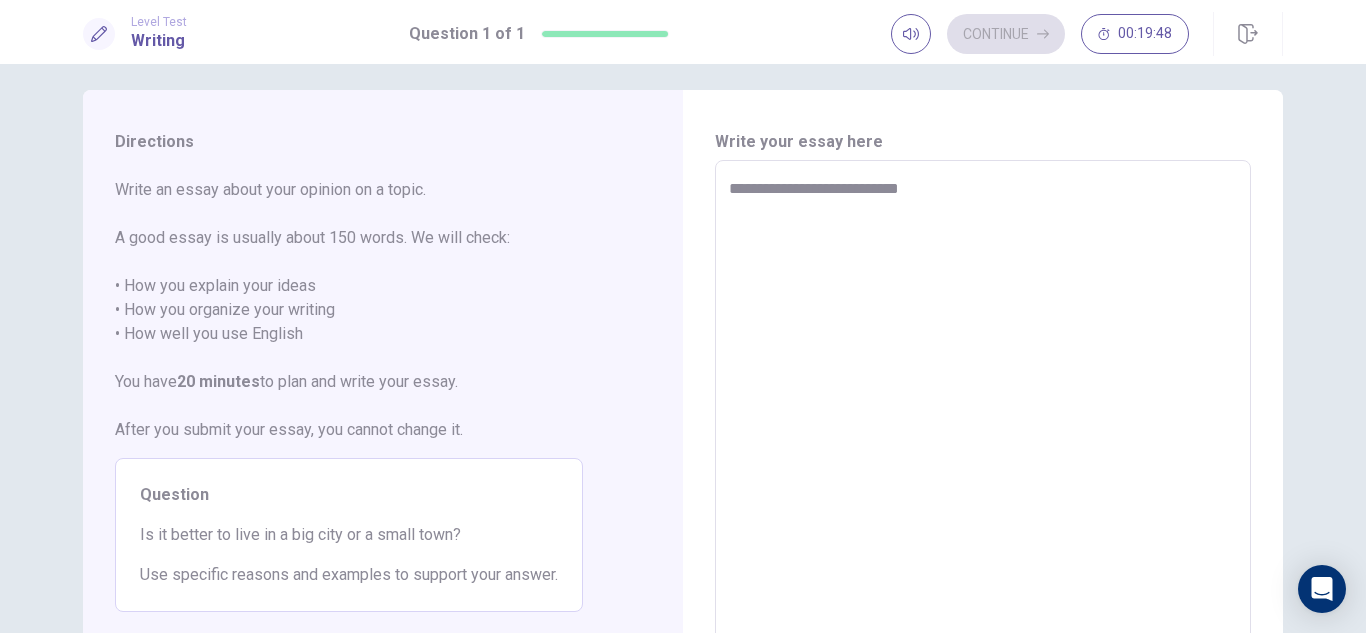 type on "*" 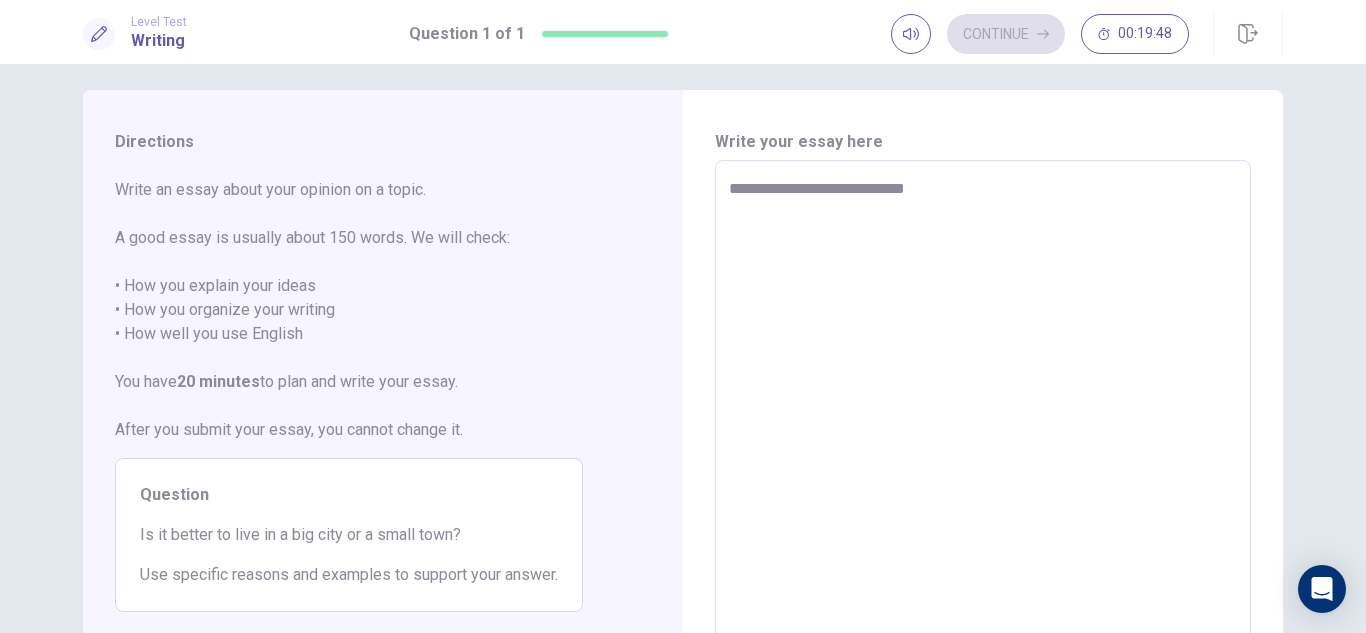 type on "*" 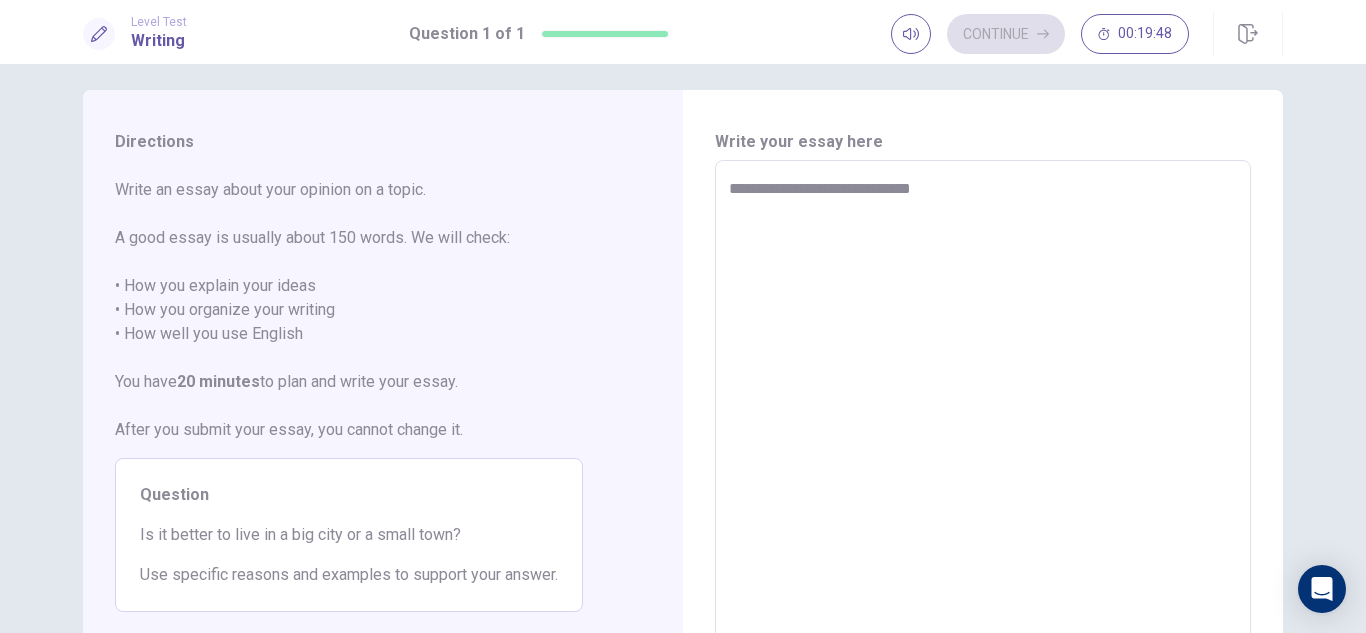 type on "*" 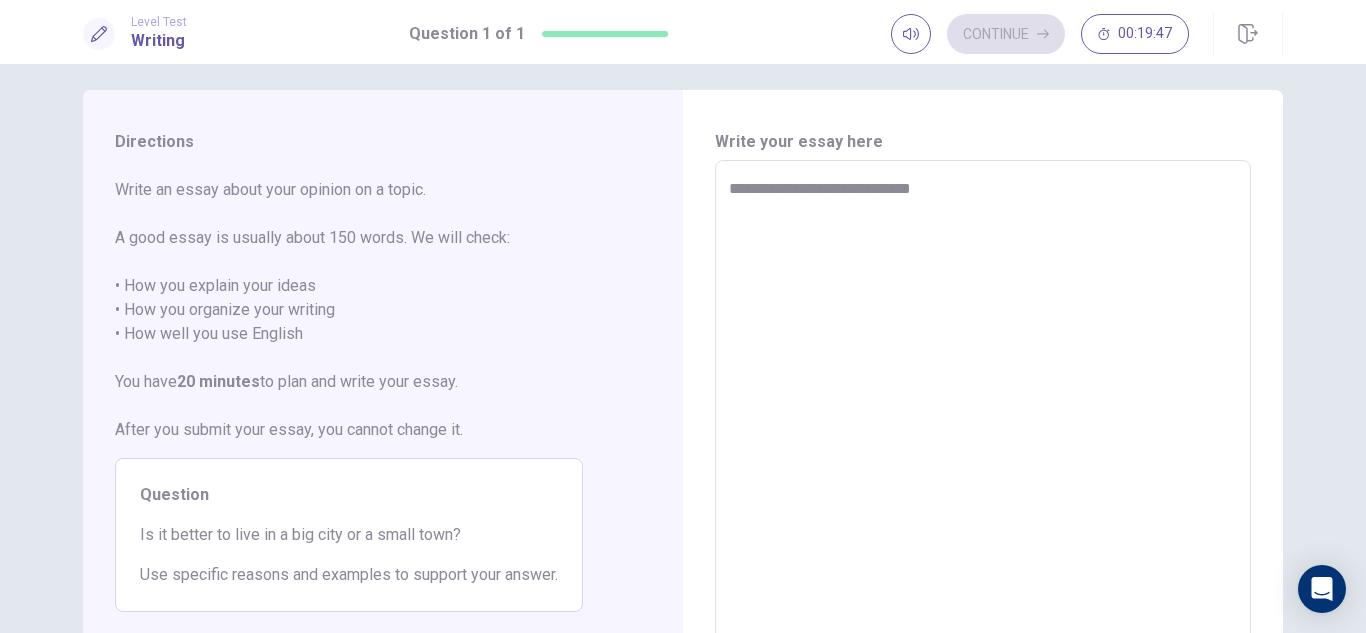 type on "**********" 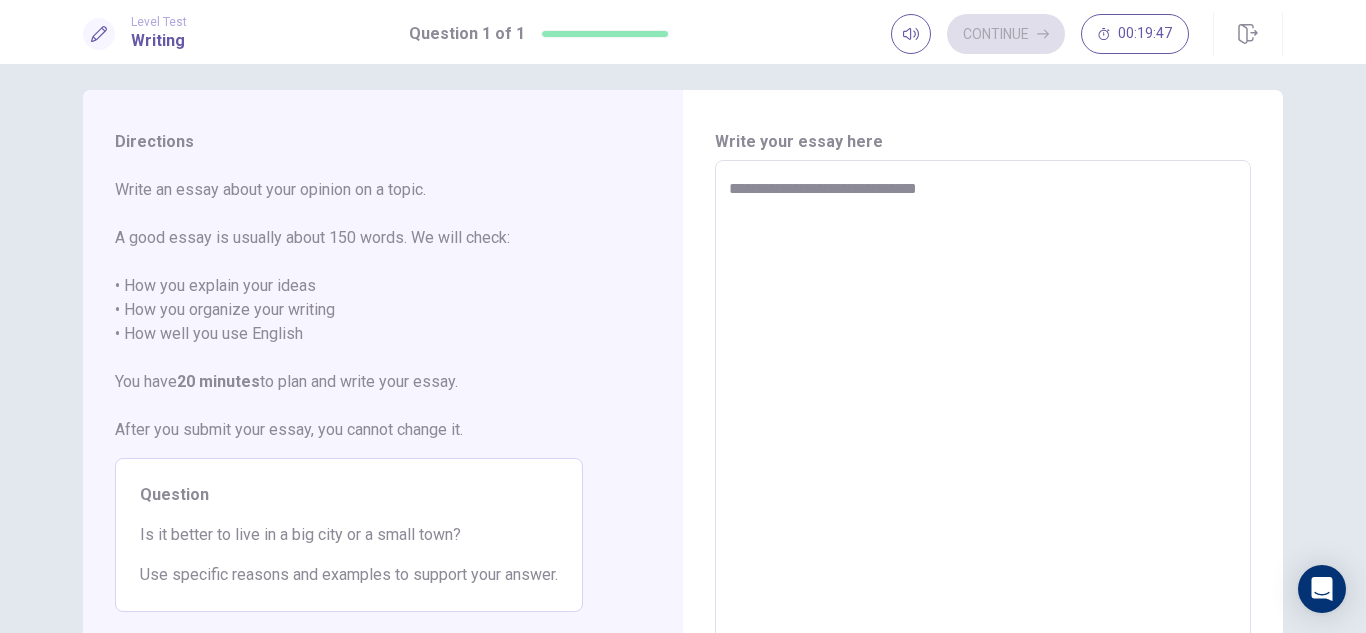 type on "*" 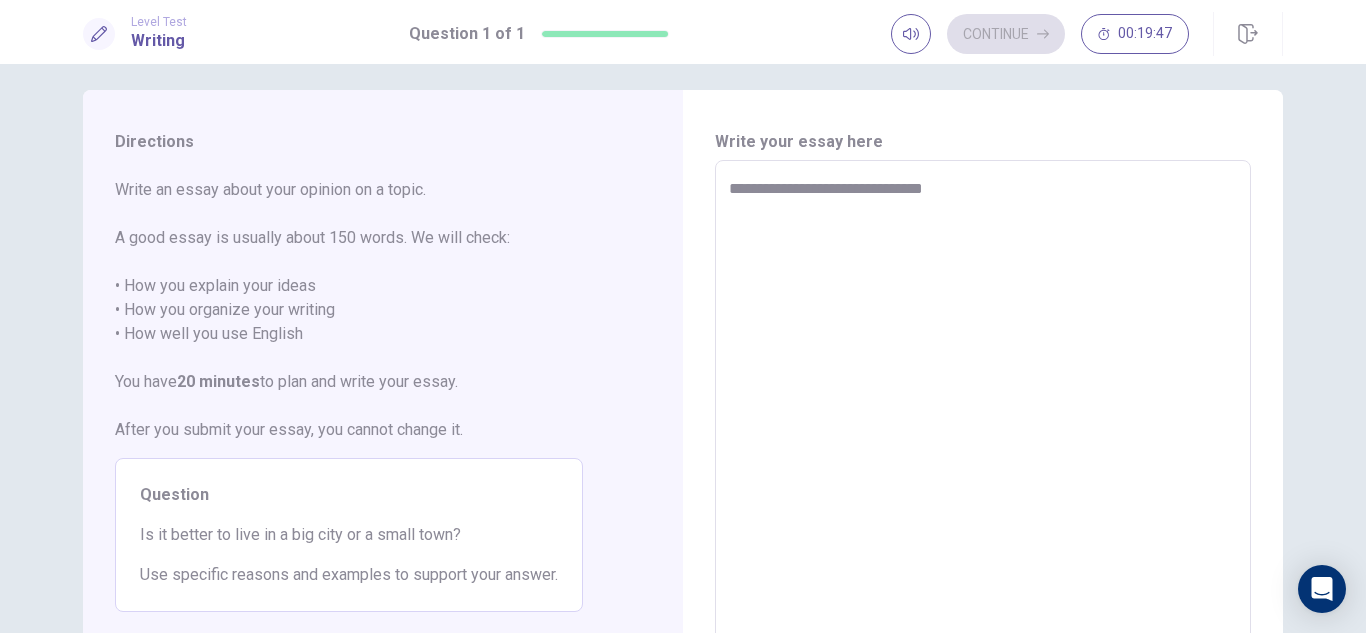 type on "*" 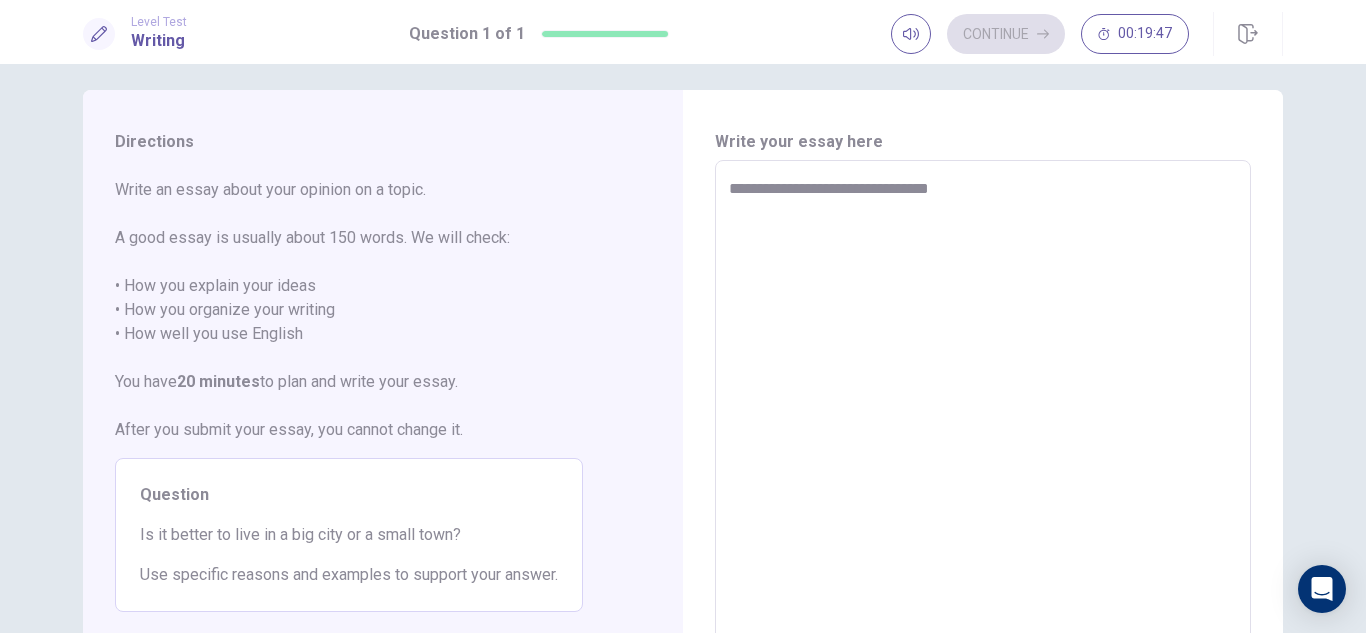 type on "*" 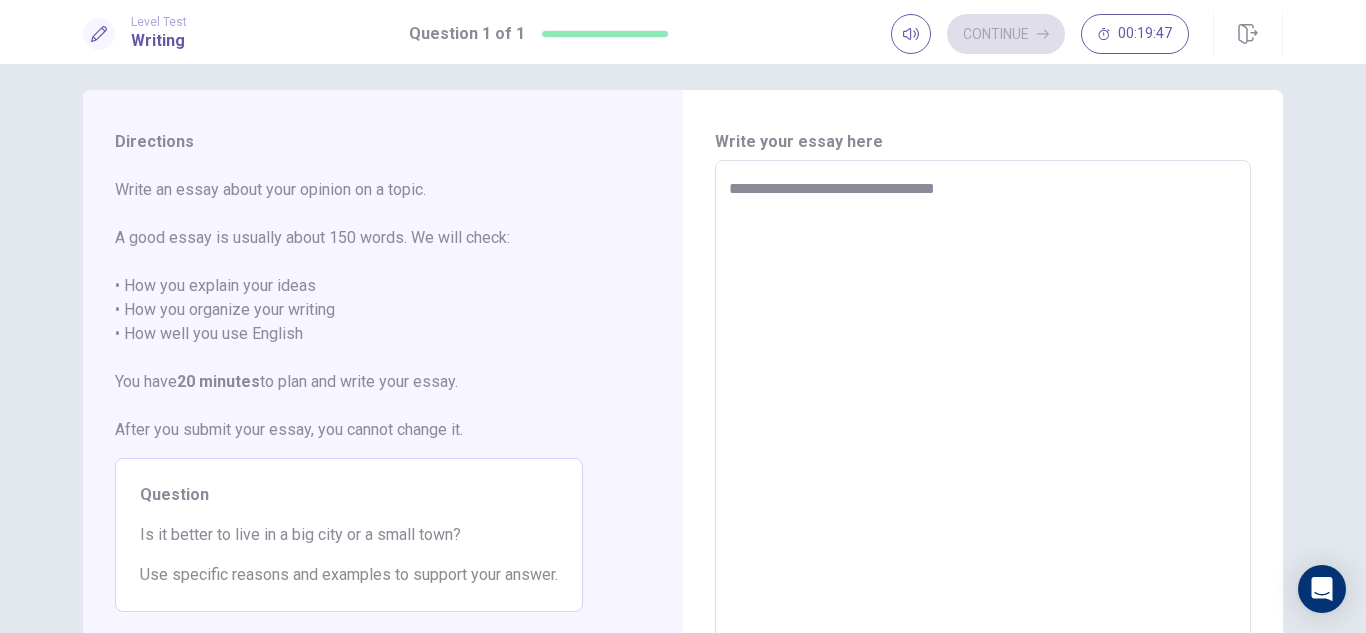 type on "*" 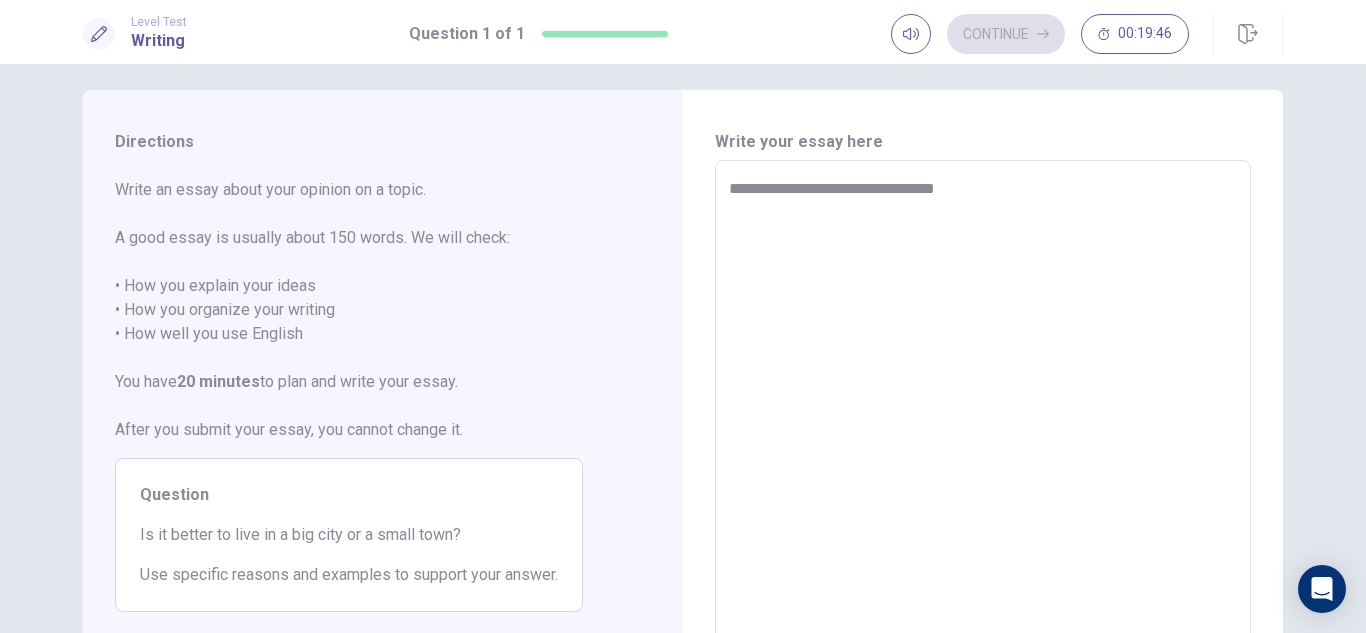 type on "**********" 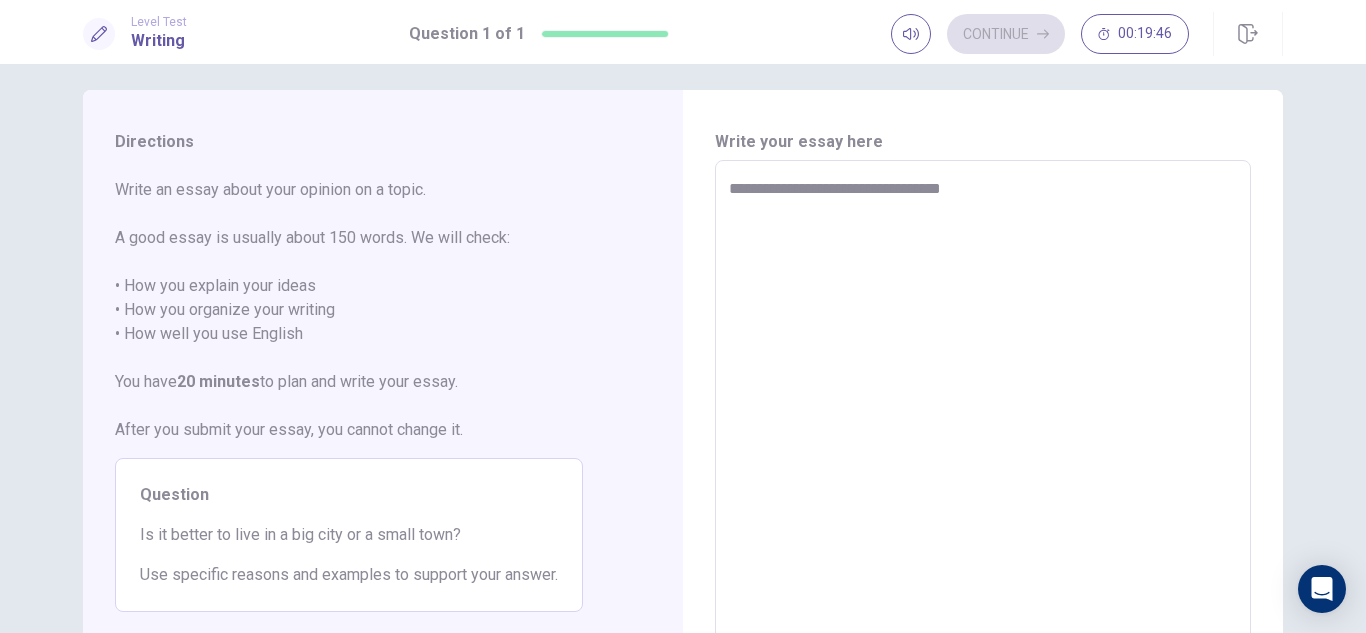 type on "*" 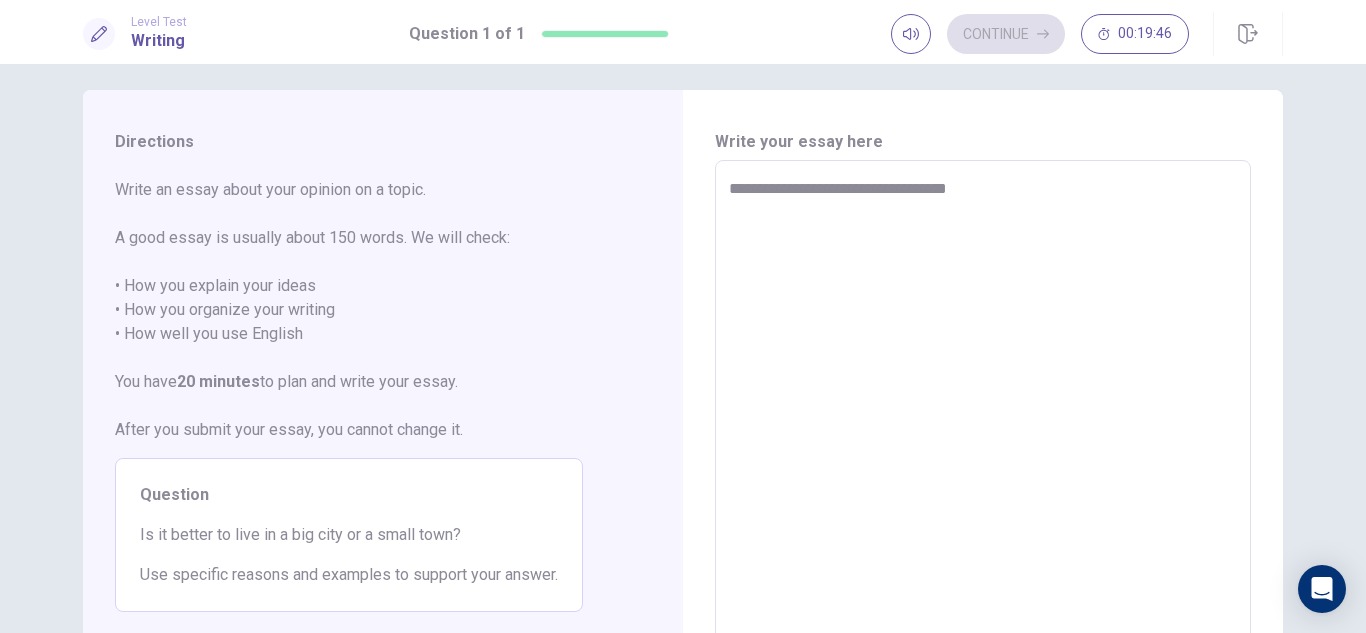 type on "*" 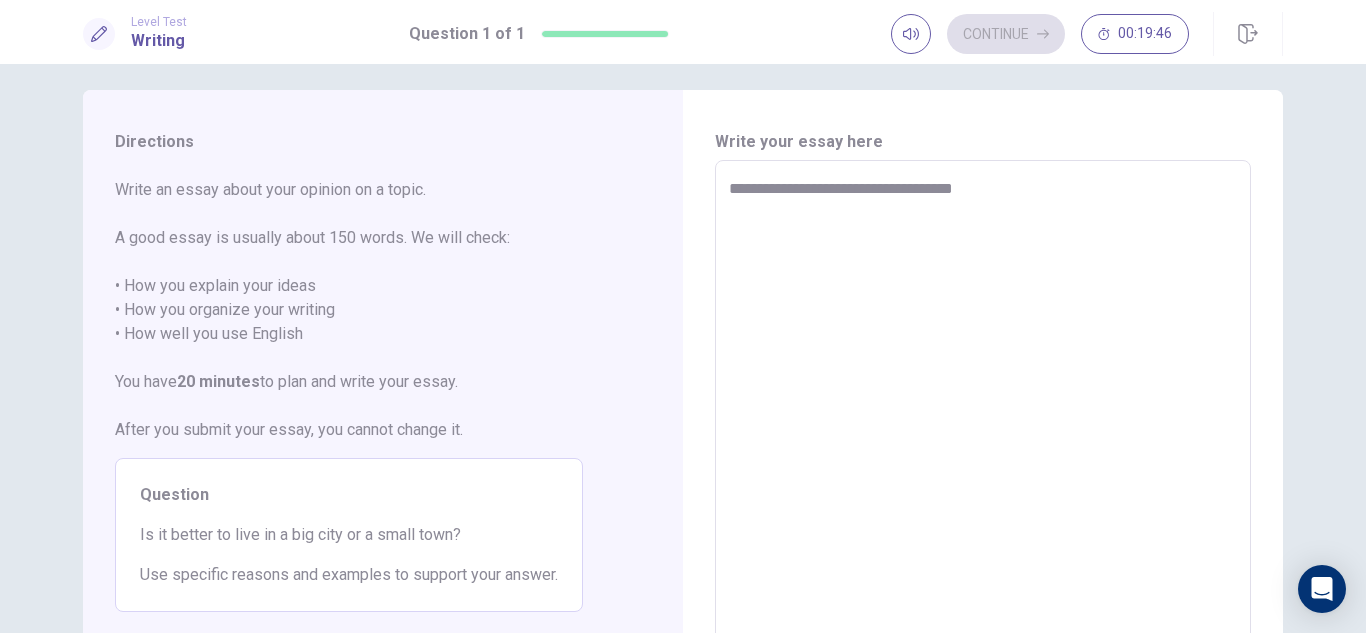 type on "*" 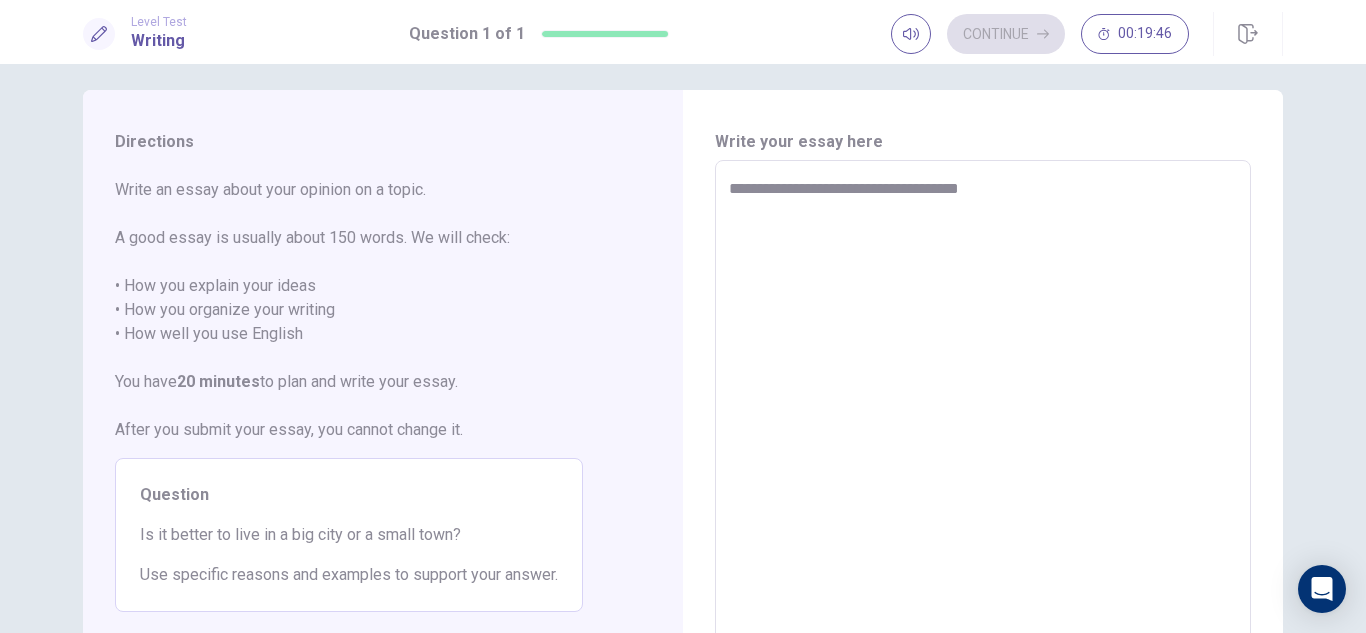 type on "*" 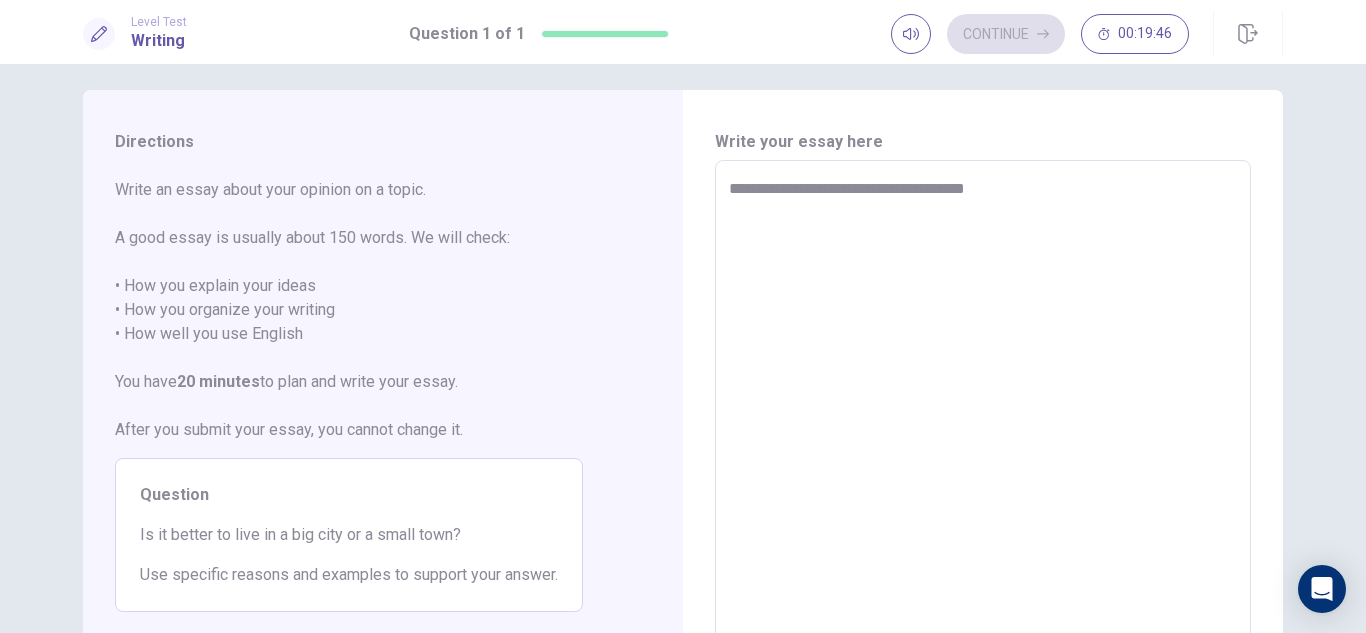 type on "*" 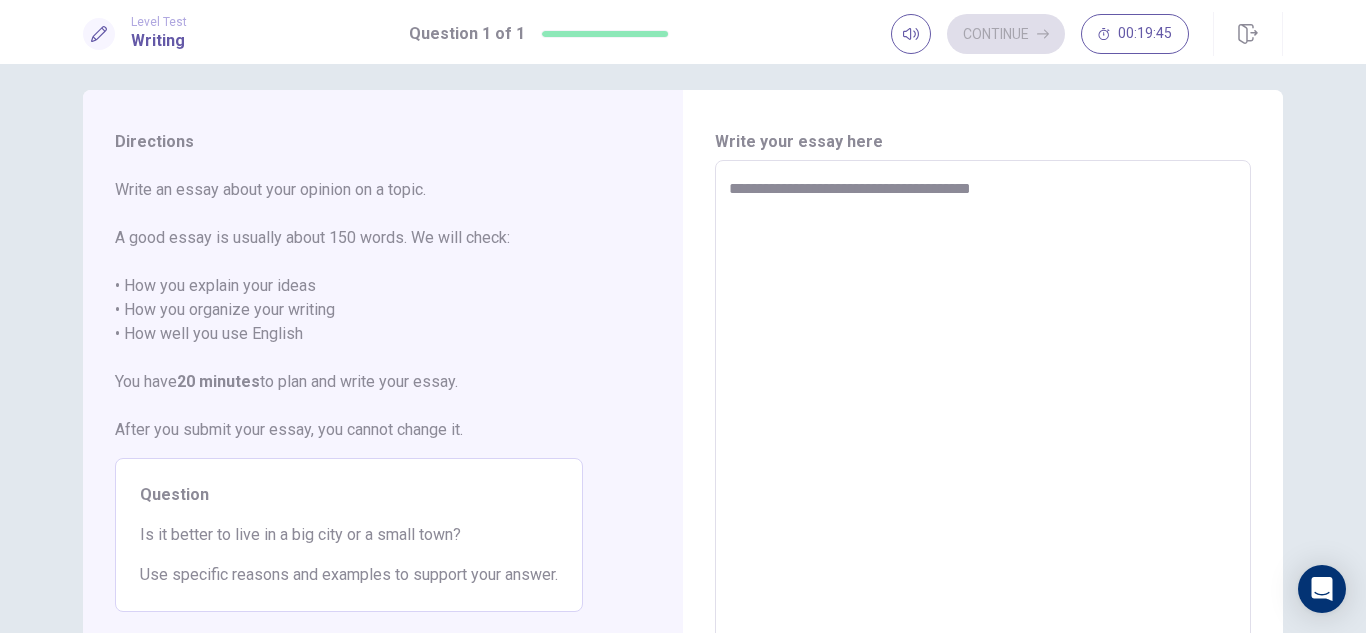 type on "**********" 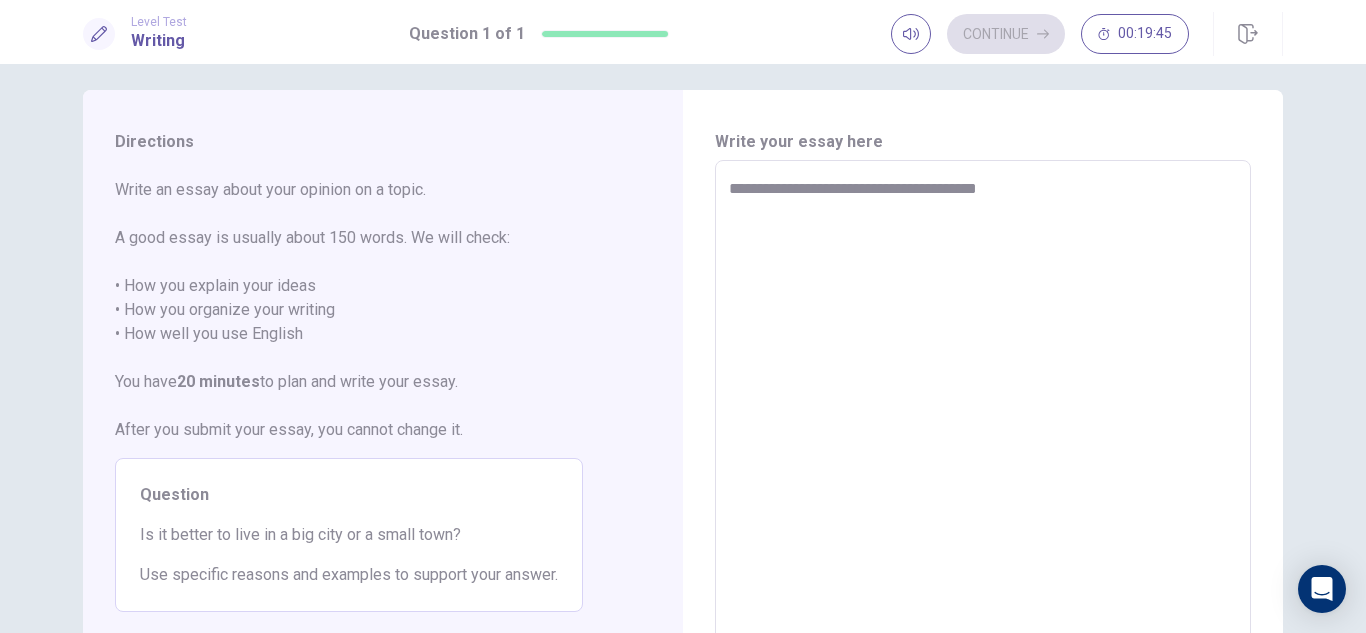 type on "*" 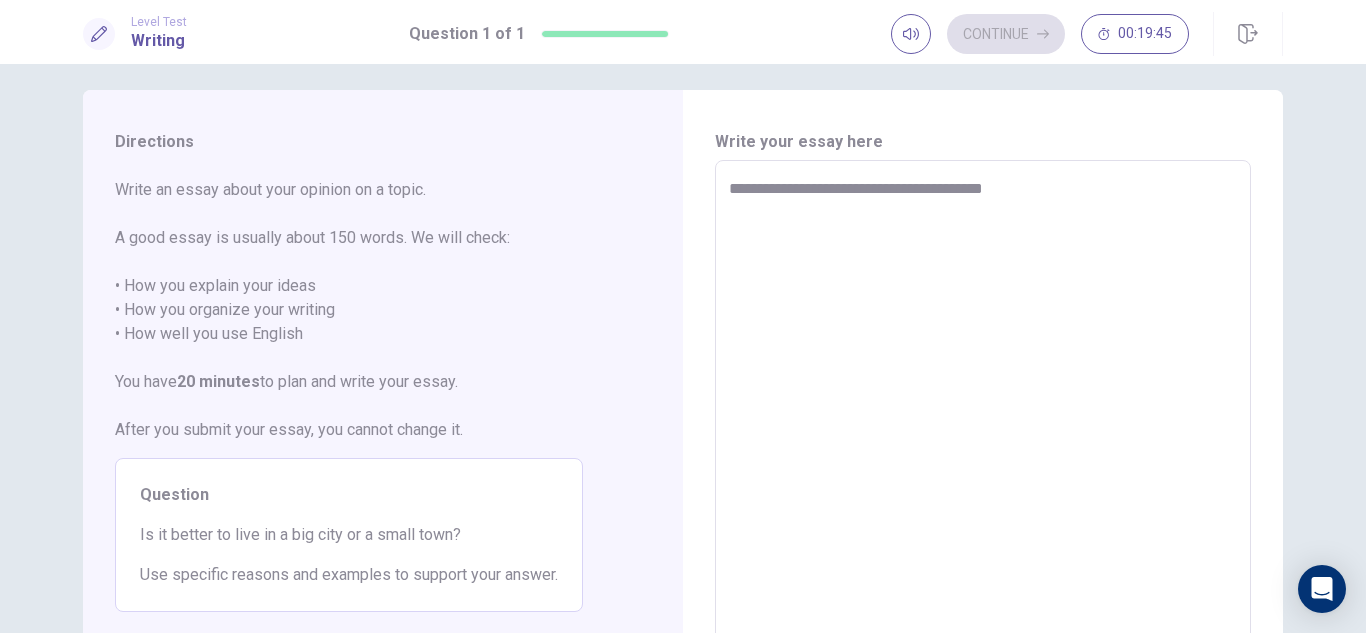 type on "*" 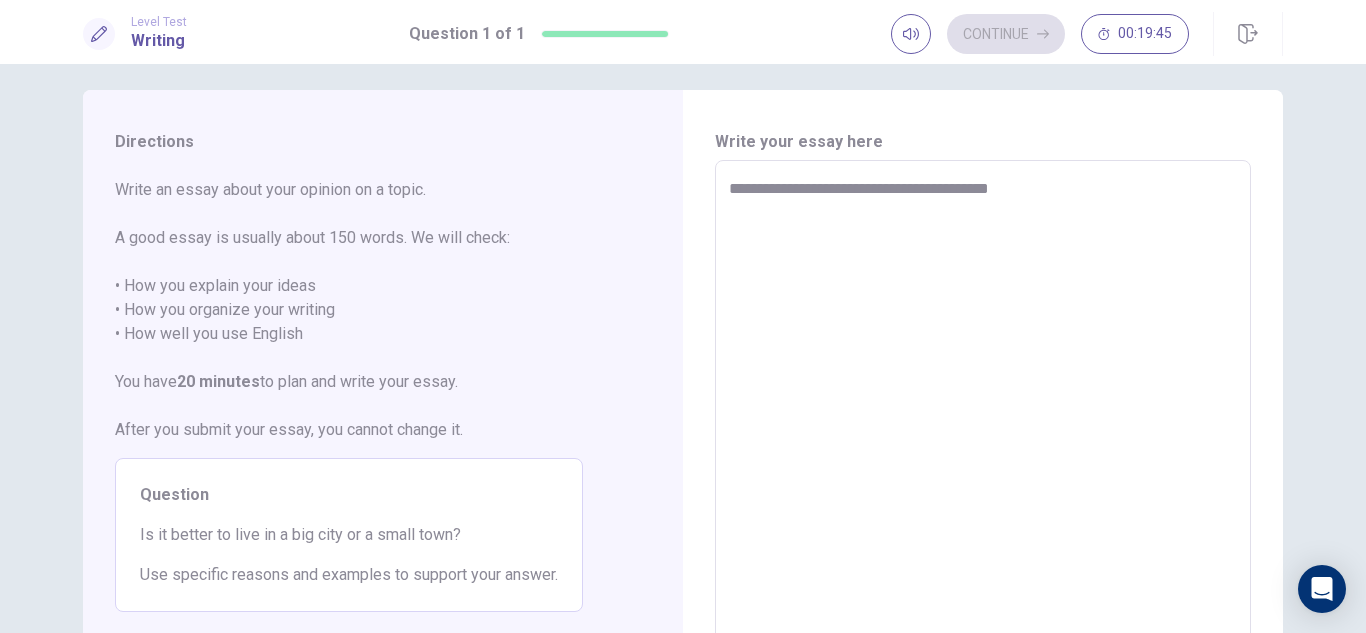 type on "*" 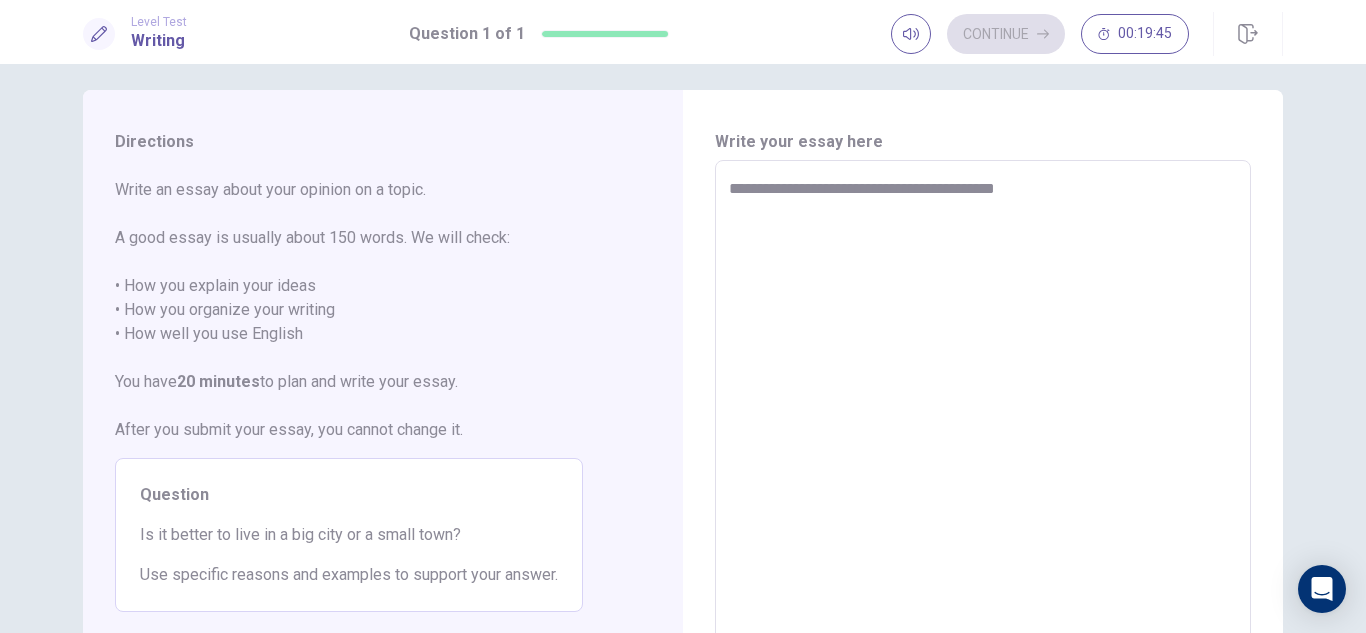 type on "*" 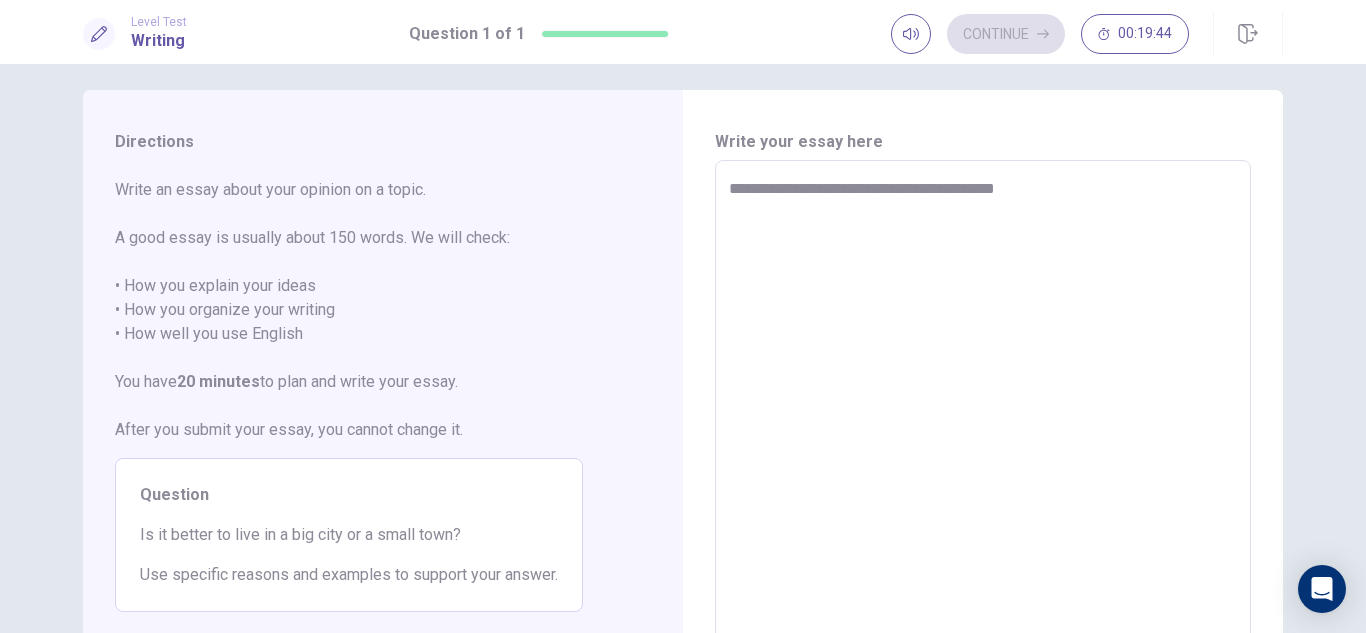 type on "**********" 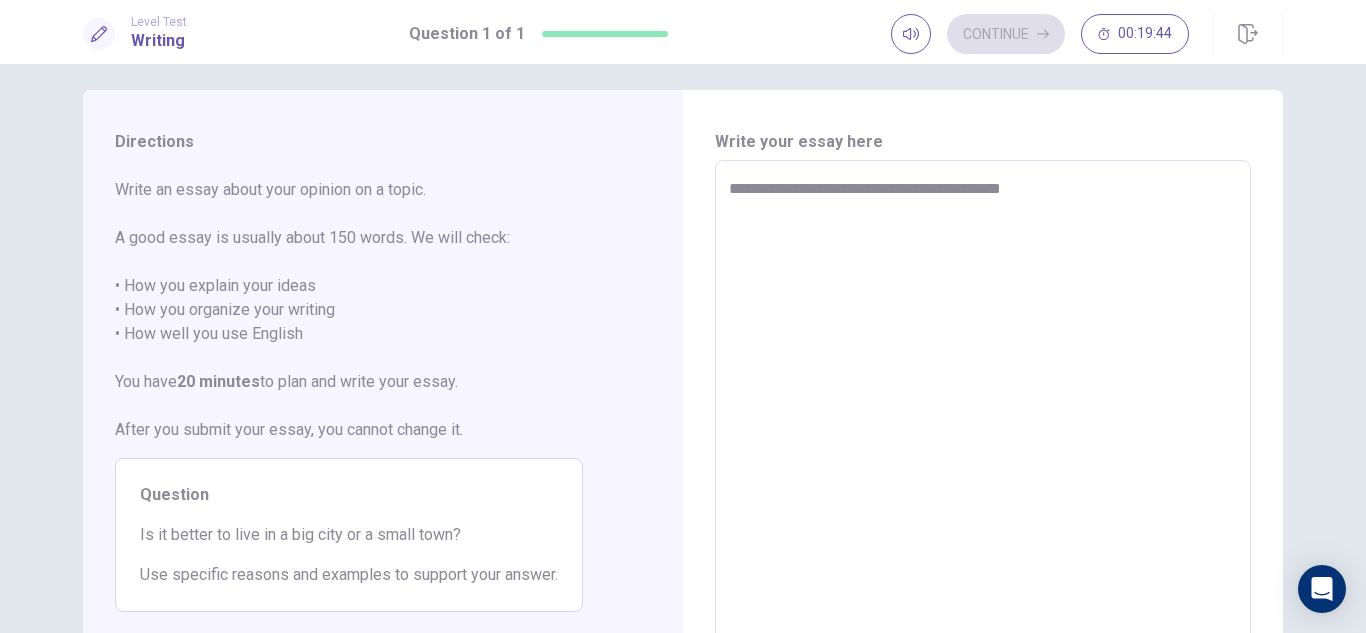 type on "*" 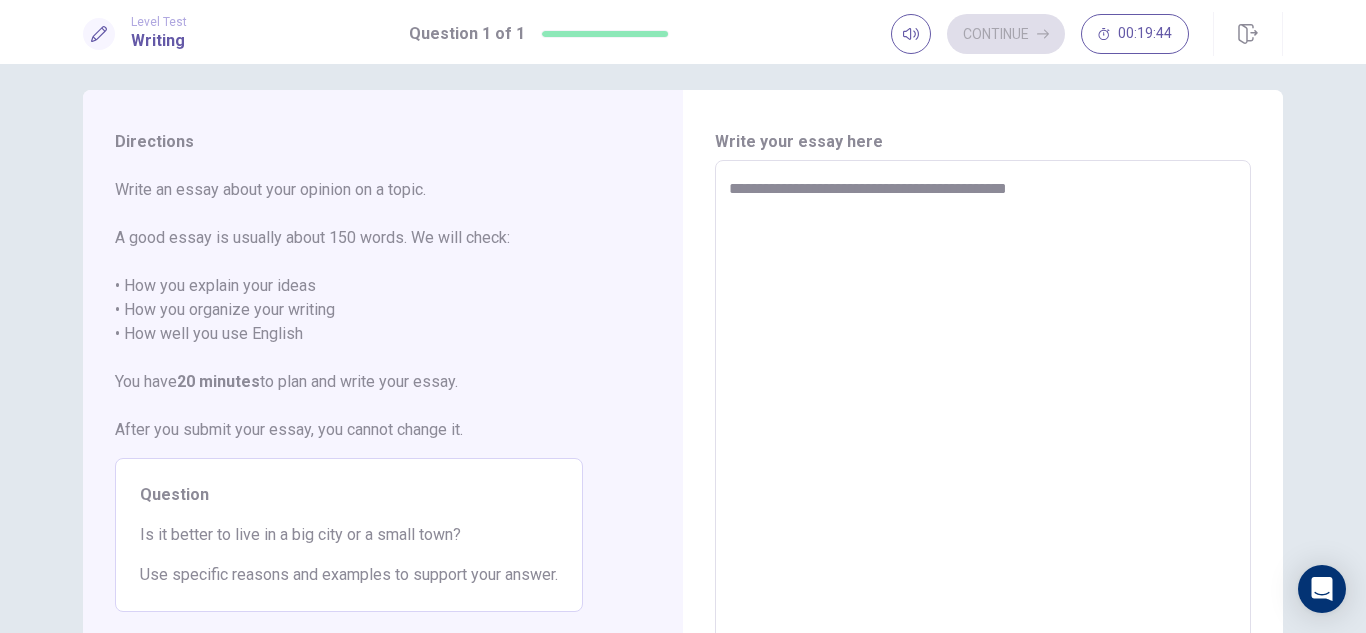 type on "*" 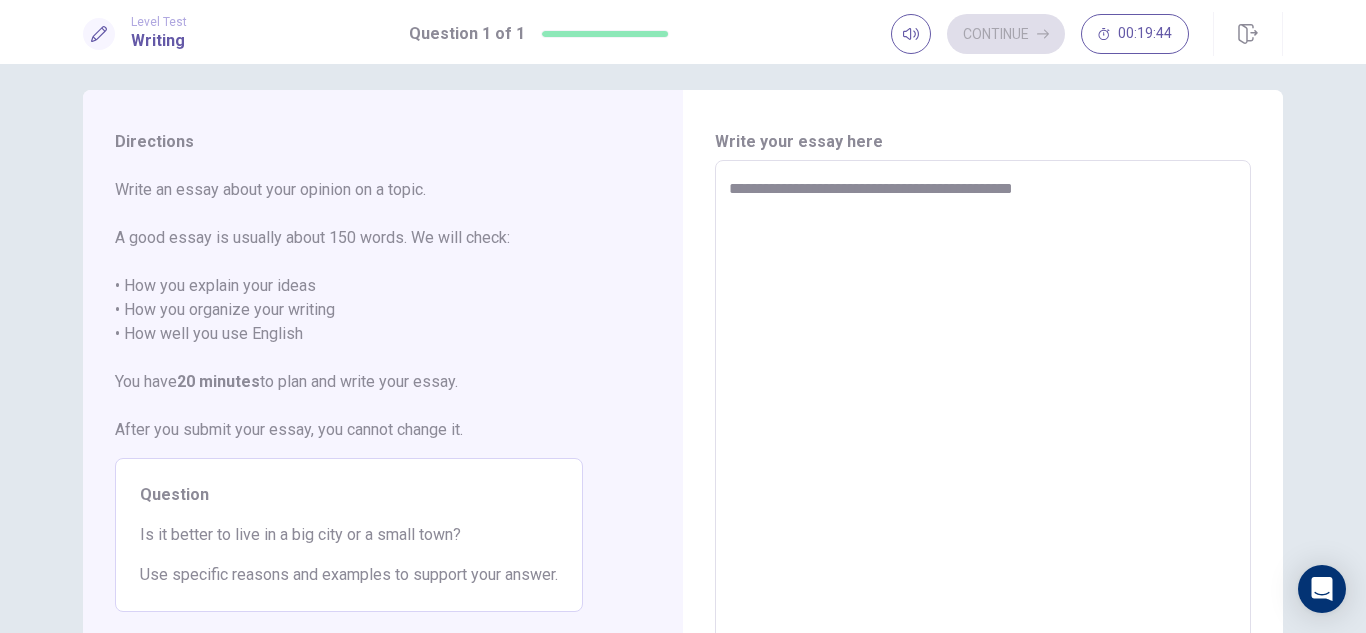 type on "*" 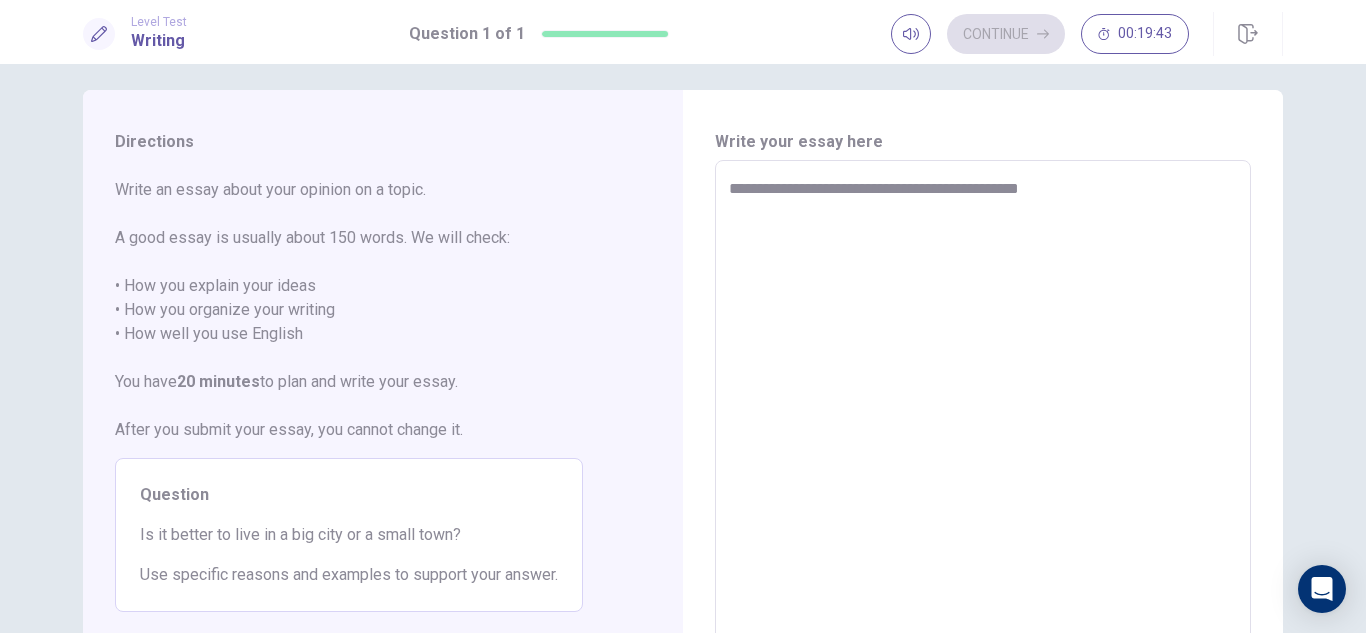 type on "*" 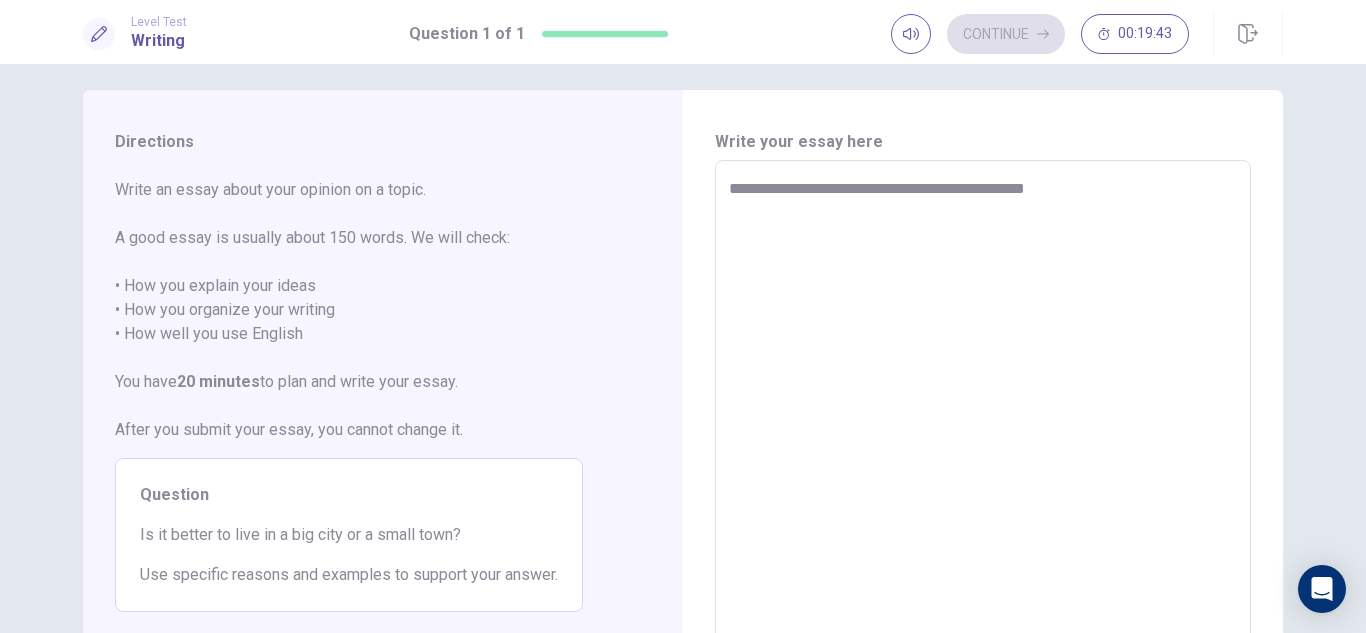 type on "*" 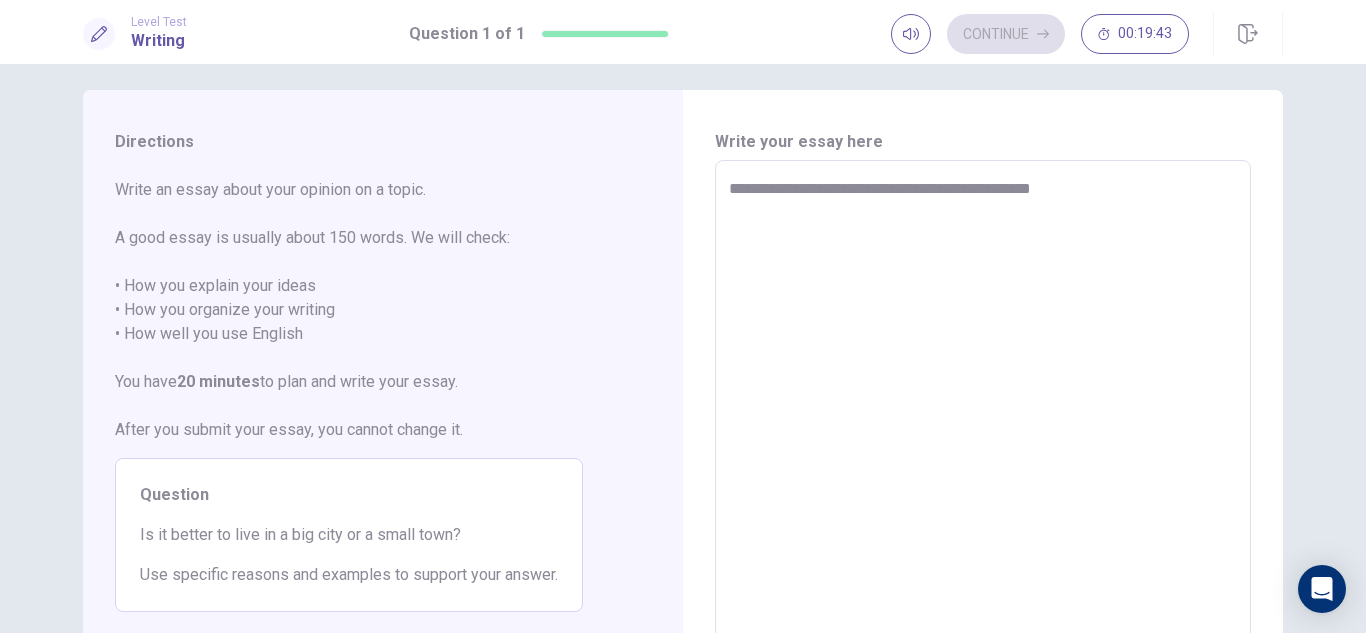 type on "*" 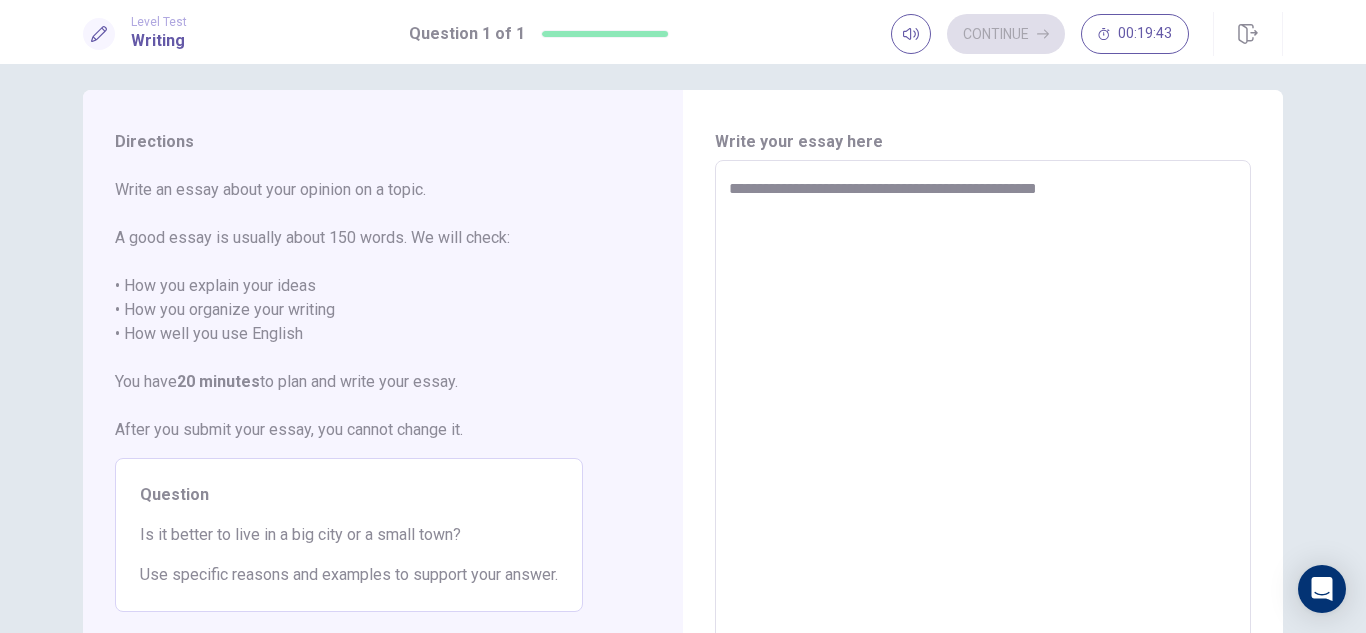 type on "*" 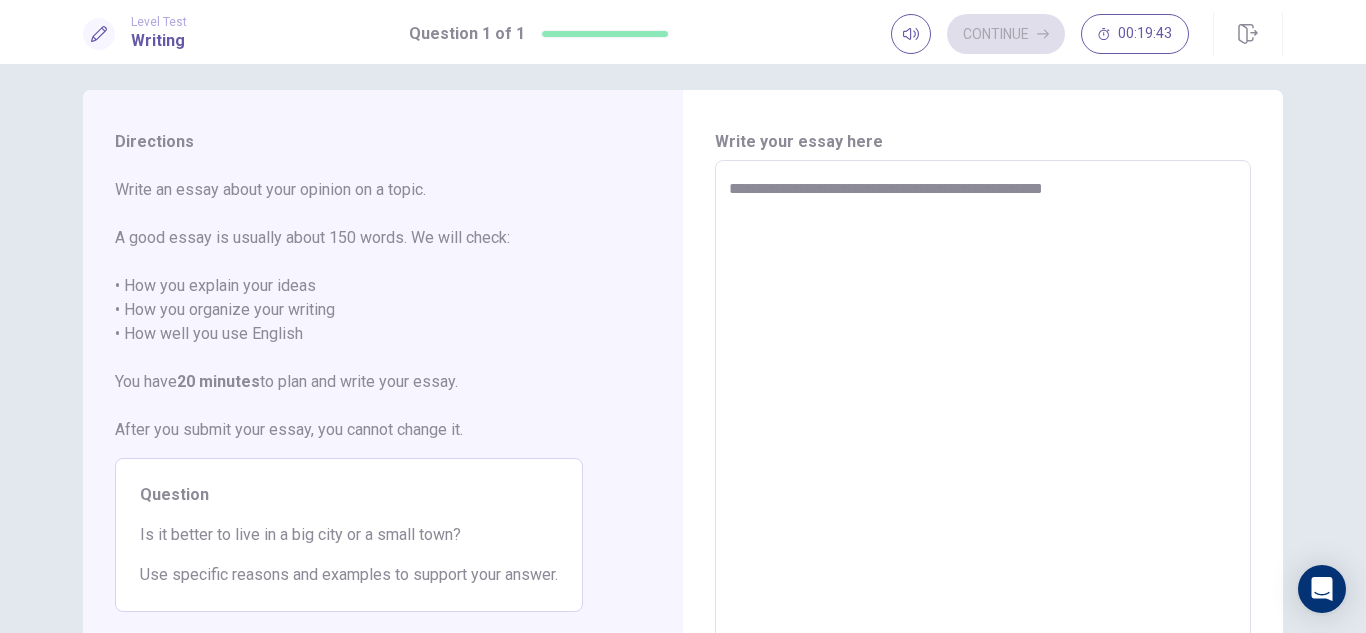 type on "*" 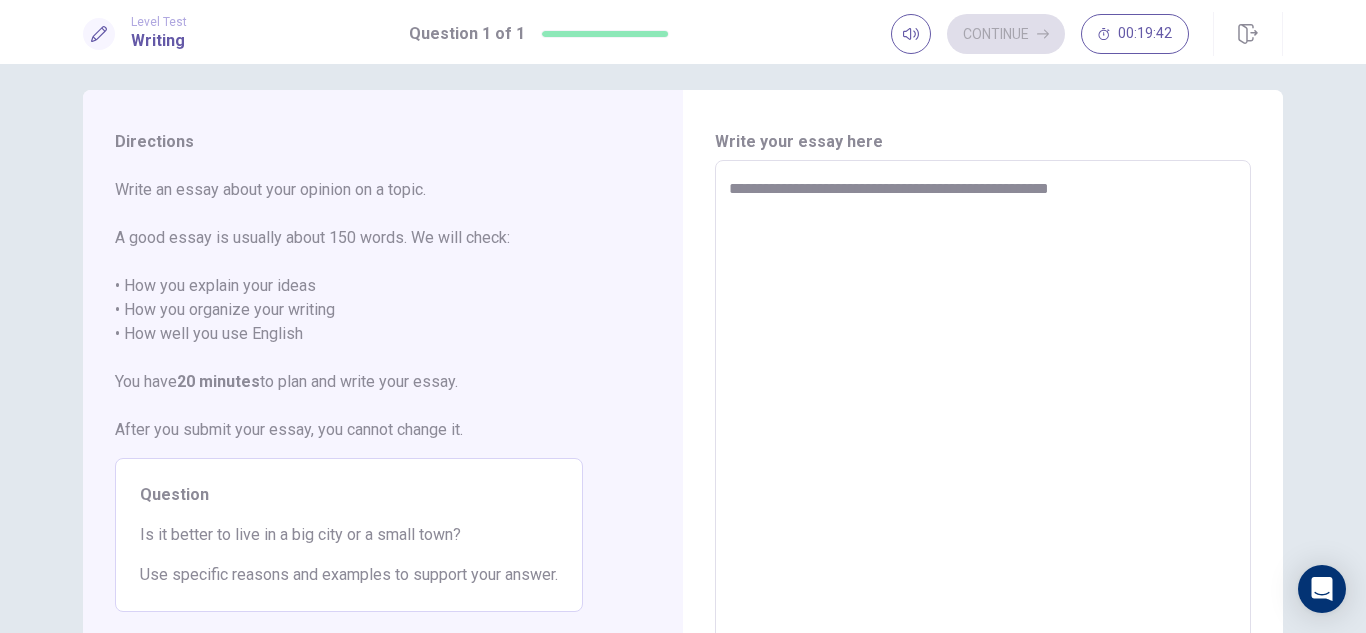 type on "*" 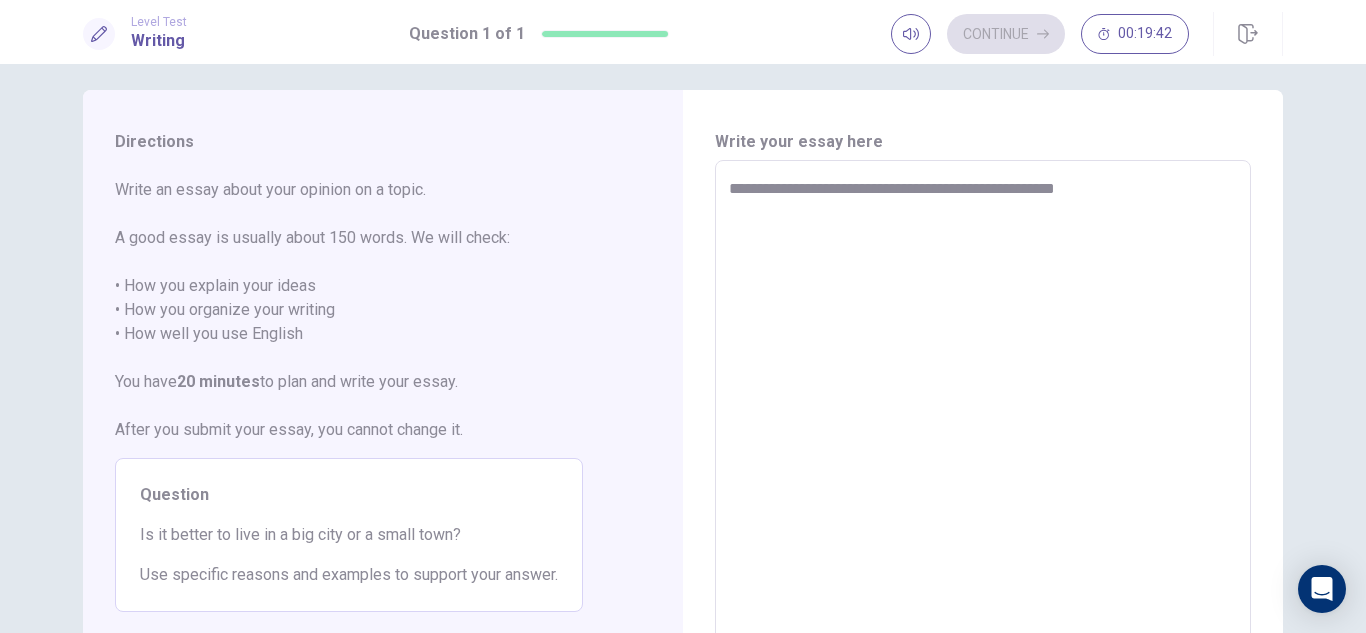 type on "*" 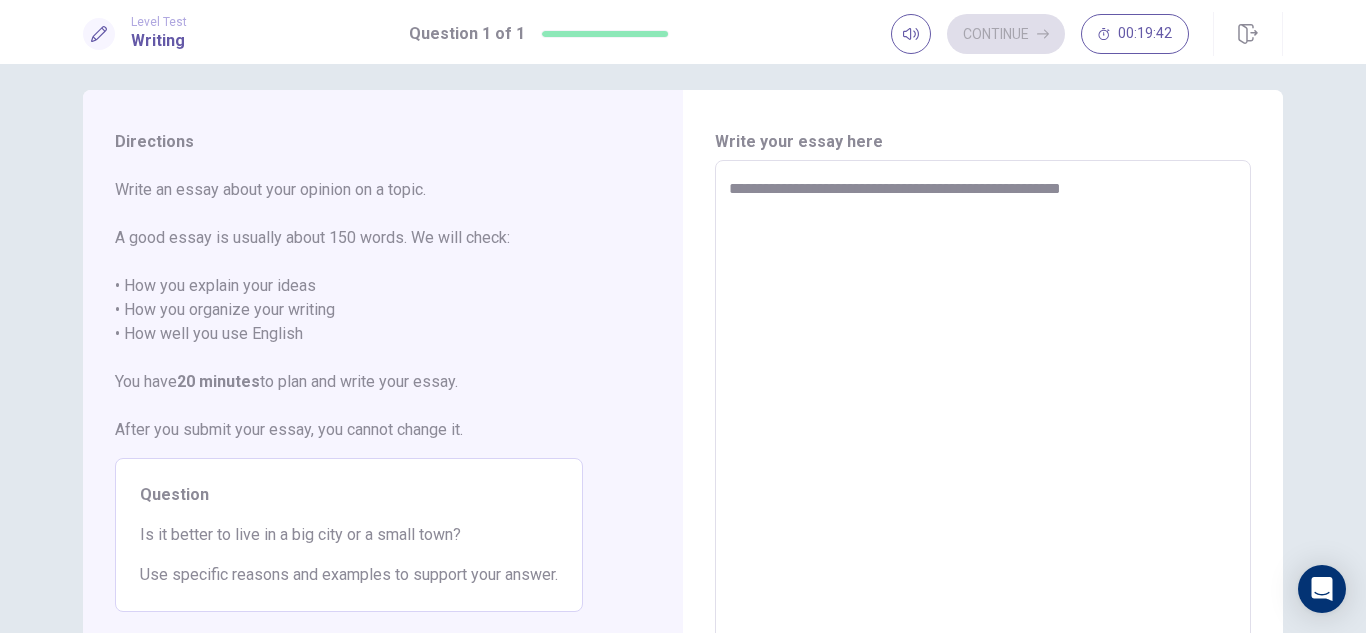 type on "*" 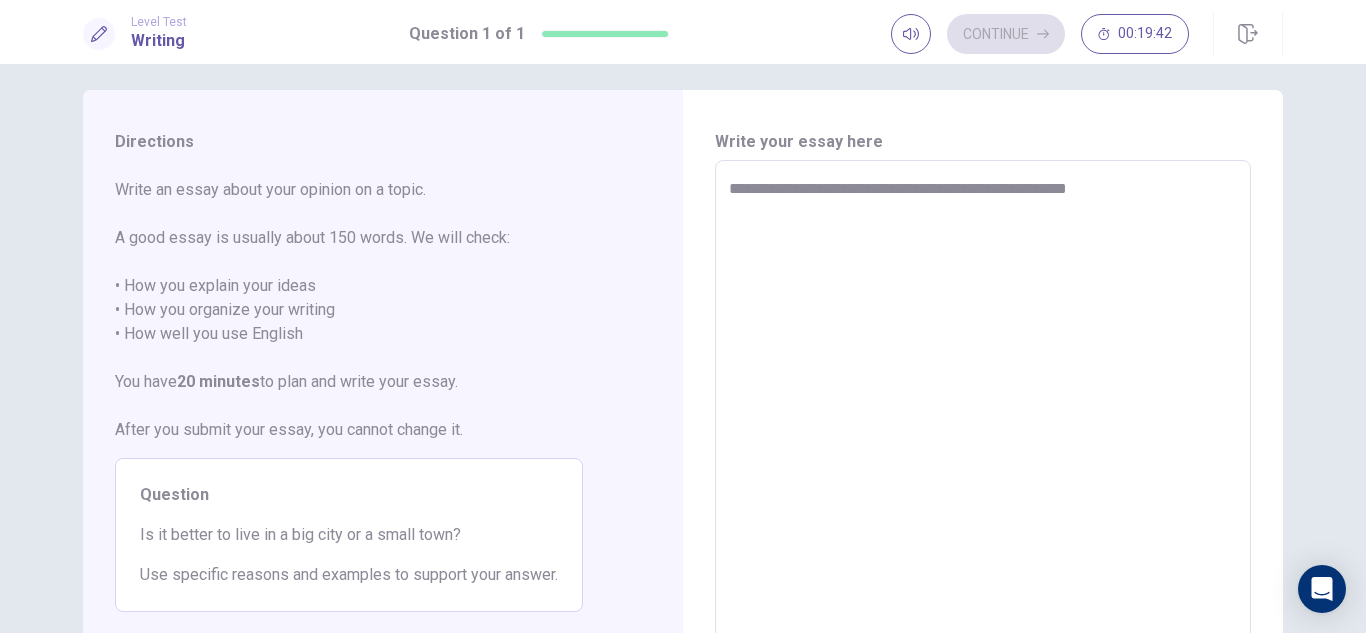 type on "*" 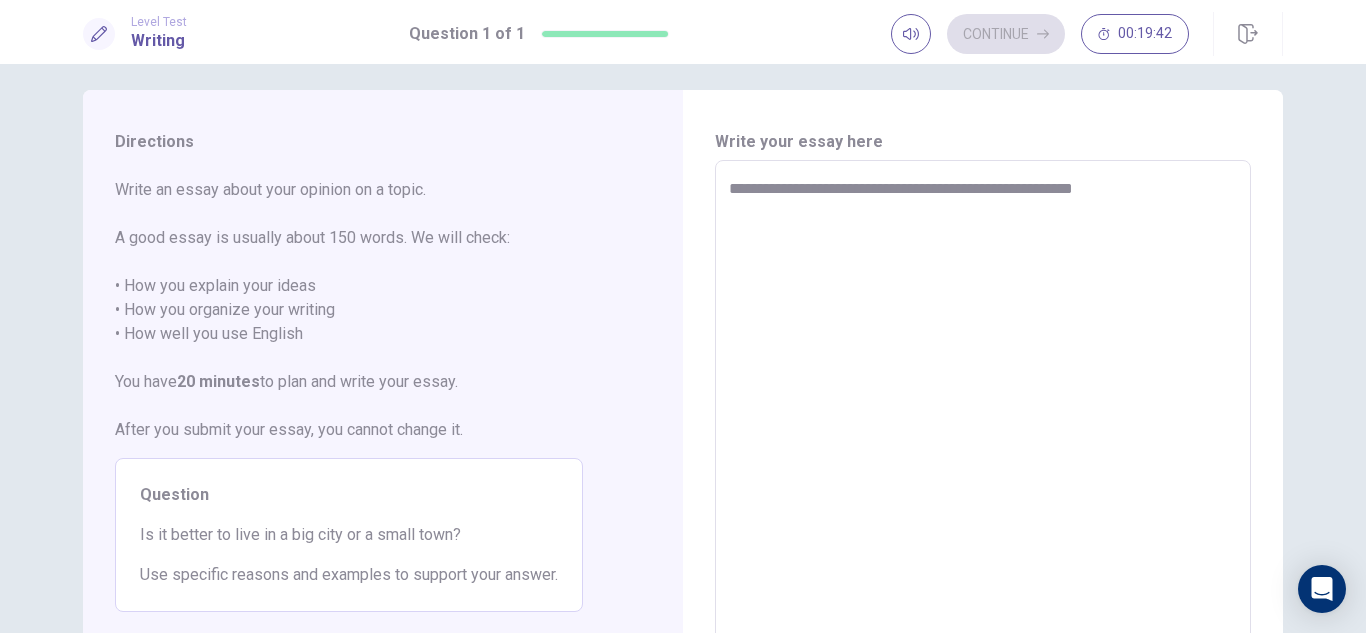 type on "*" 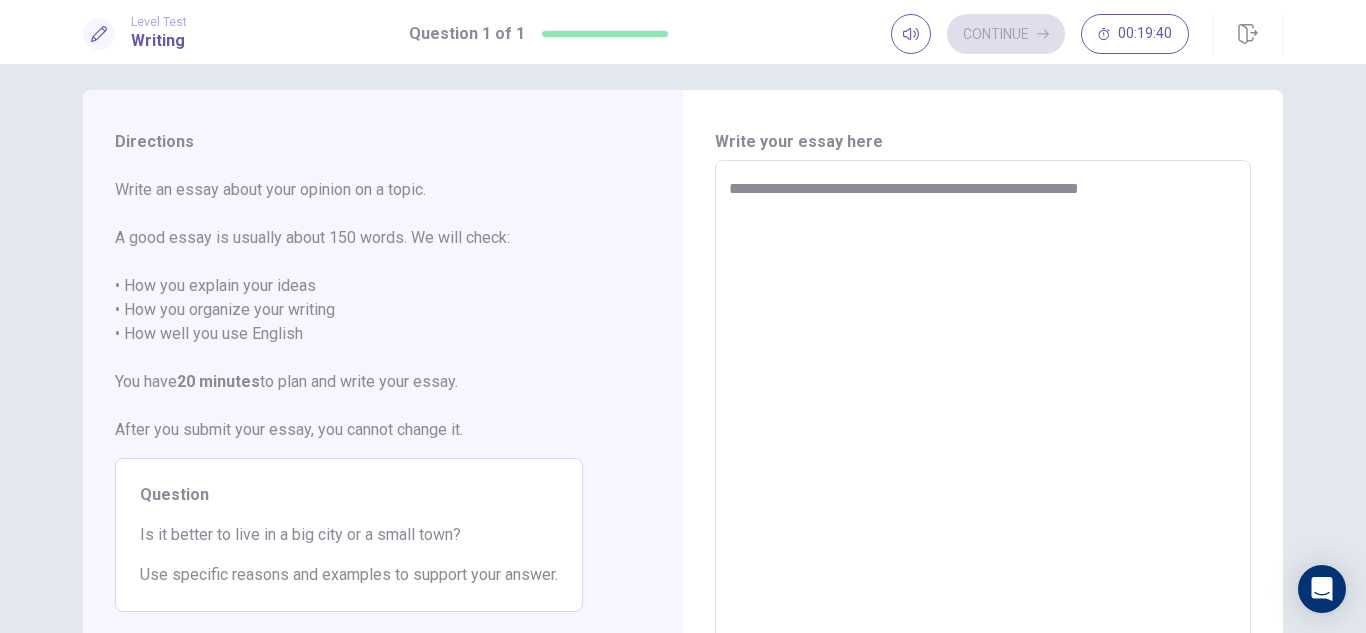 type on "*" 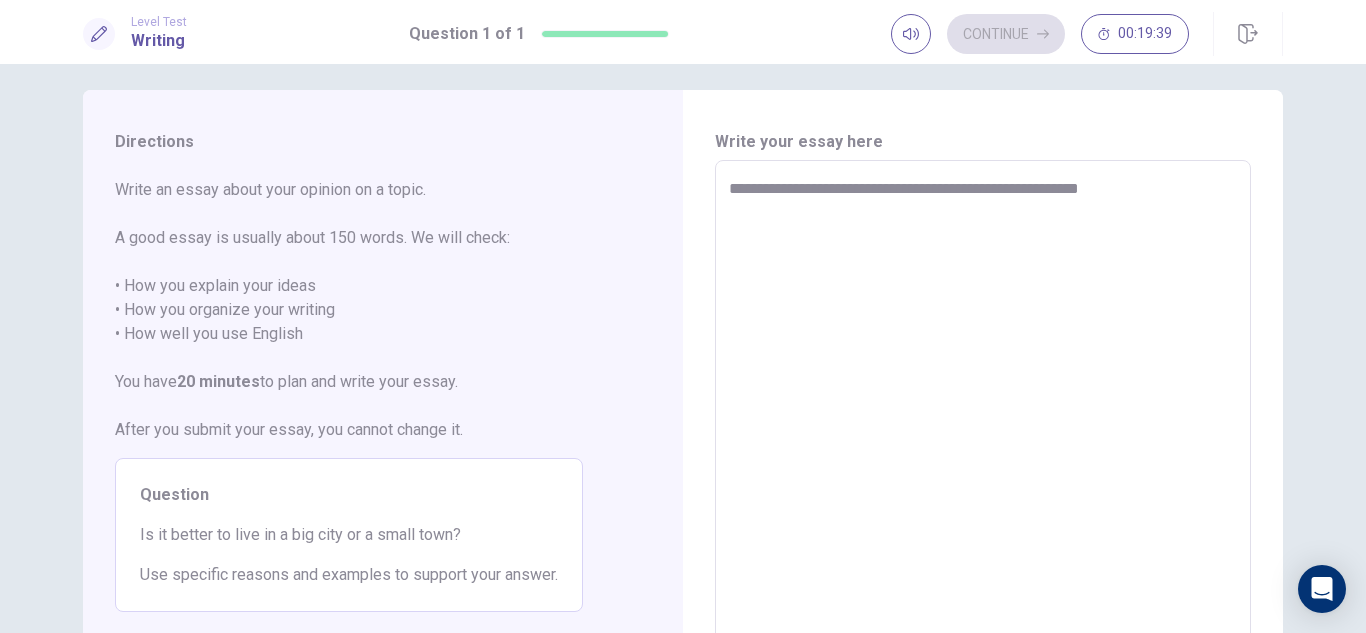type on "**********" 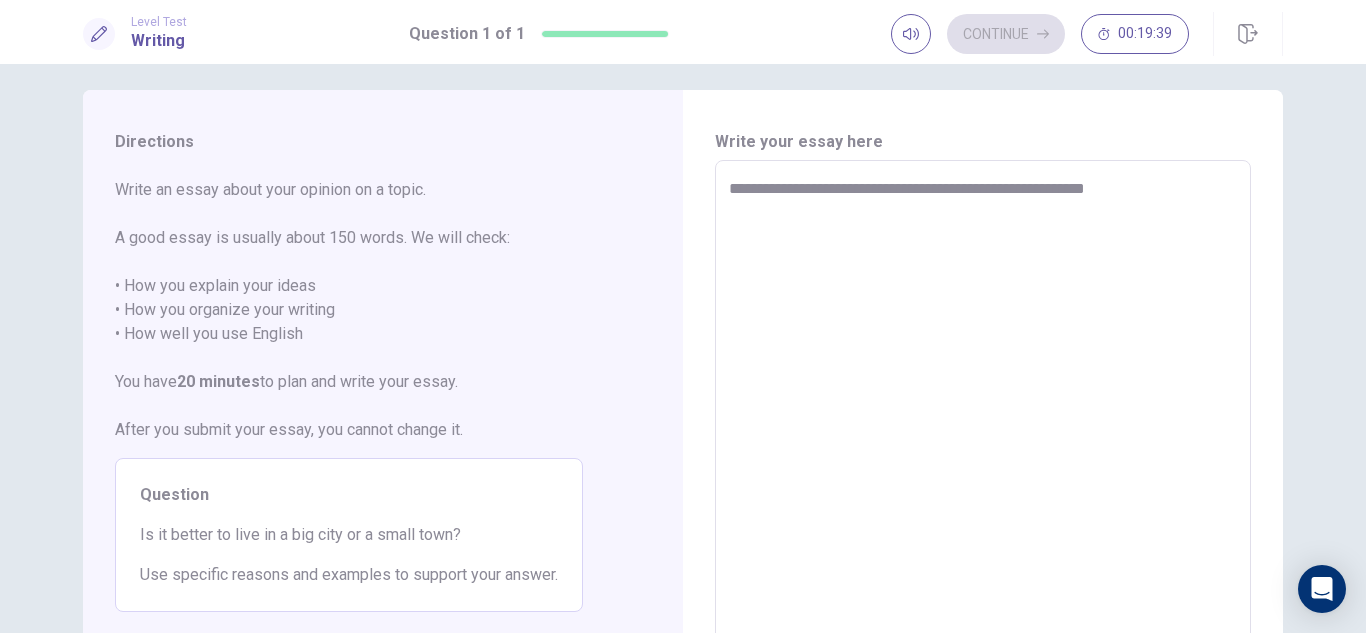 type on "*" 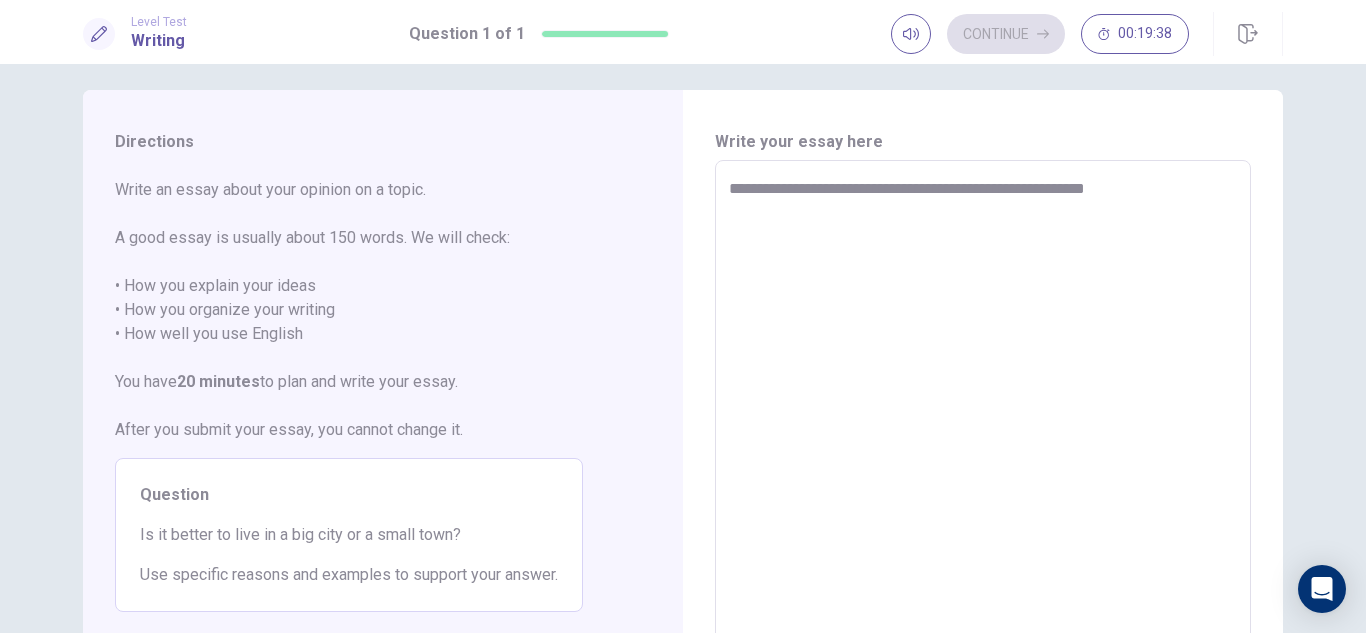 type on "**********" 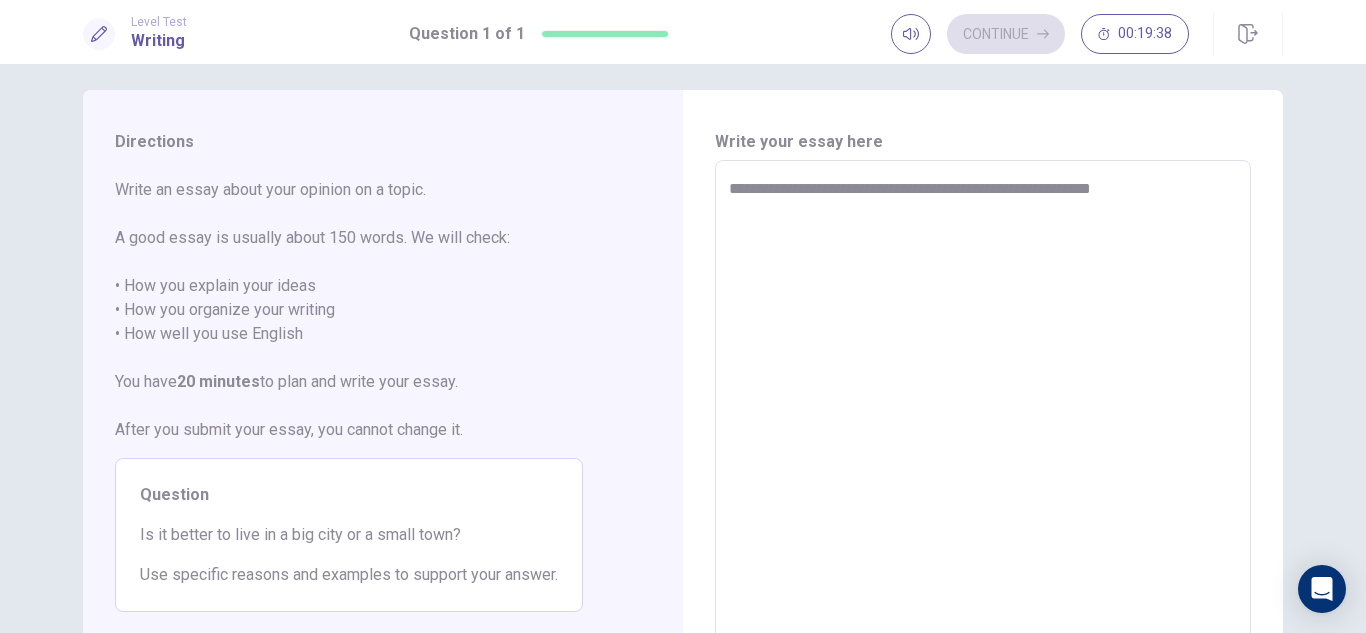 type on "*" 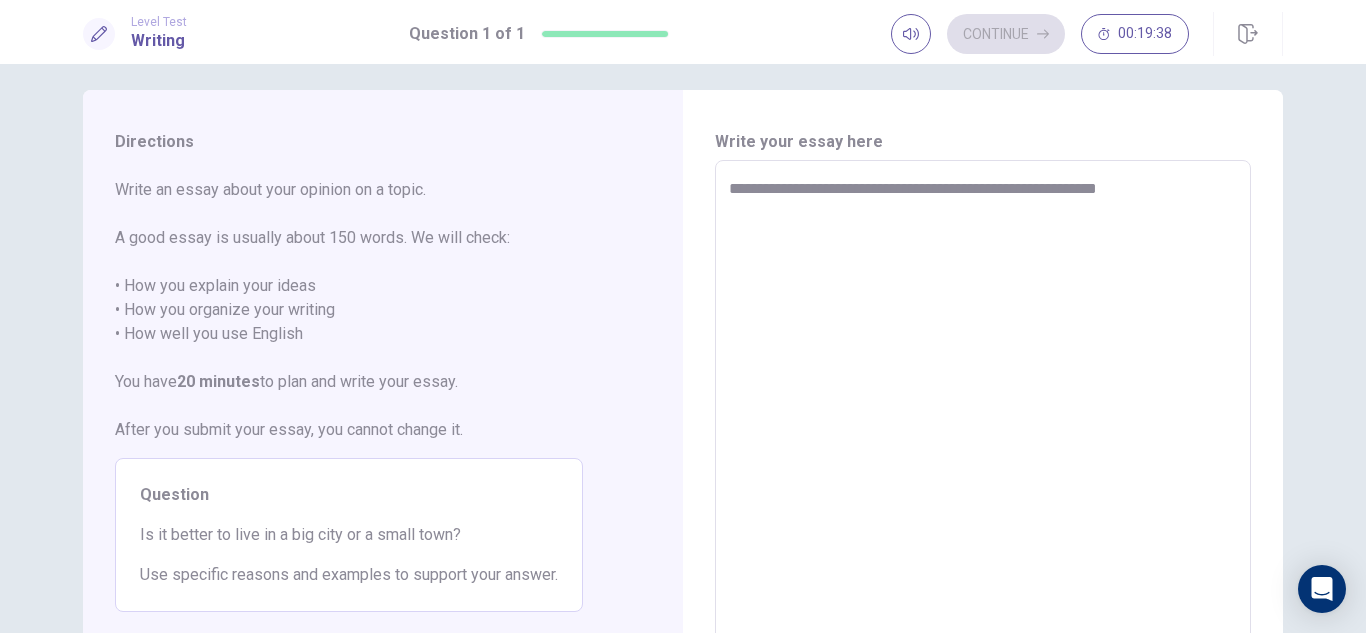 type on "*" 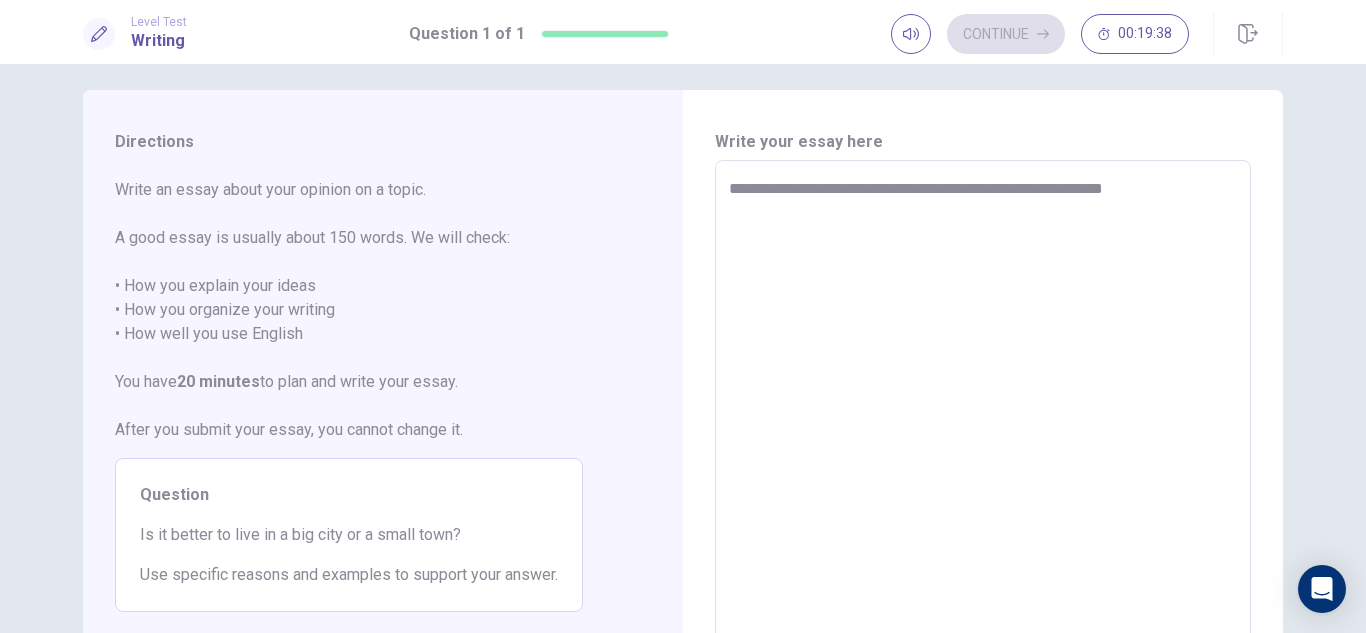 type on "*" 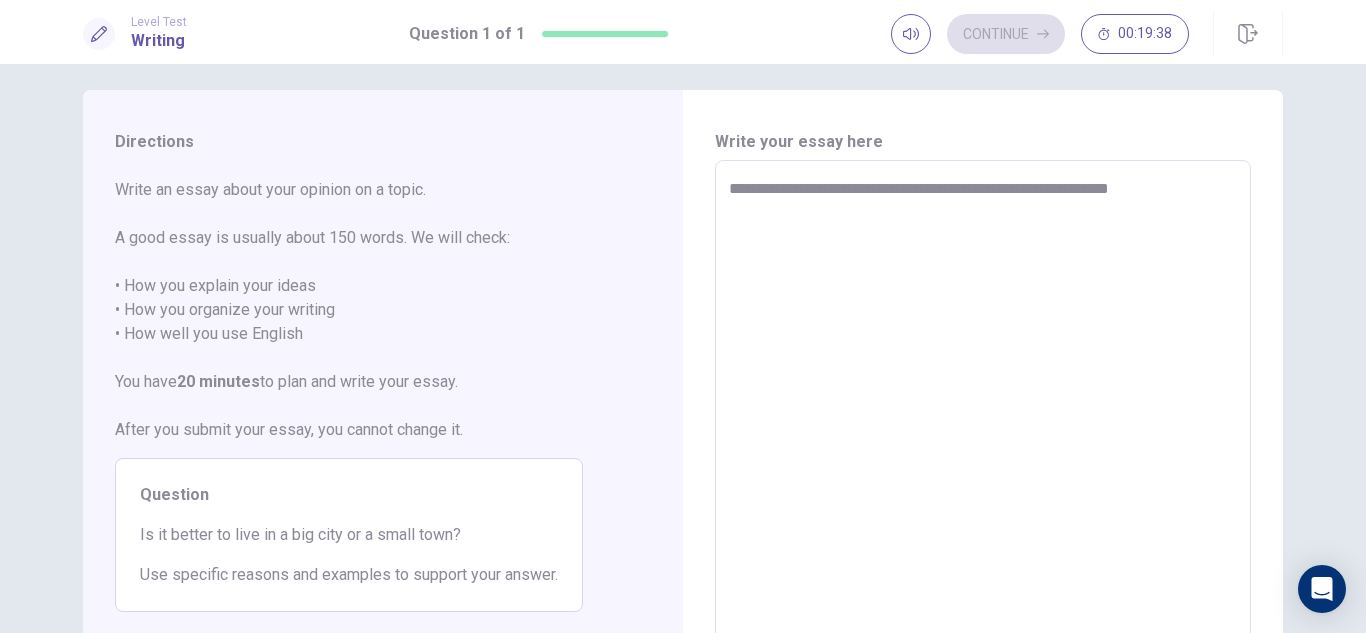 type on "*" 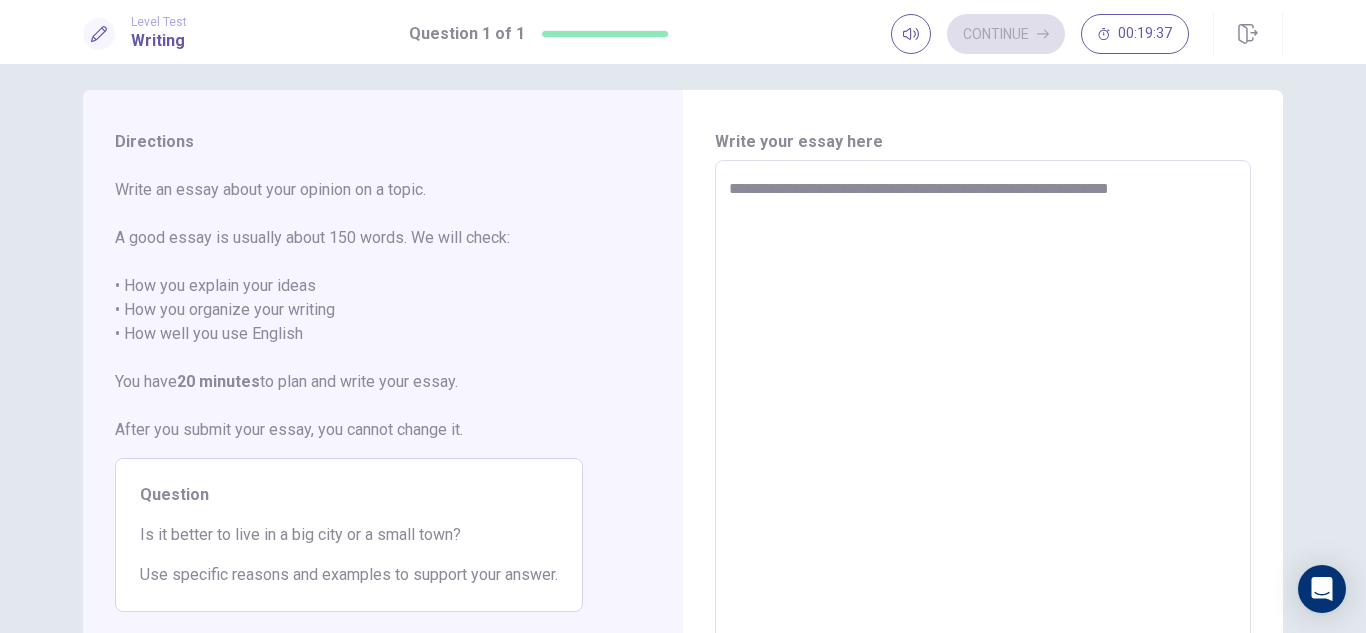 type on "**********" 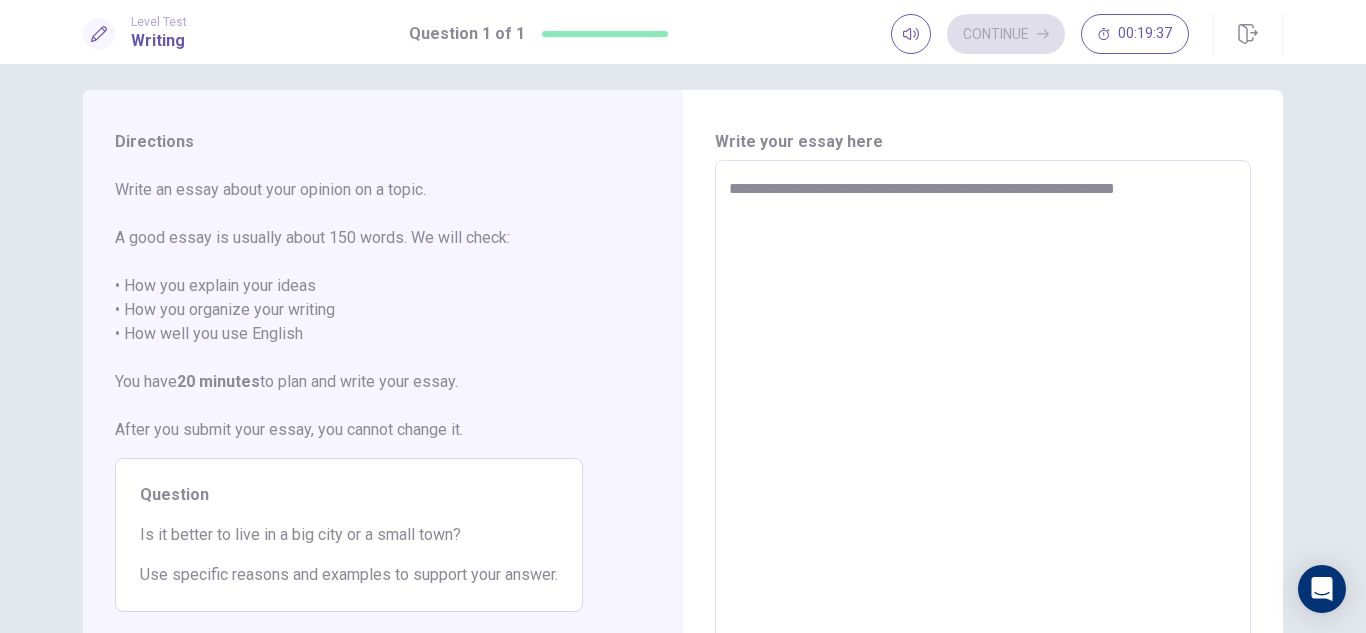 type on "*" 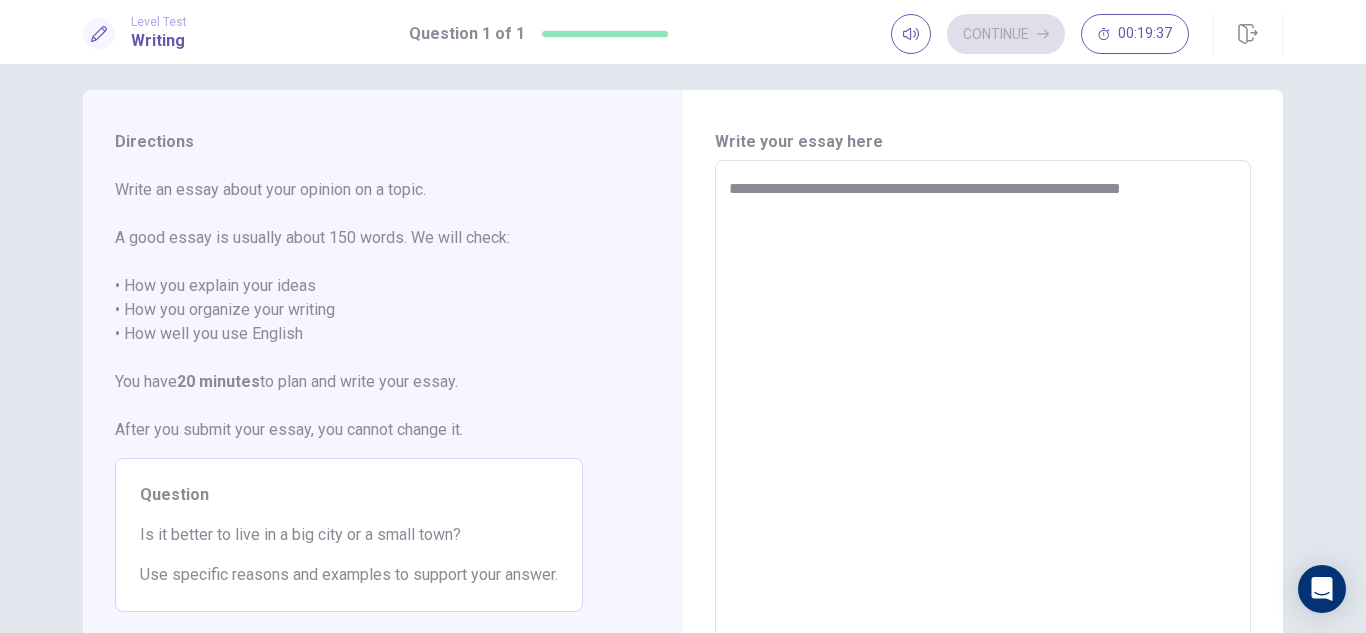 type on "*" 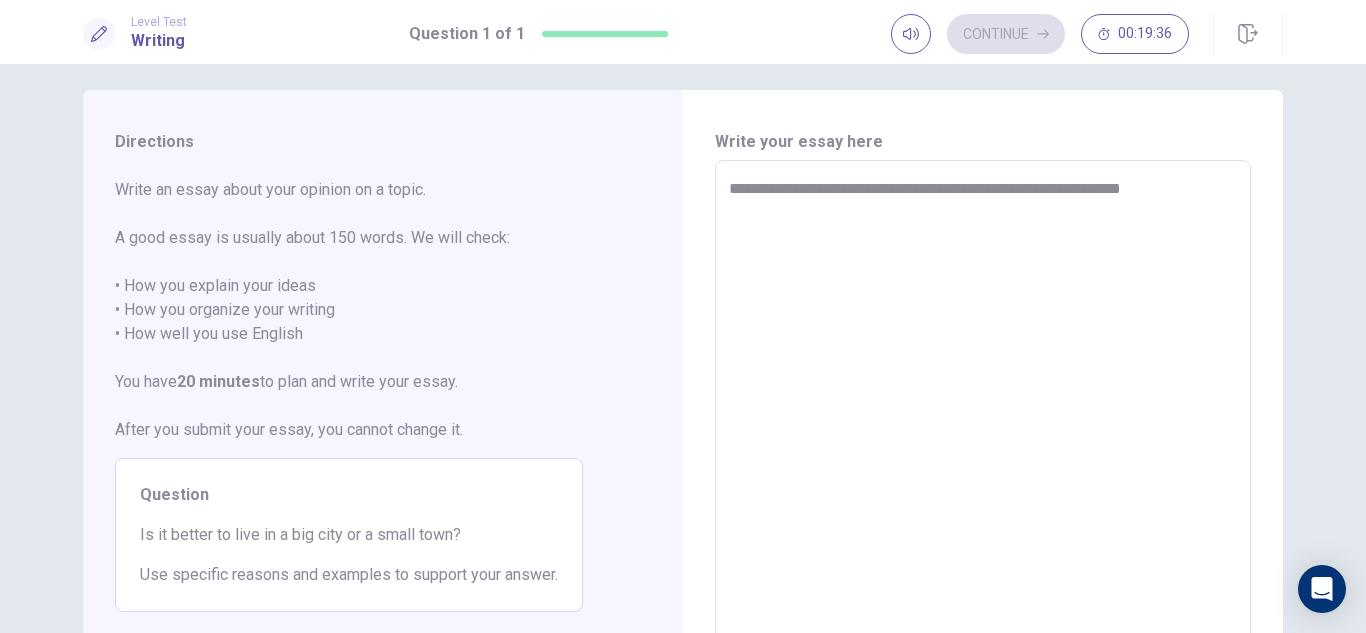 type on "**********" 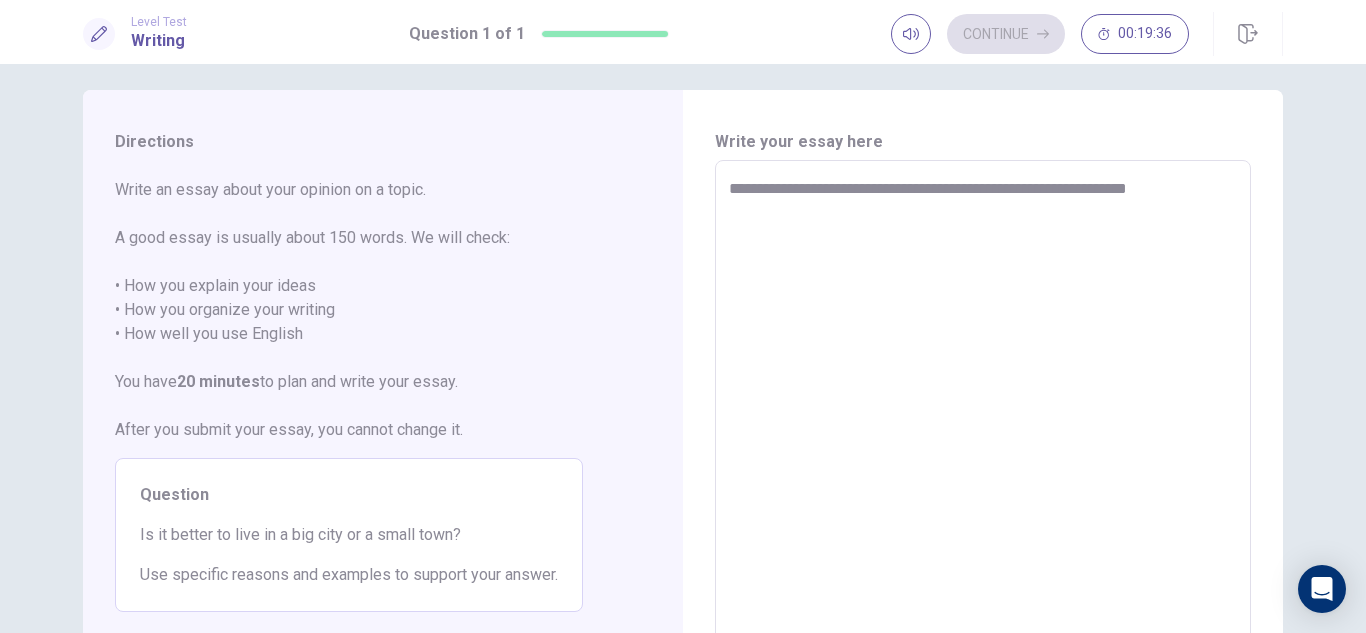 type on "**********" 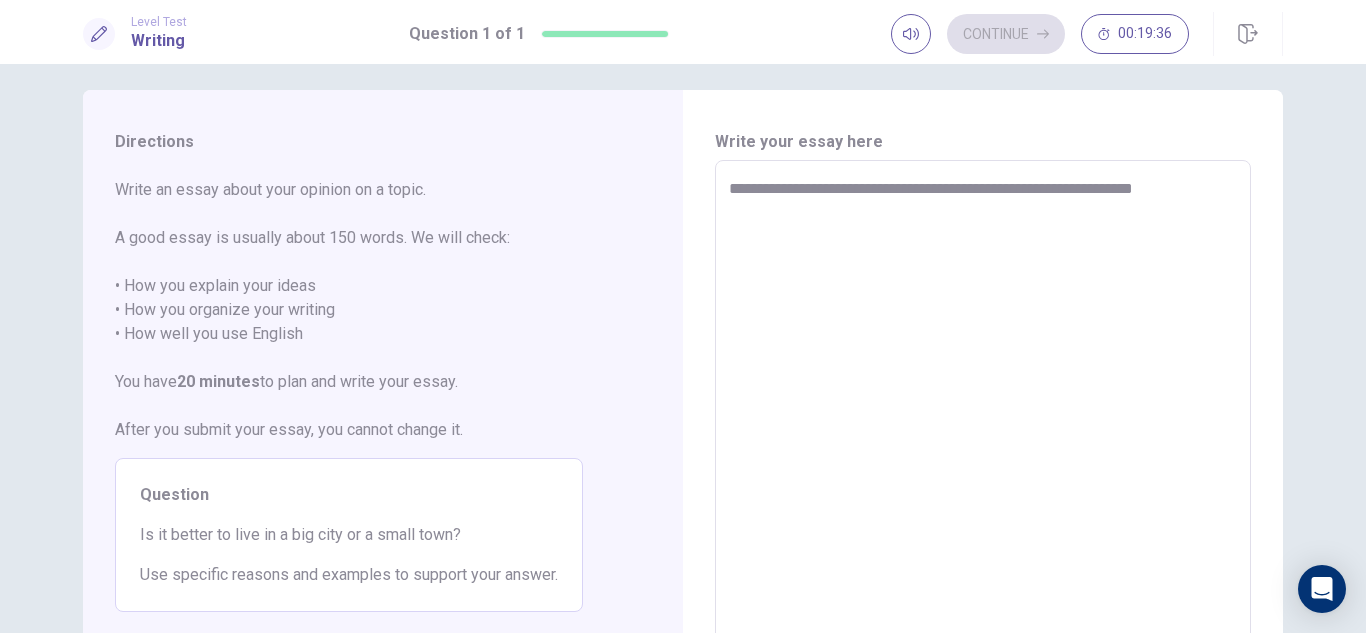 type on "*" 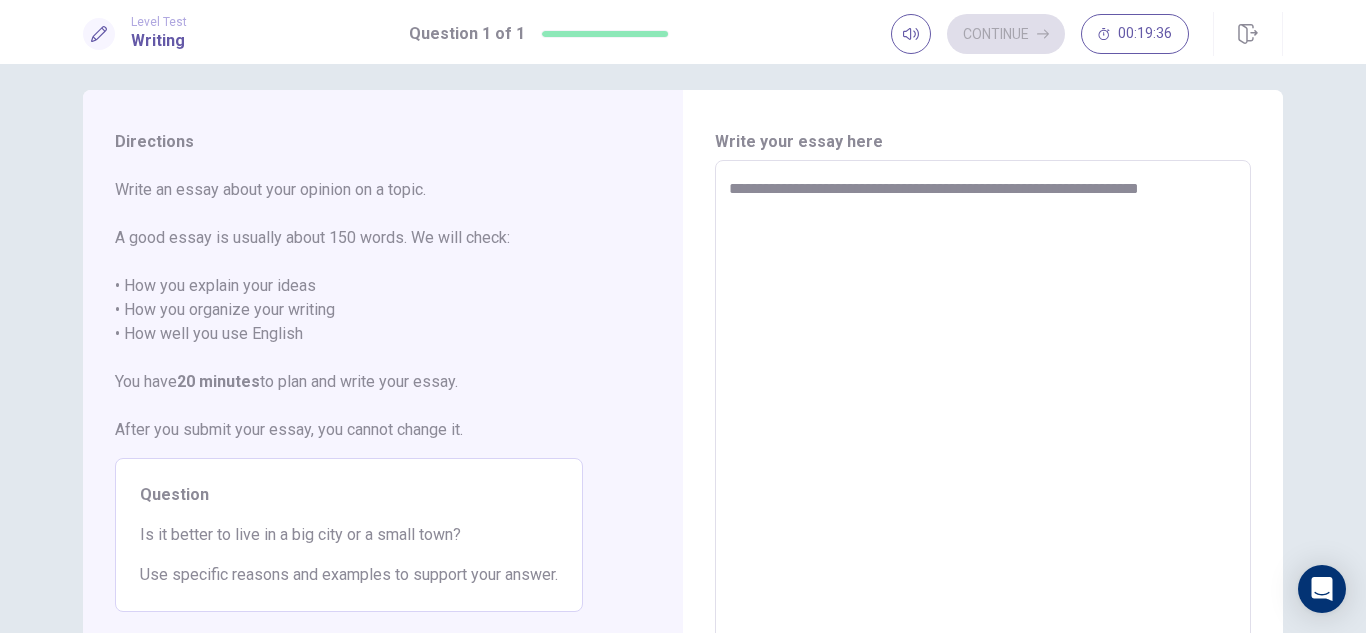 type on "**********" 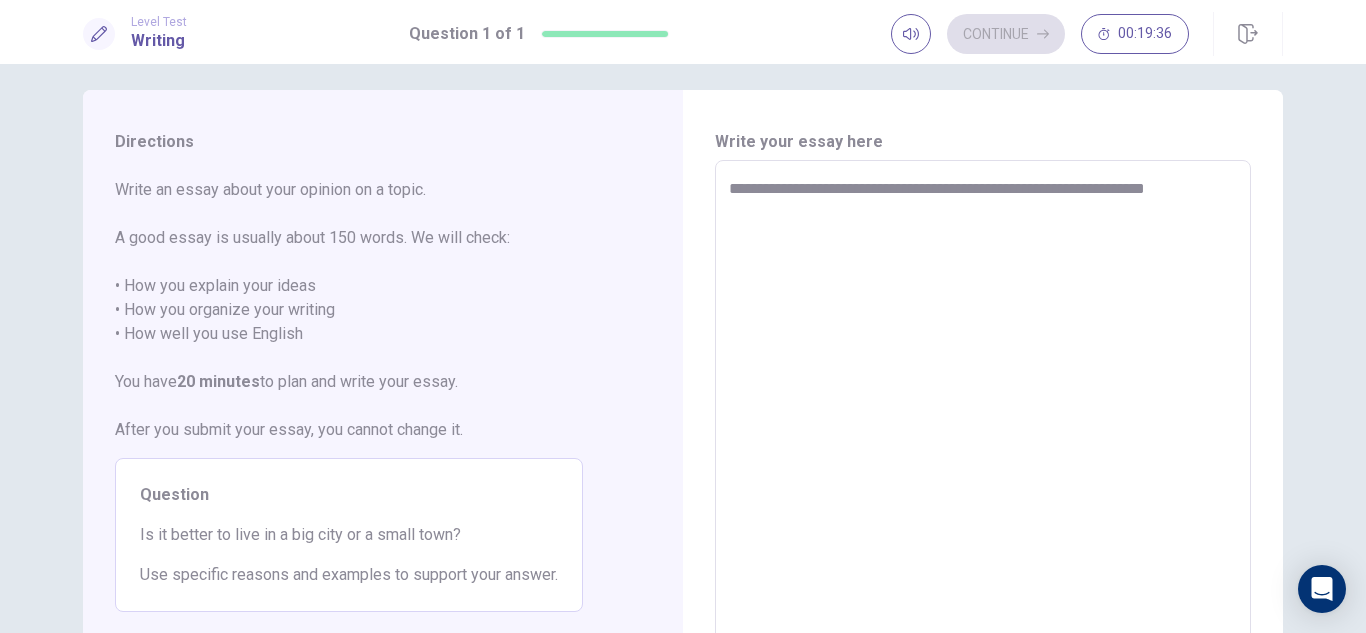 type on "*" 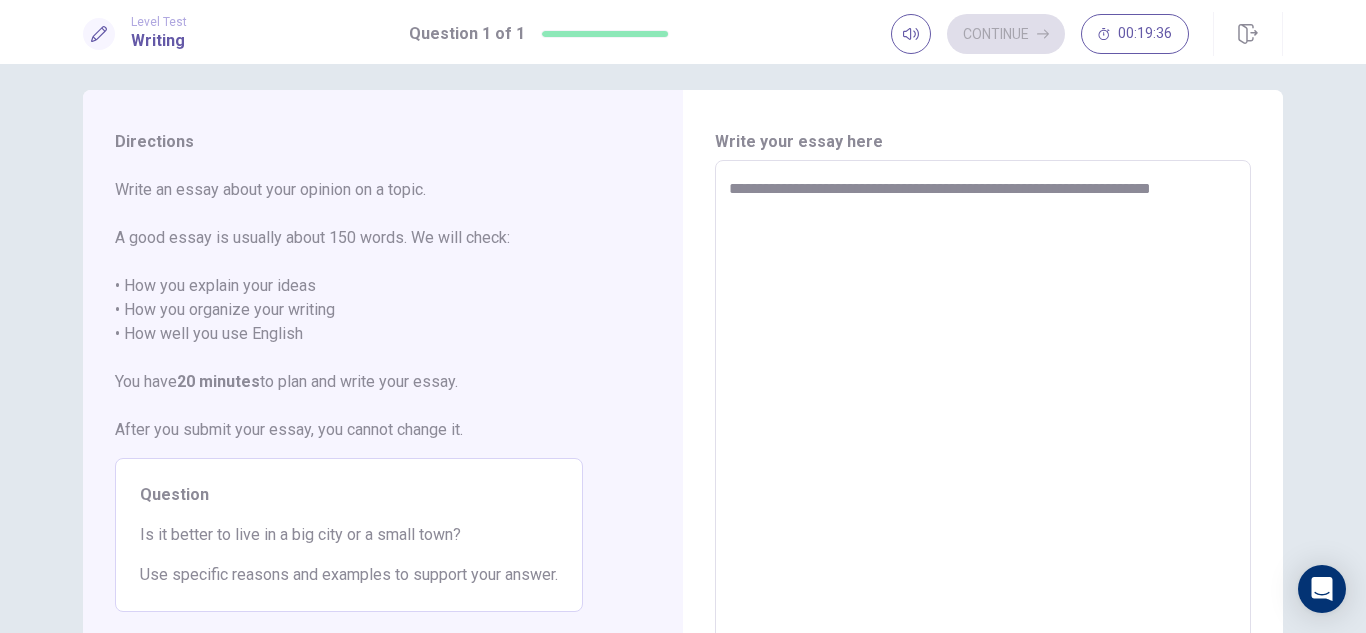 type on "*" 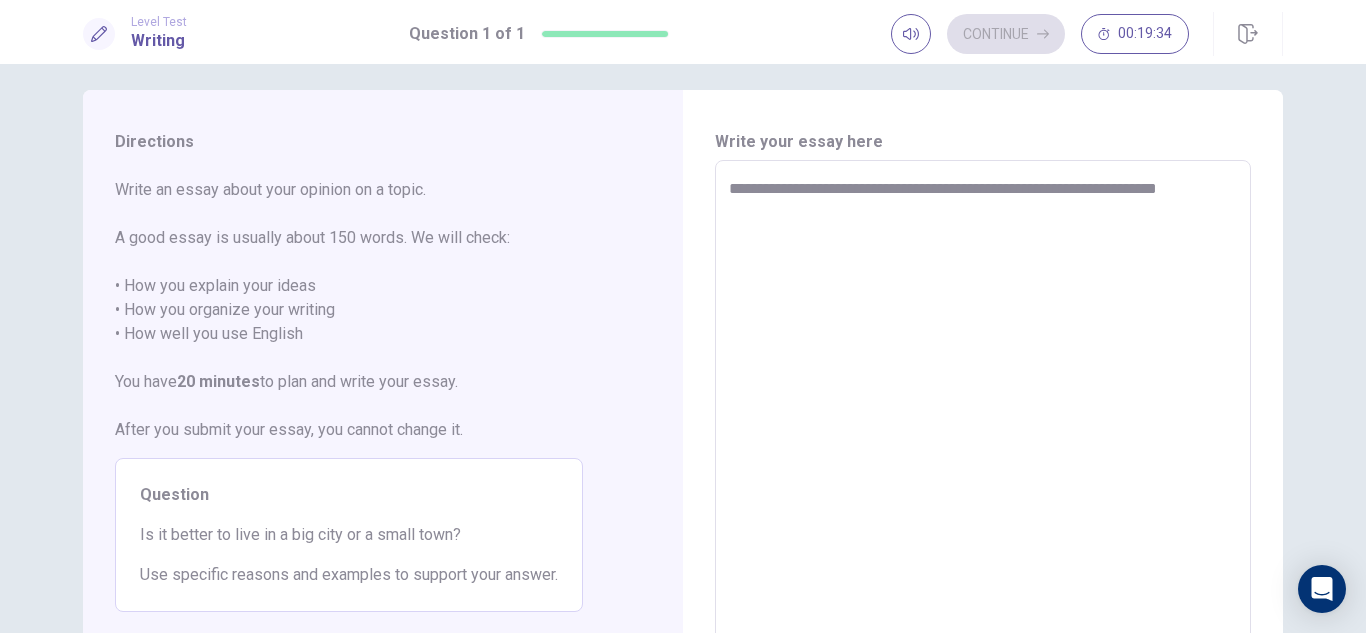 type on "*" 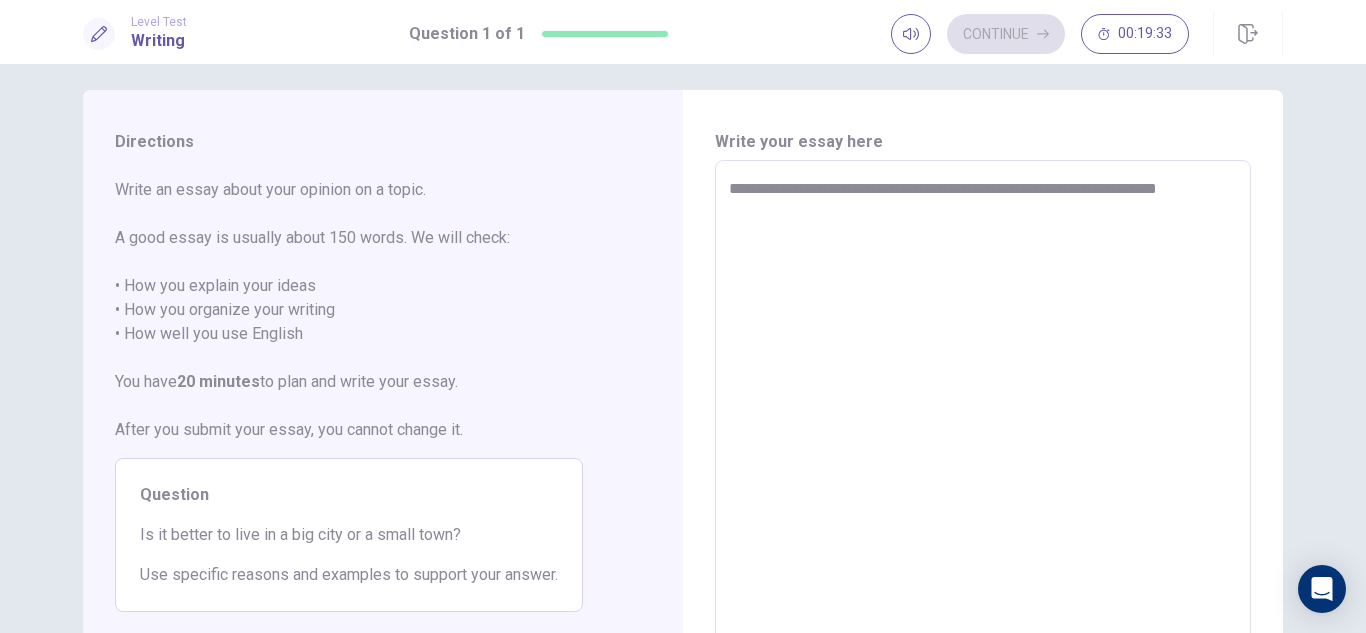 type on "**********" 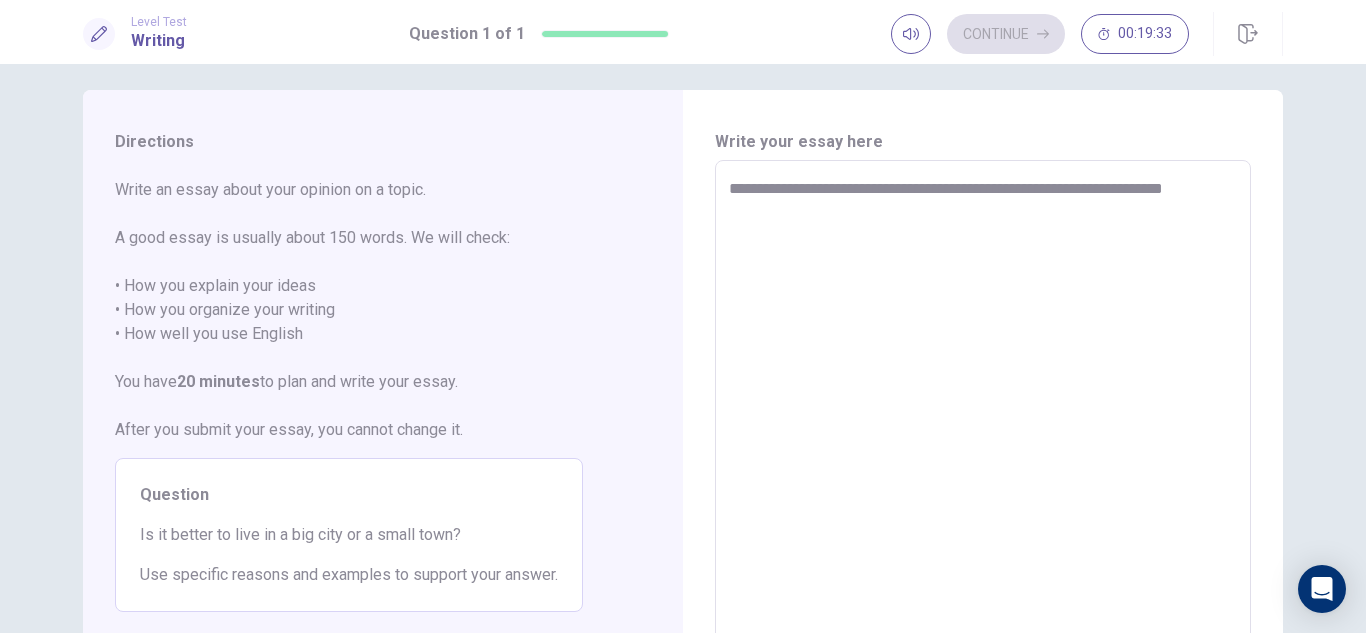 type on "*" 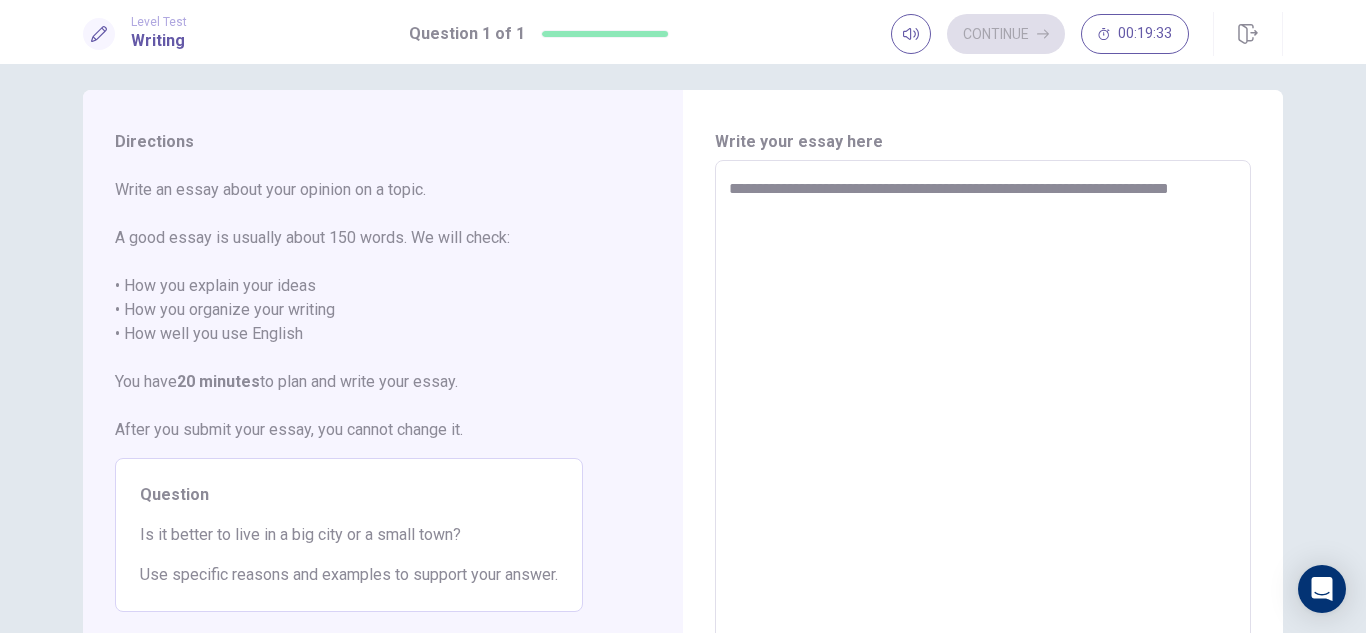 type on "*" 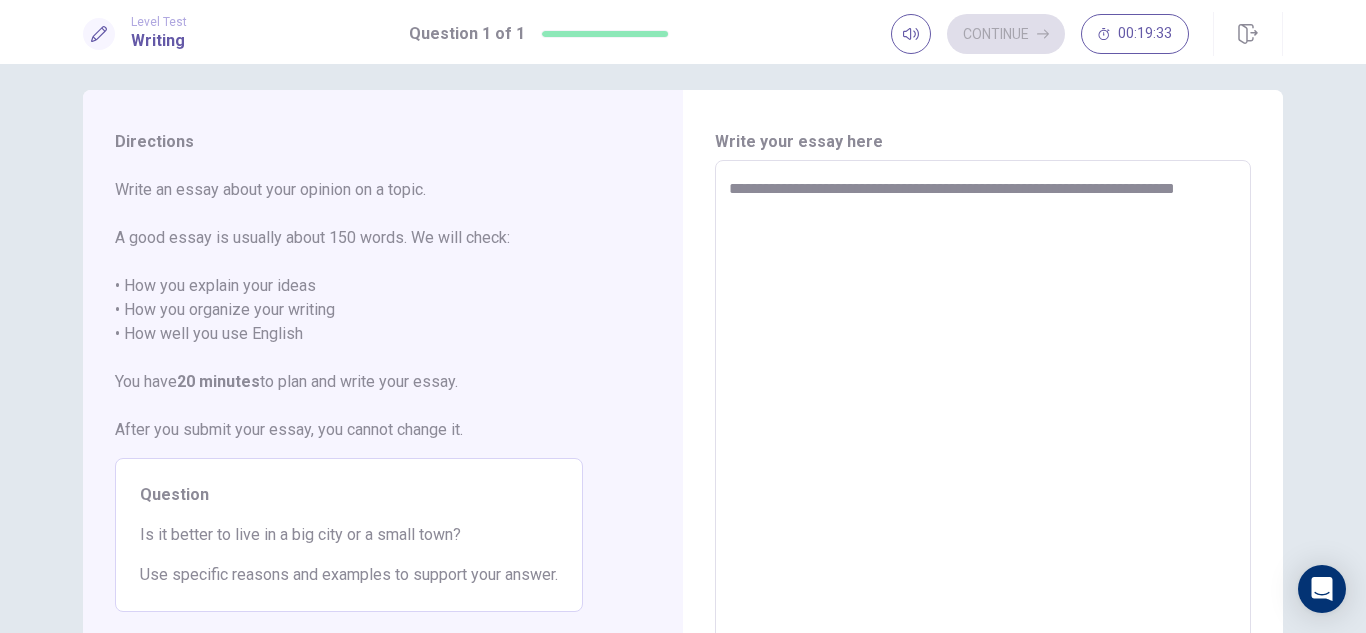 type on "*" 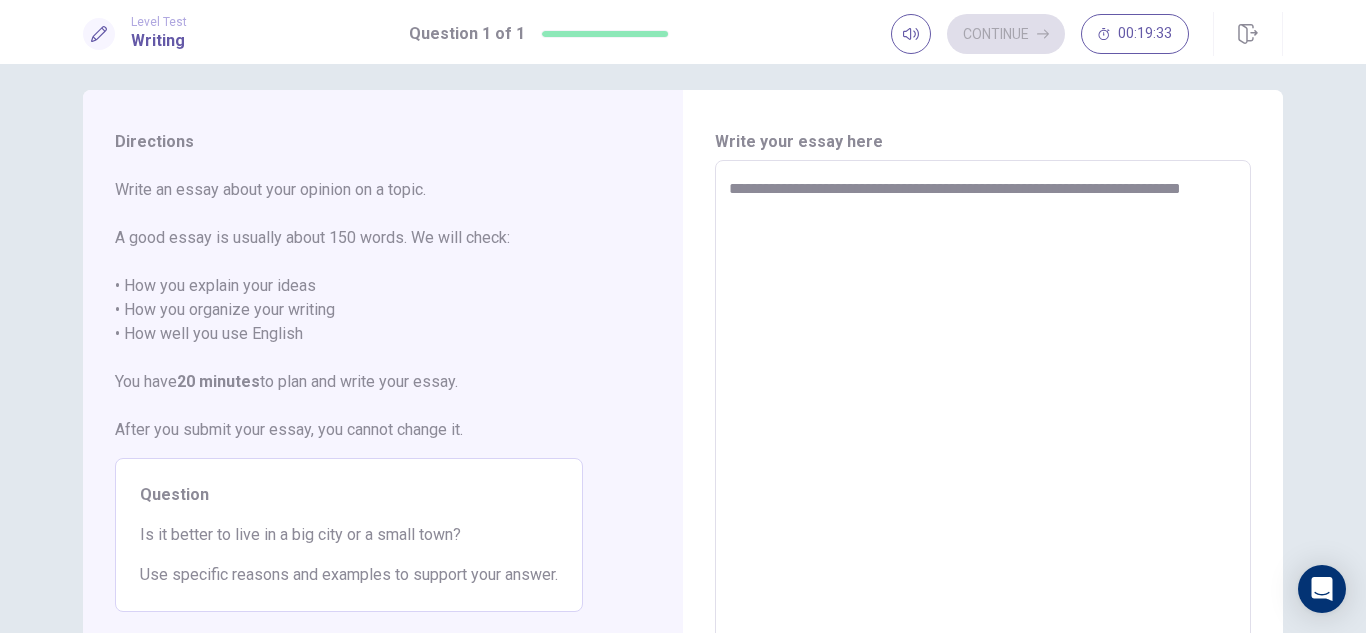 type on "*" 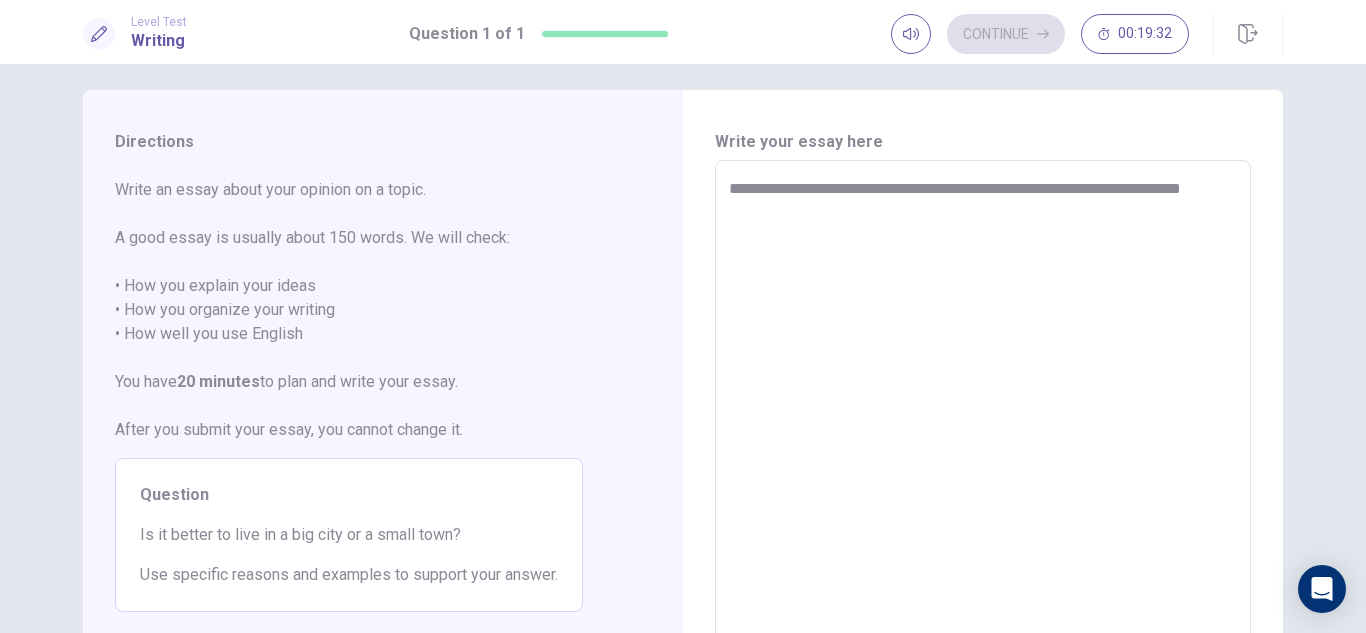 type on "**********" 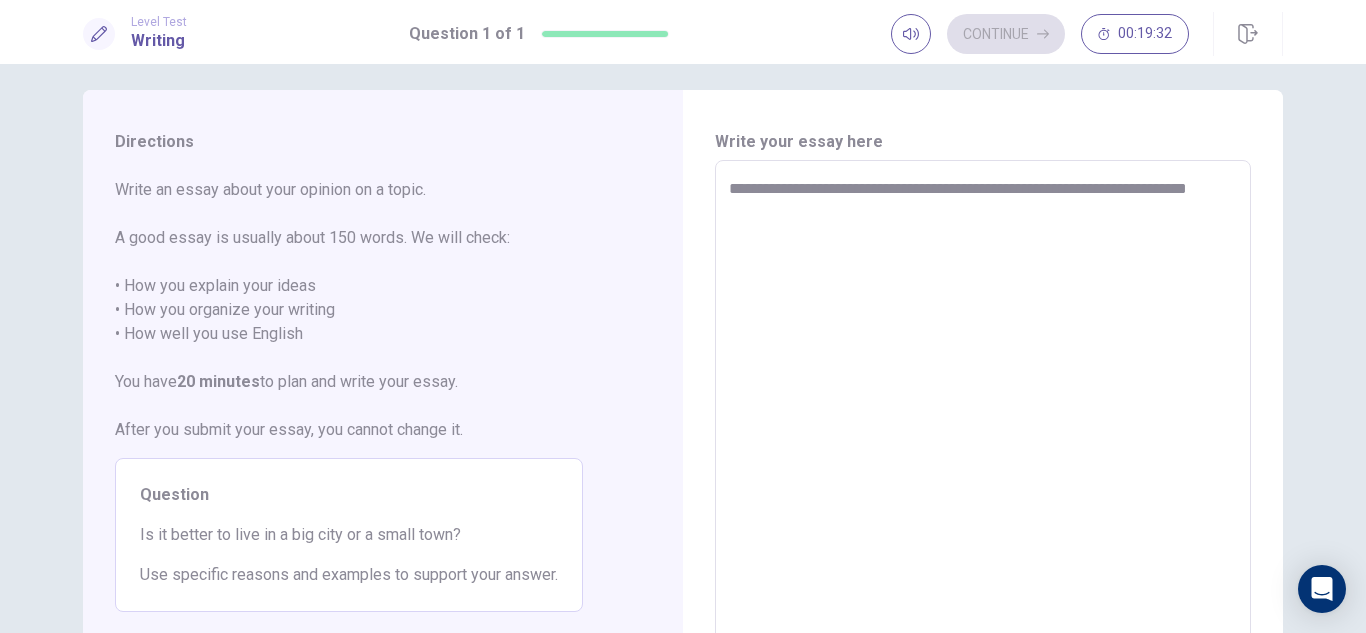 type on "*" 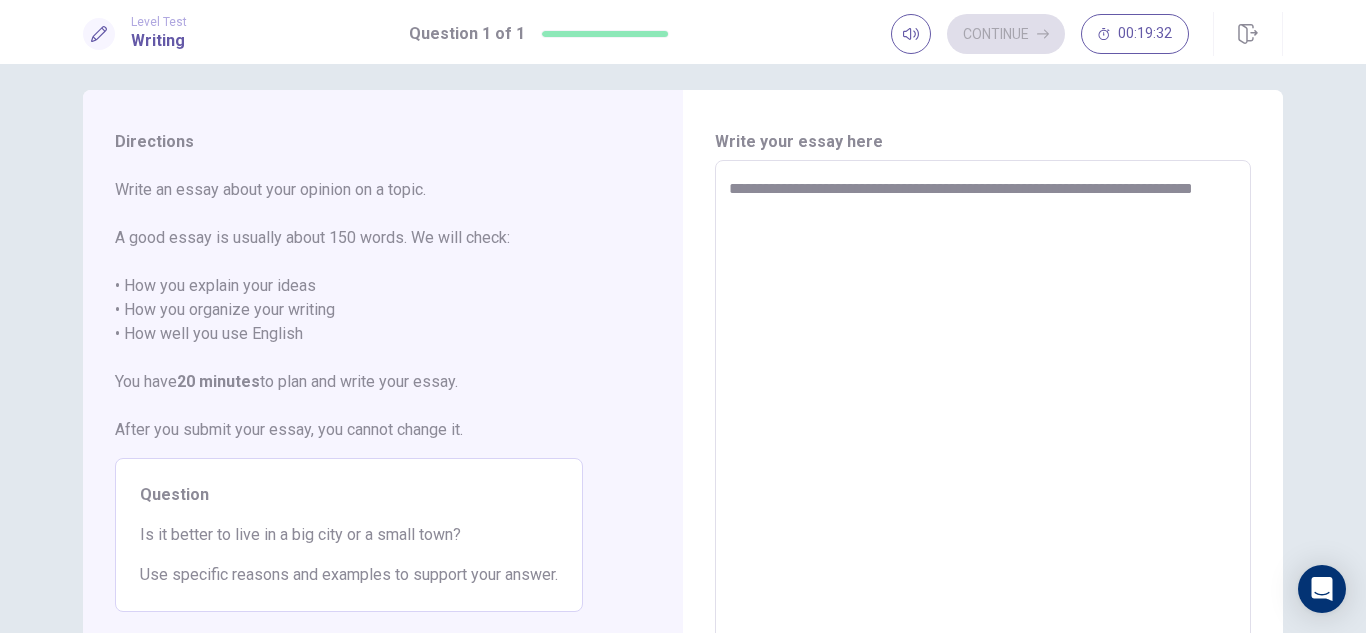 type on "*" 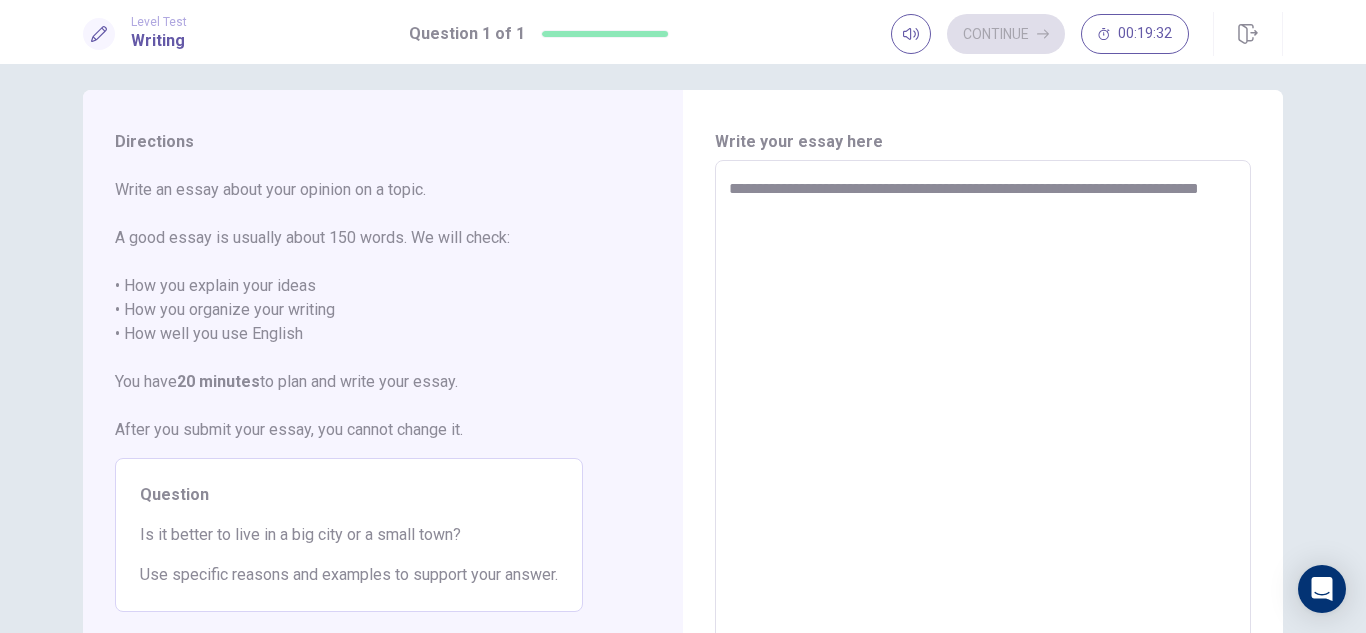 type on "*" 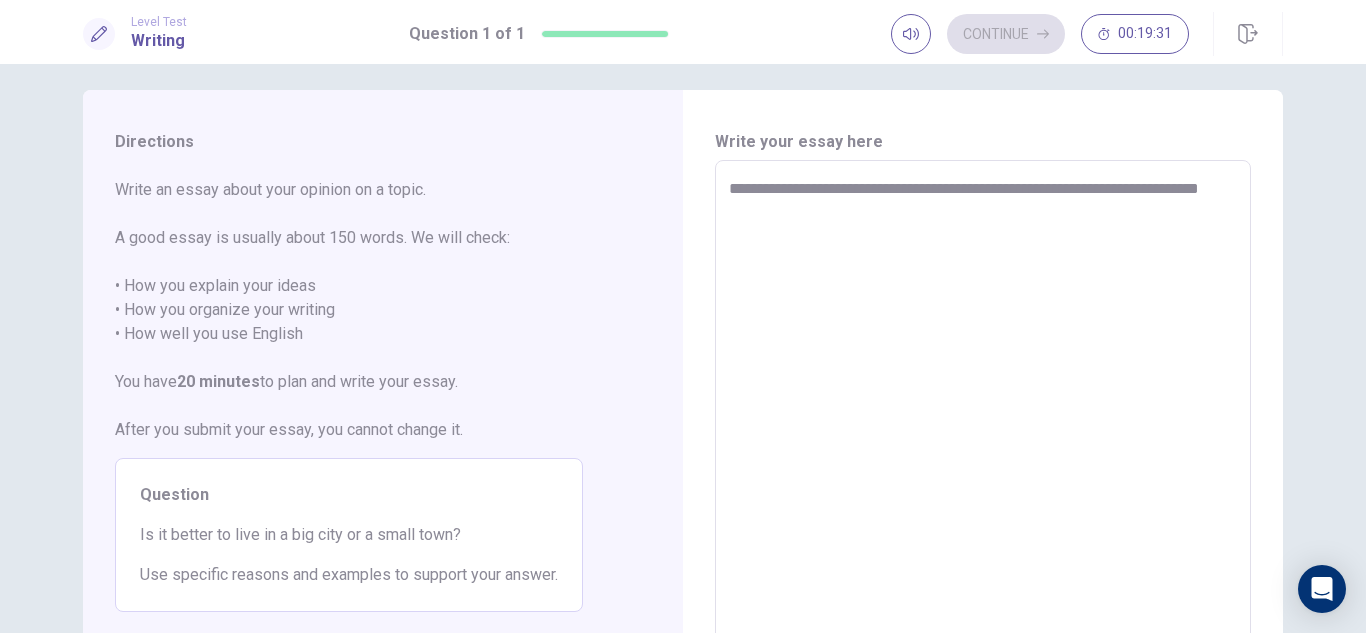 type on "**********" 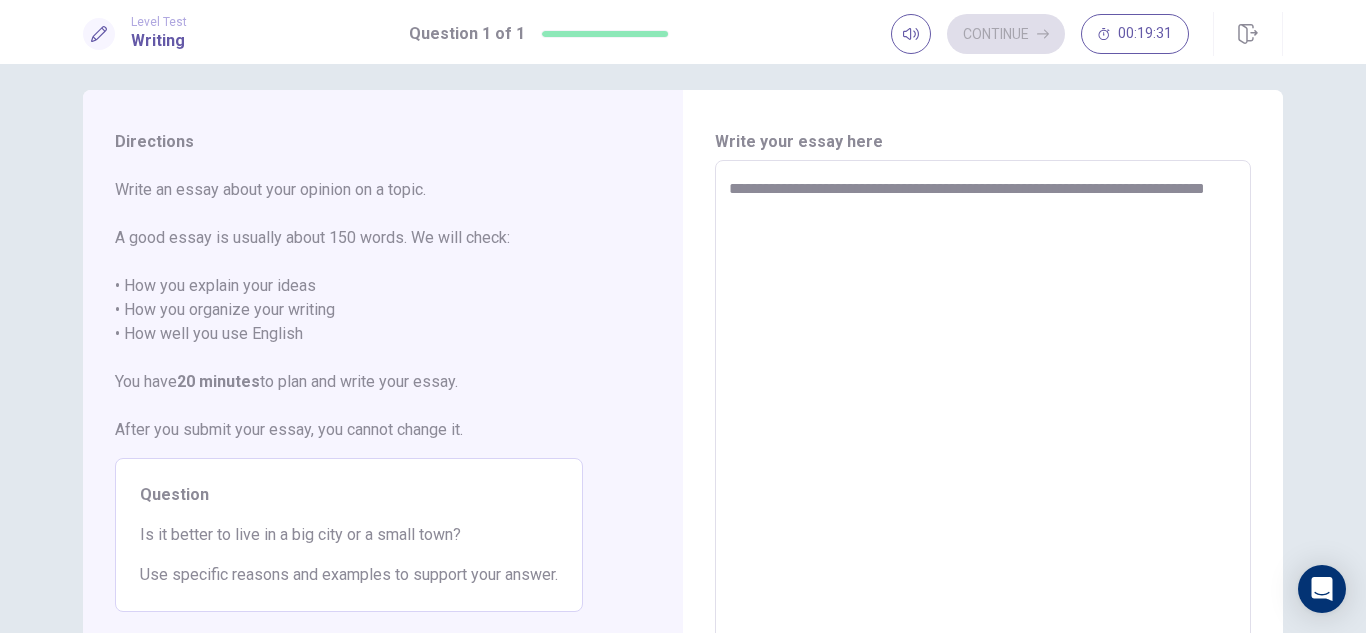 type on "*" 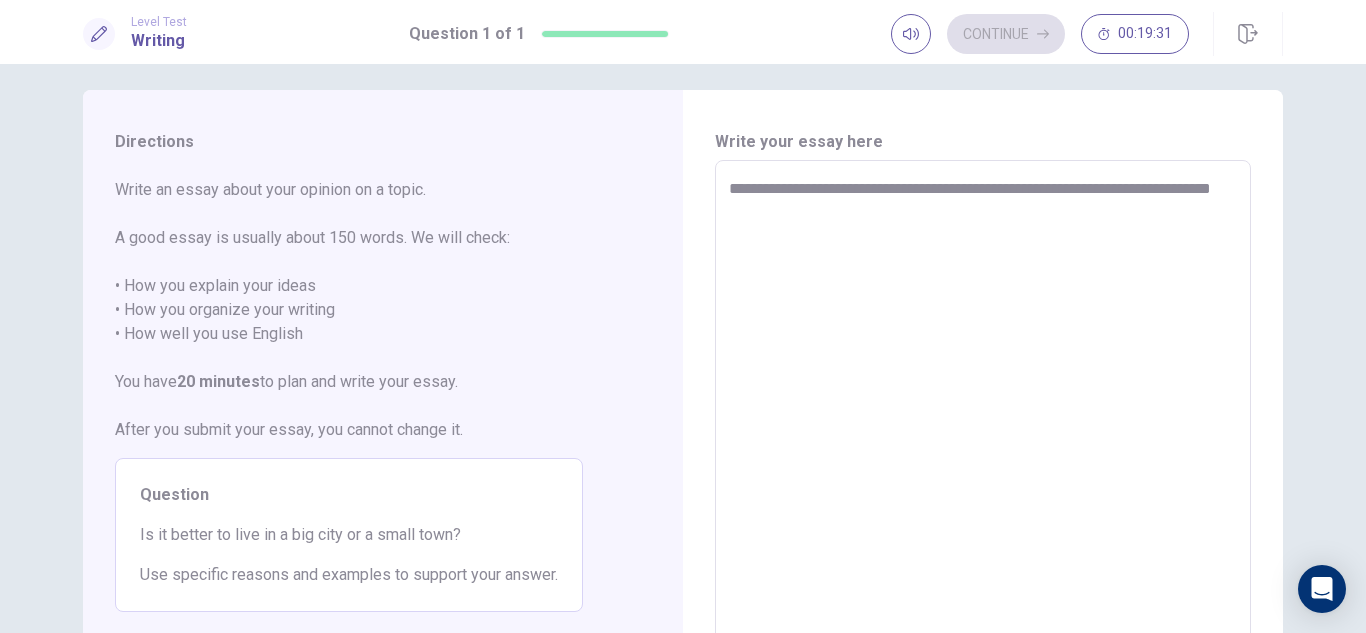 type on "*" 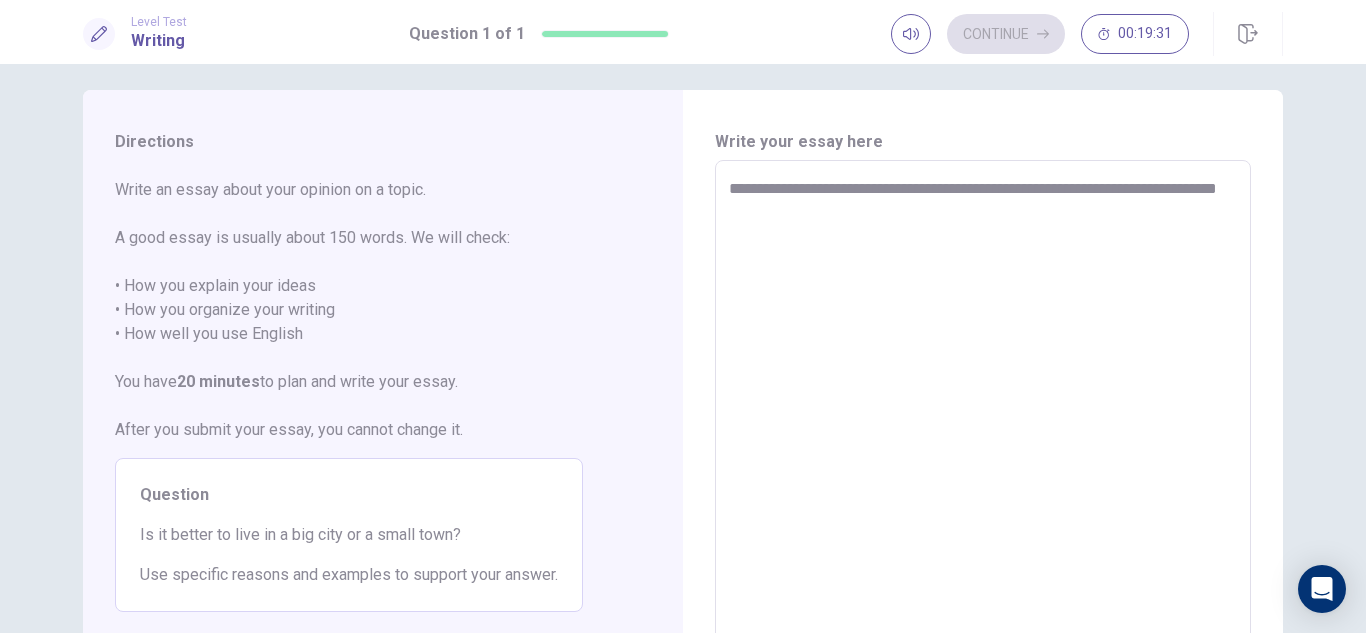 type on "*" 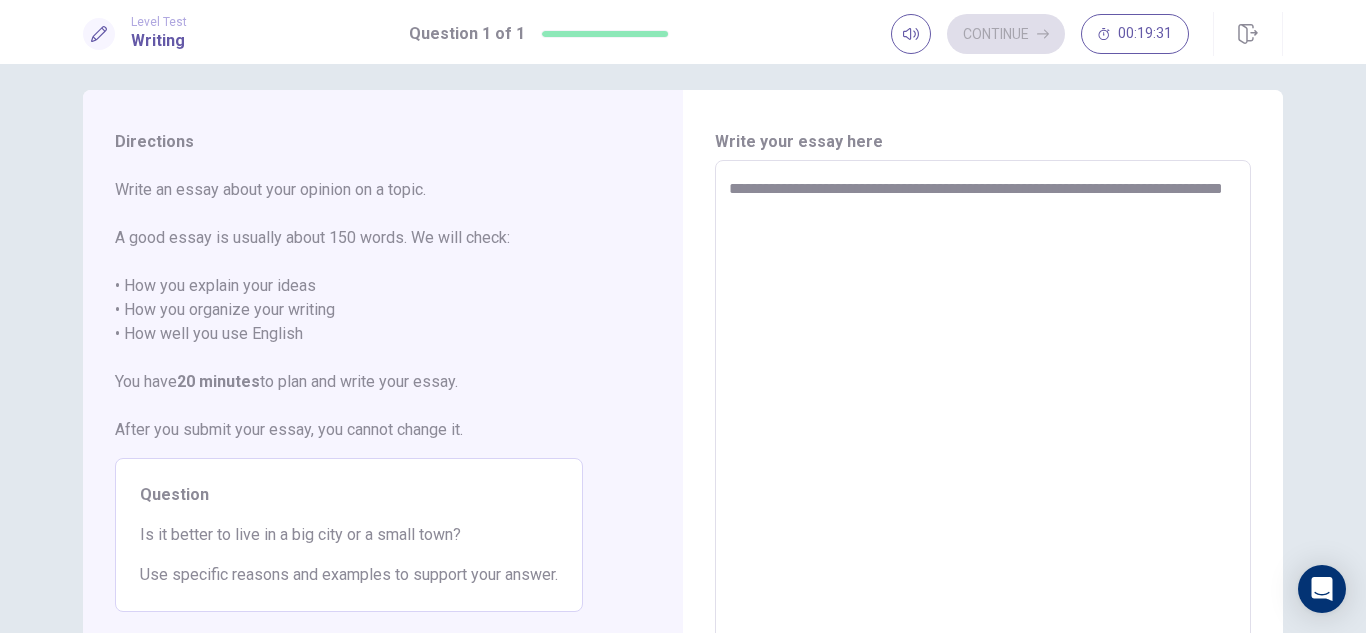 type on "*" 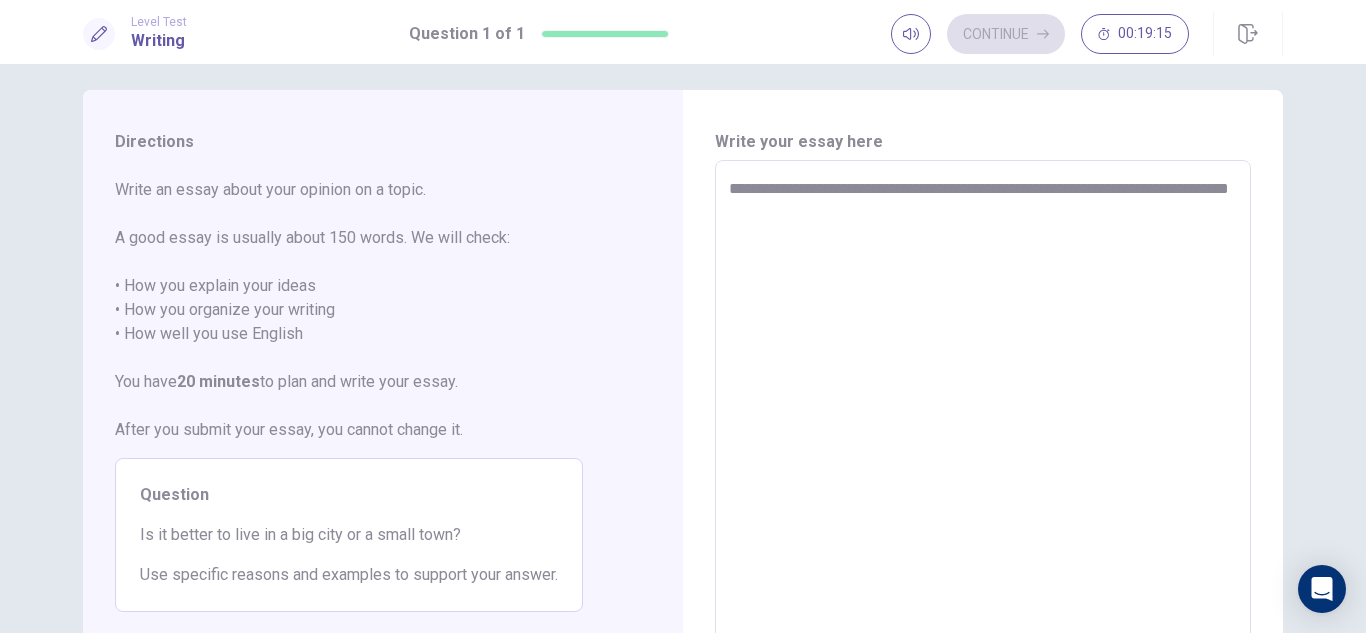 type on "*" 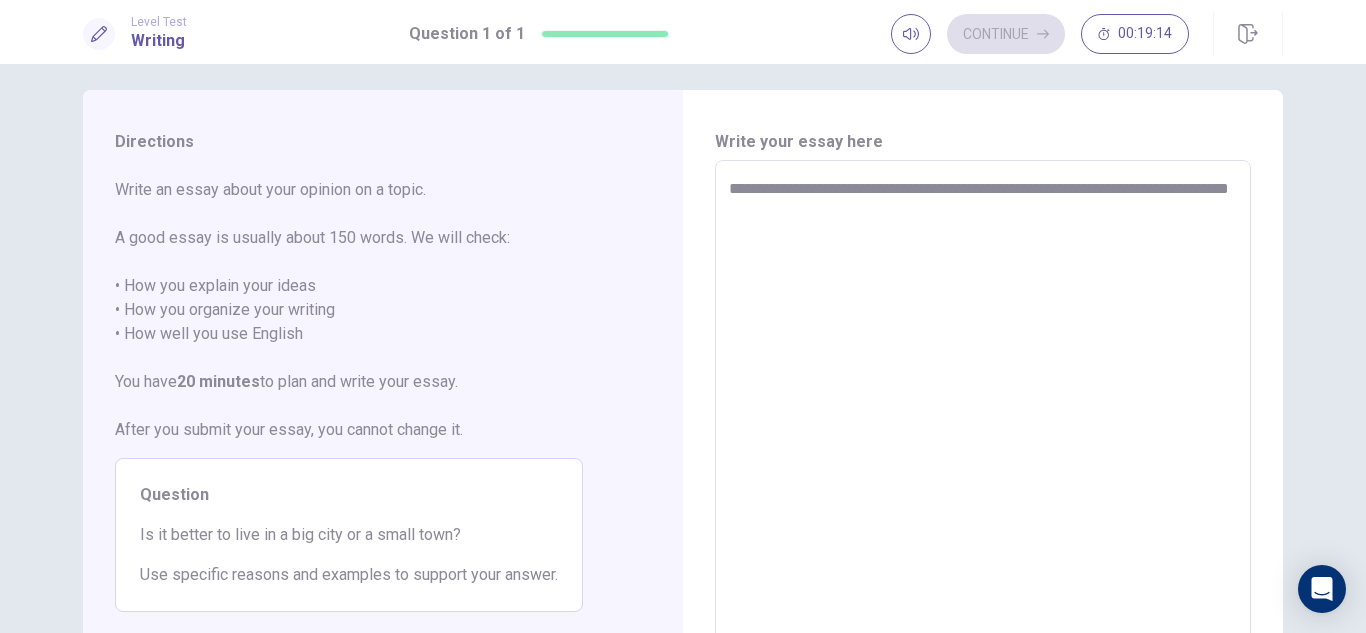 type on "**********" 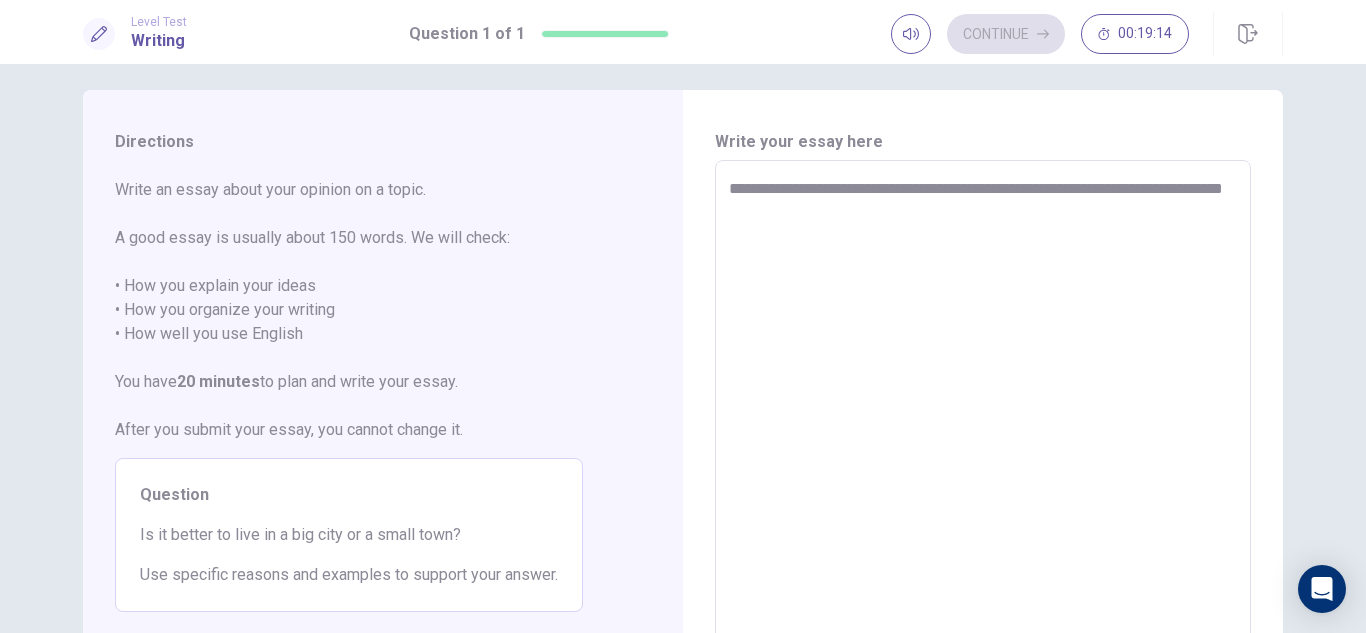 type on "*" 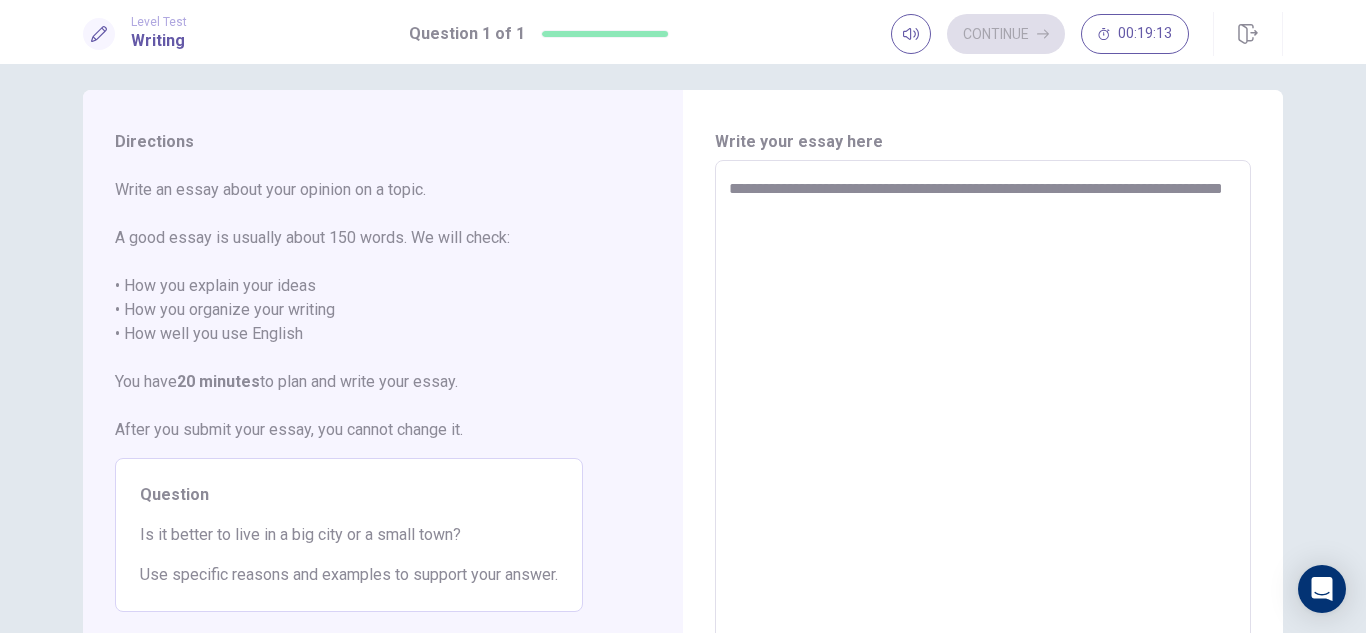type on "**********" 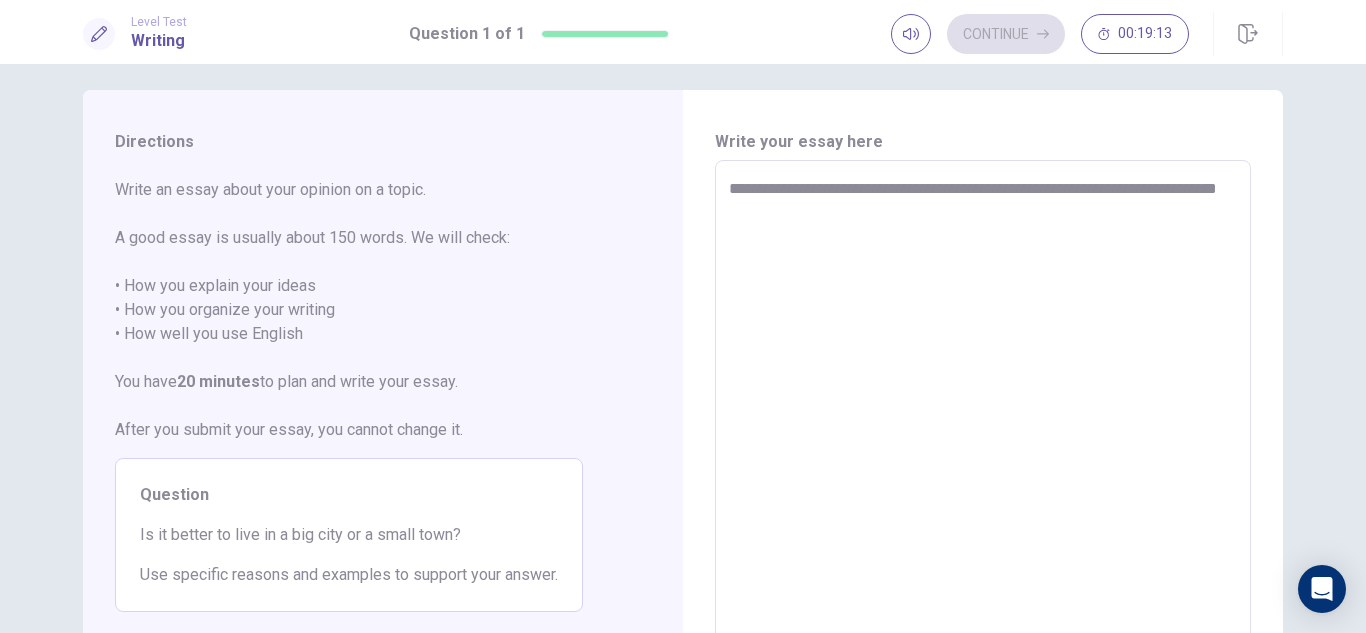 type on "*" 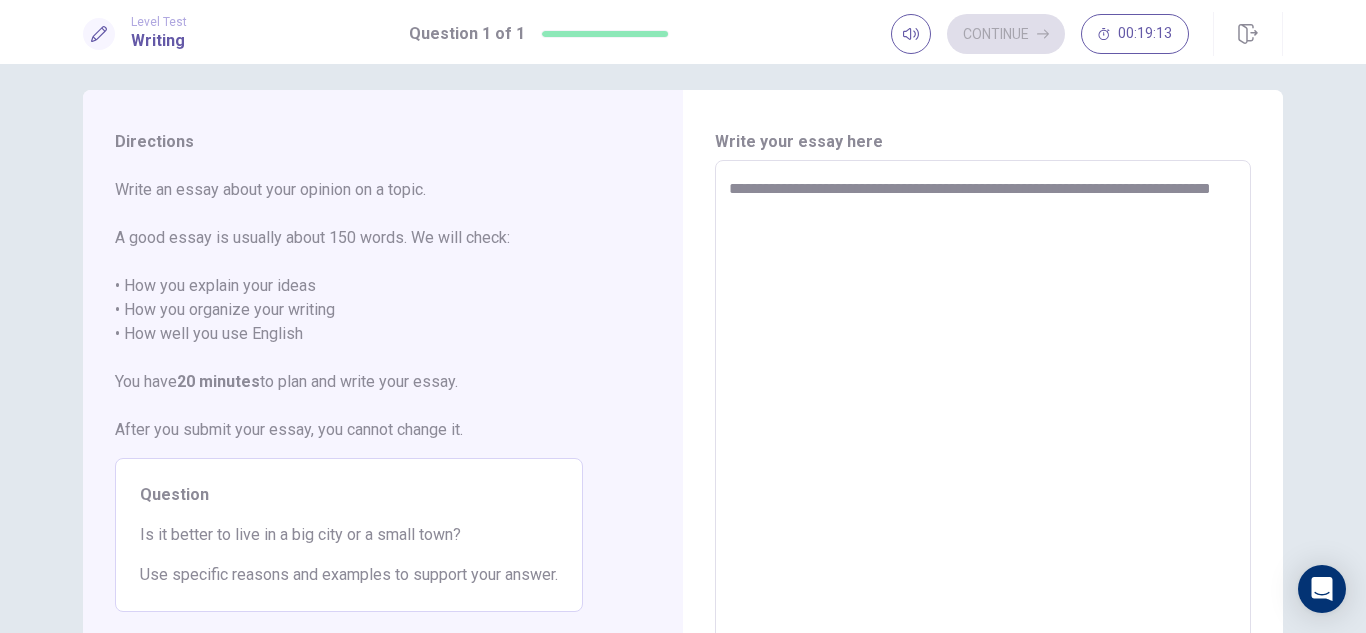 type on "**********" 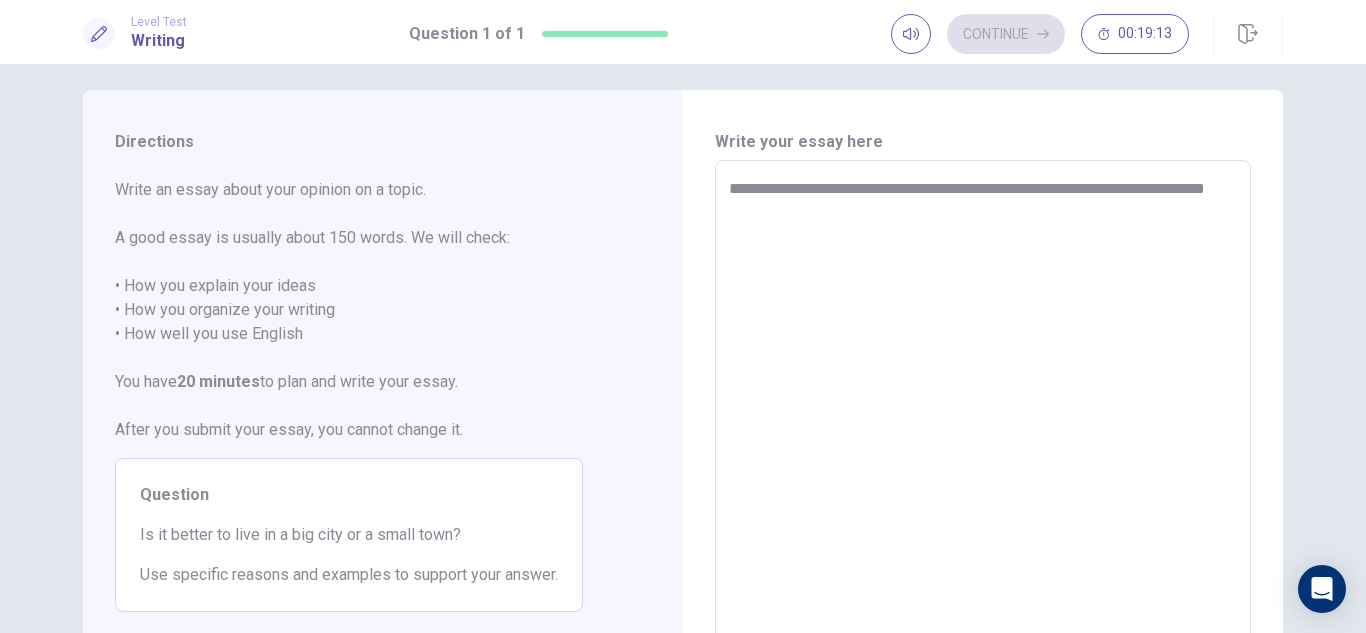 type on "**********" 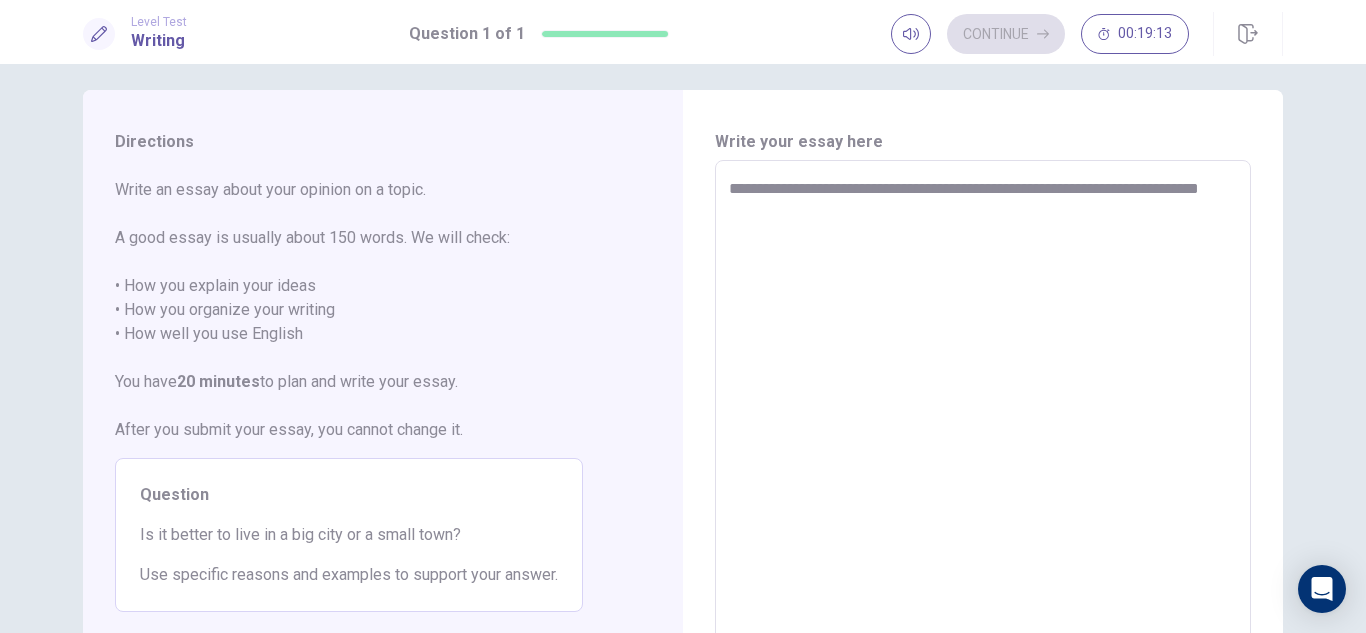 type on "**********" 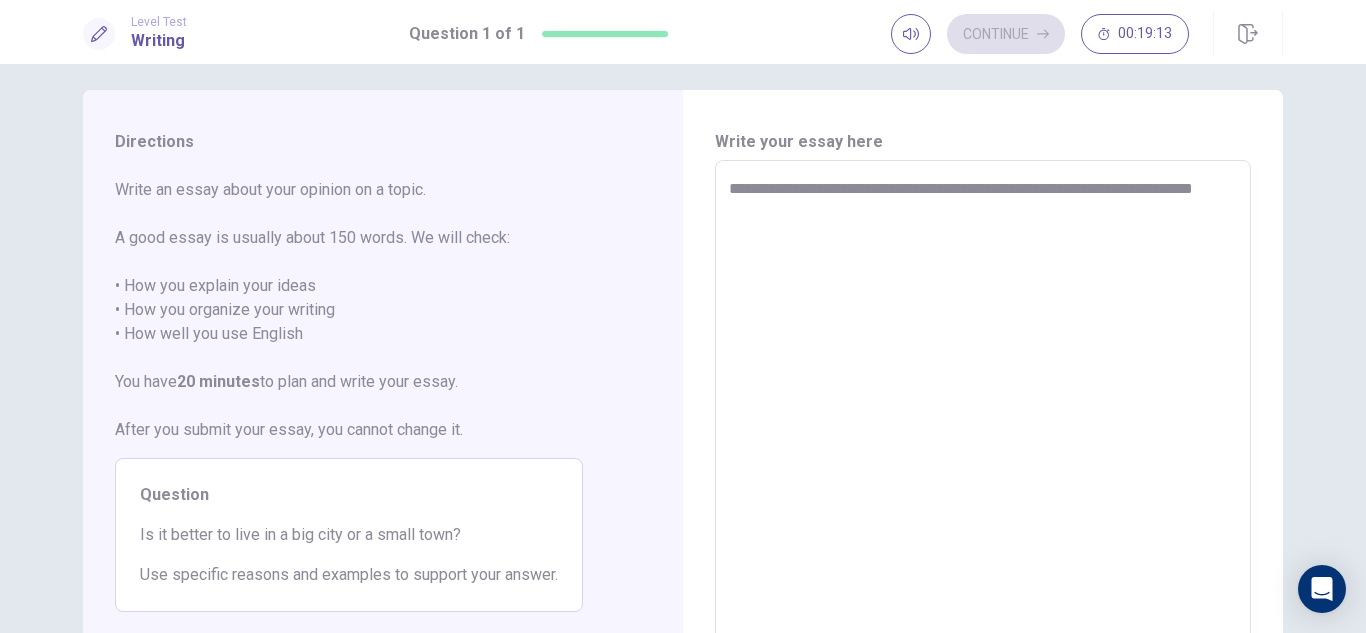 type on "**********" 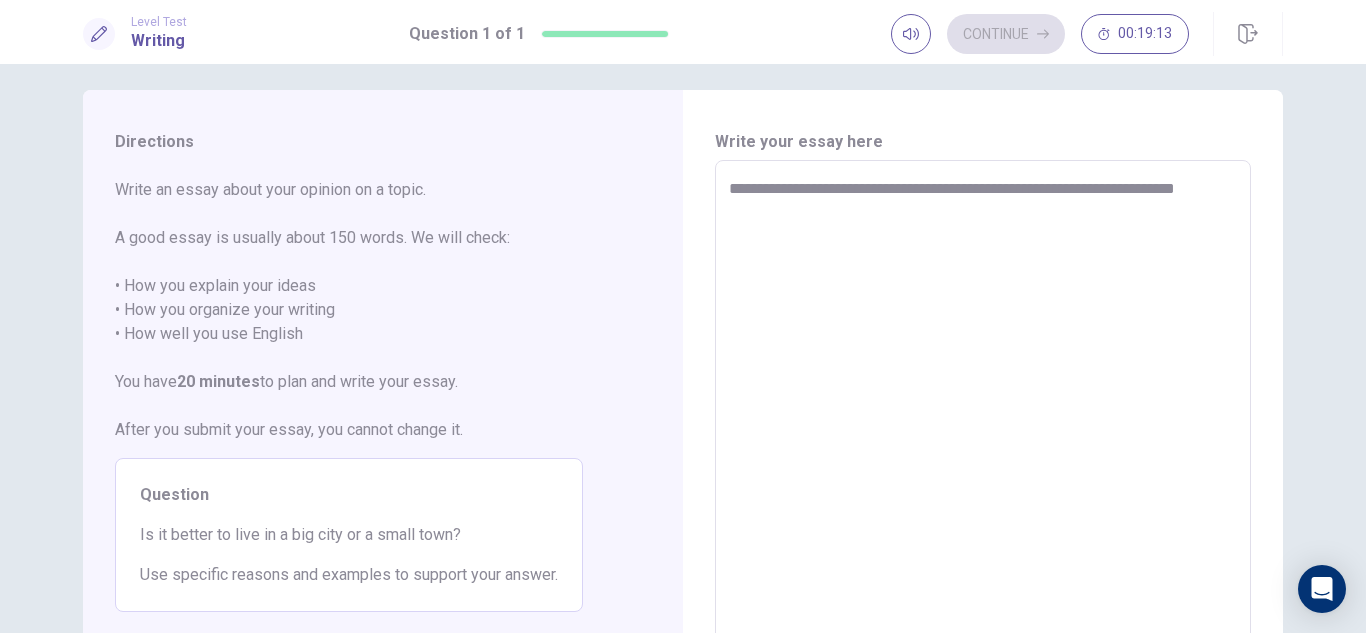 type on "**********" 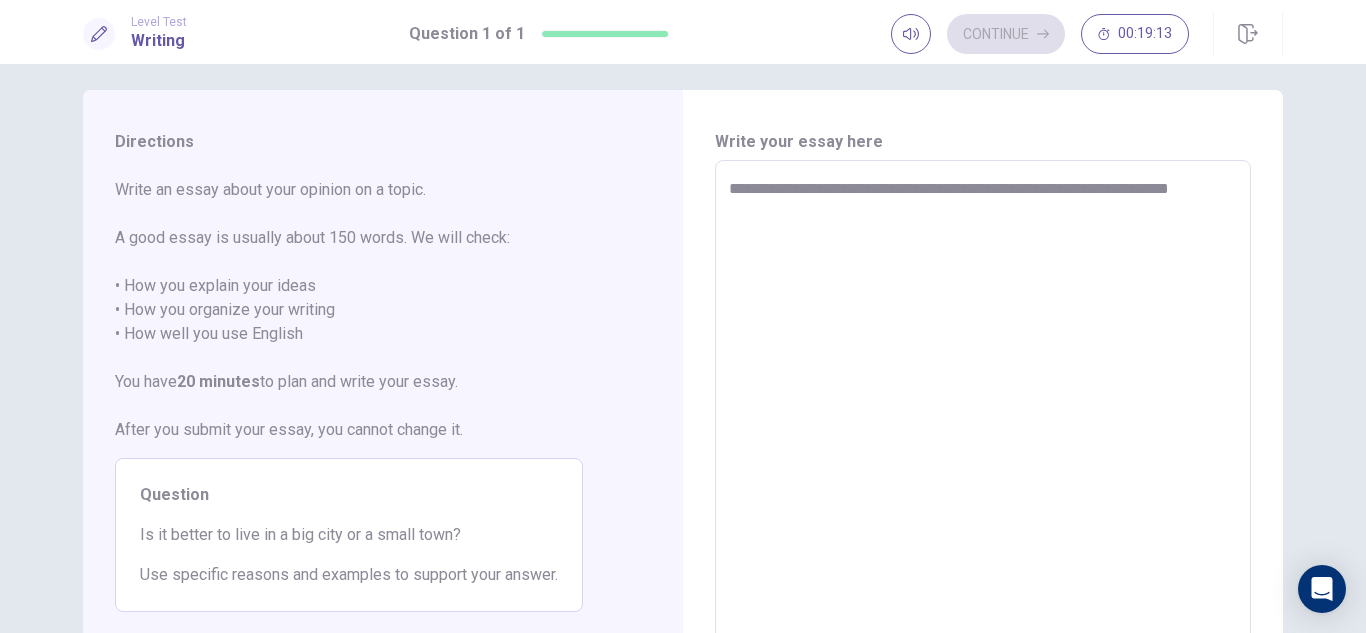 type on "**********" 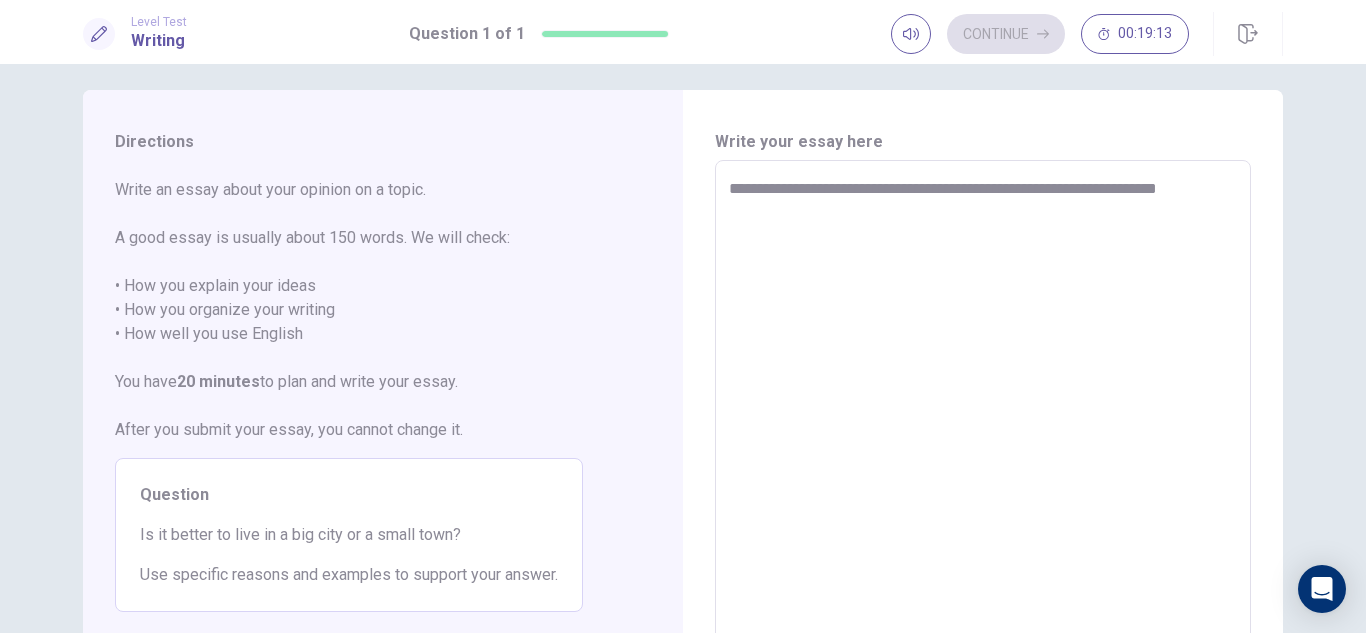 type on "**********" 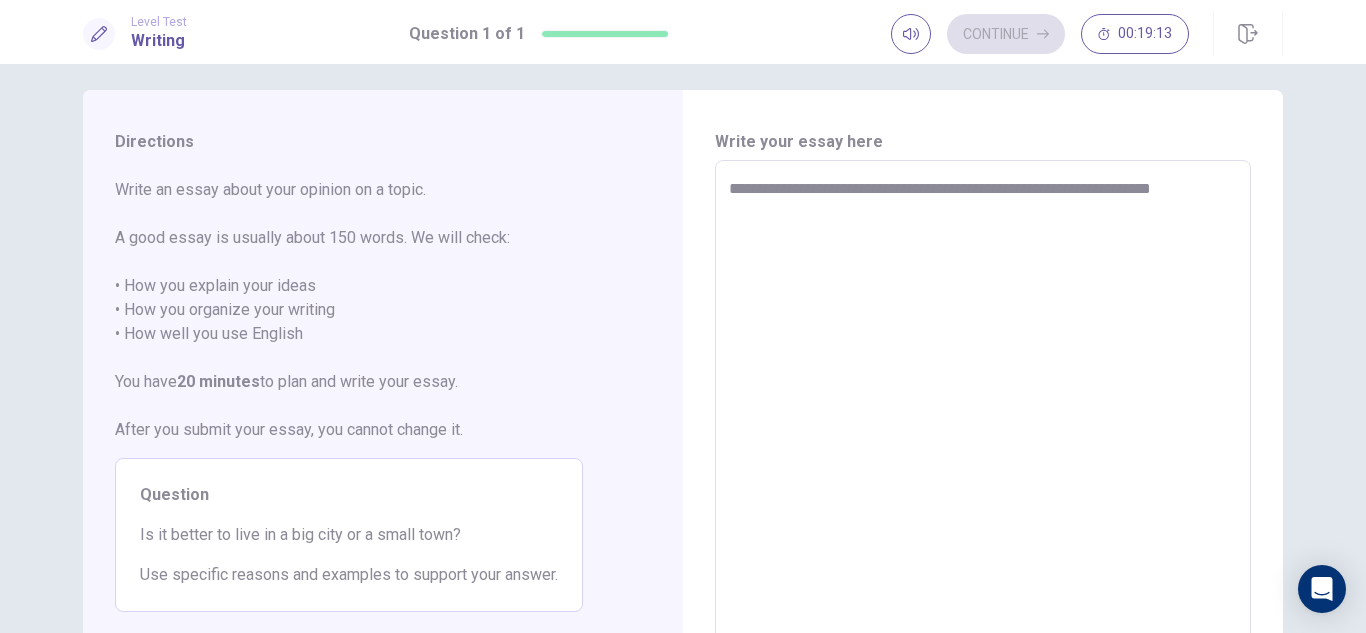 type on "**********" 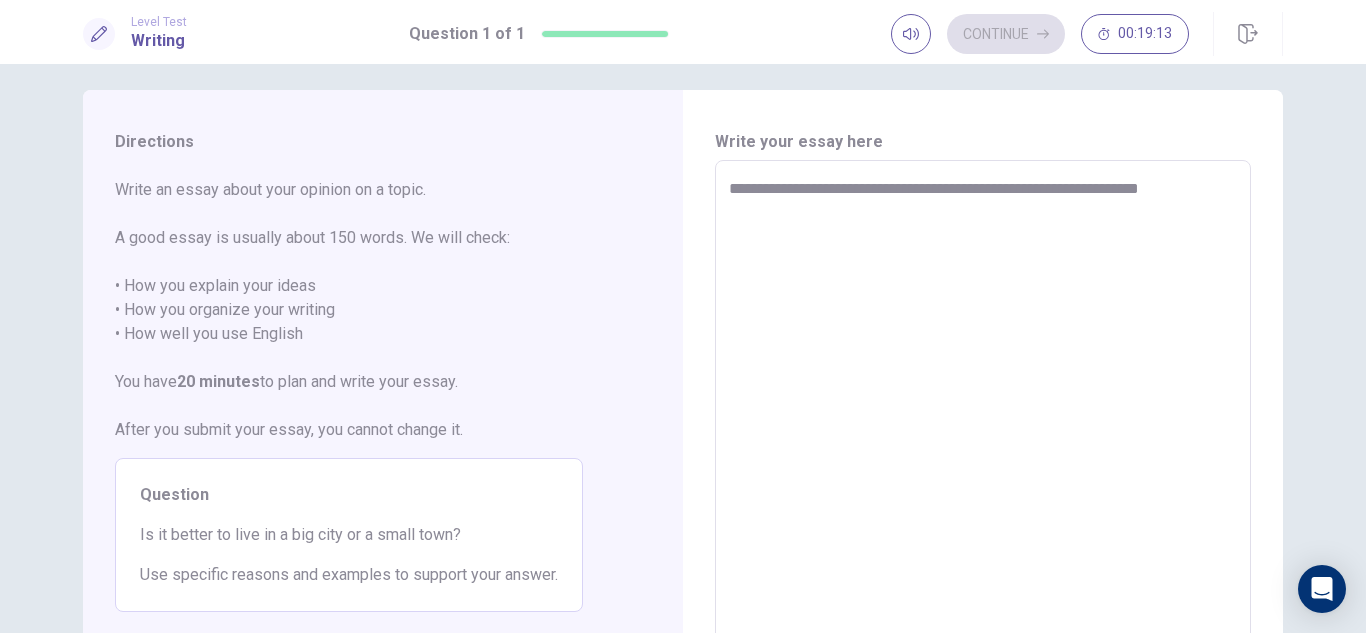 type on "**********" 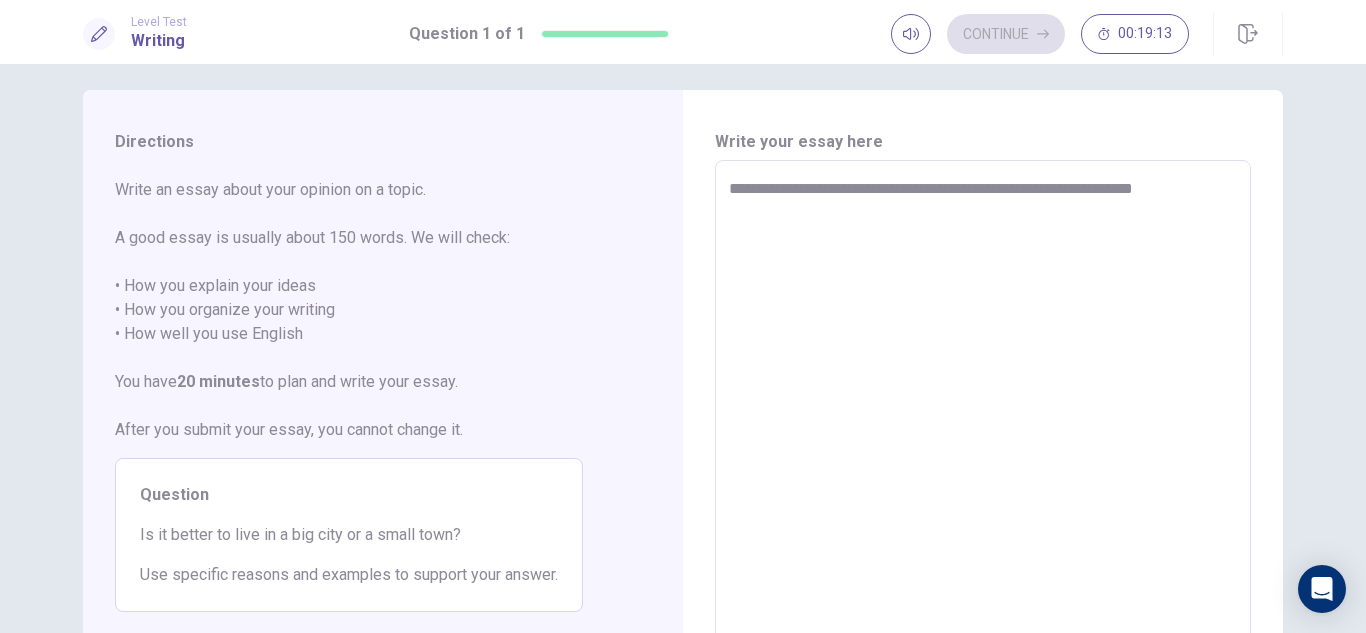 type on "*" 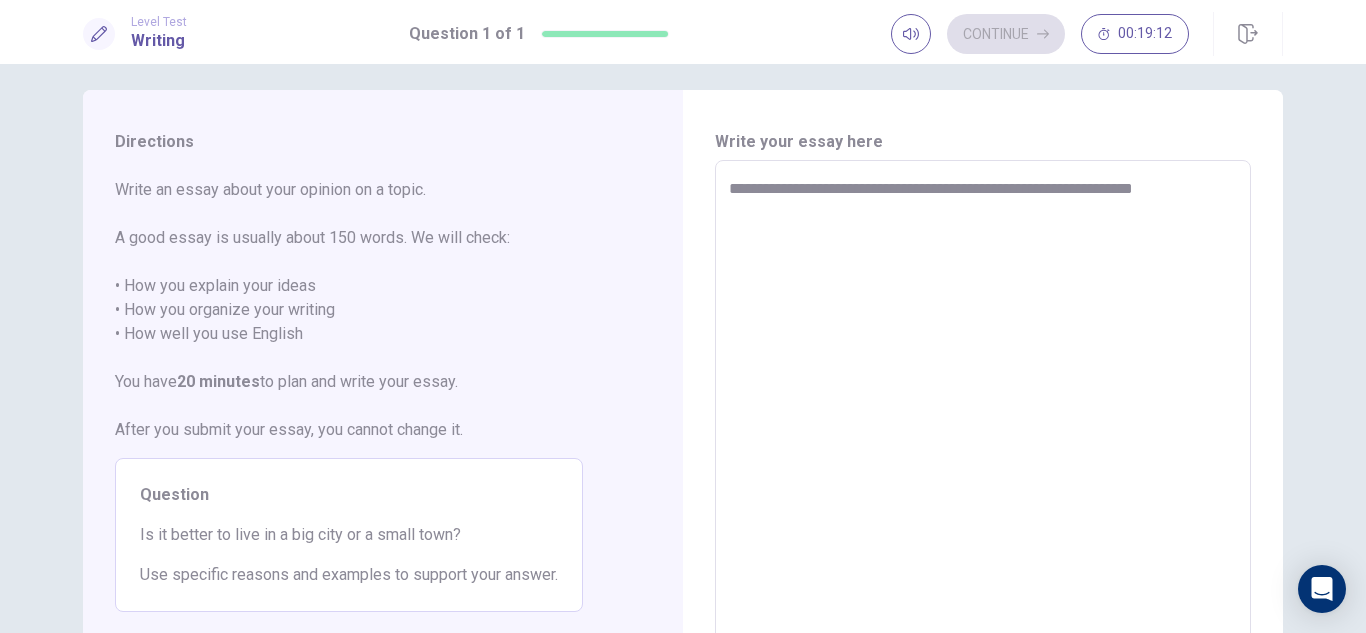 type on "**********" 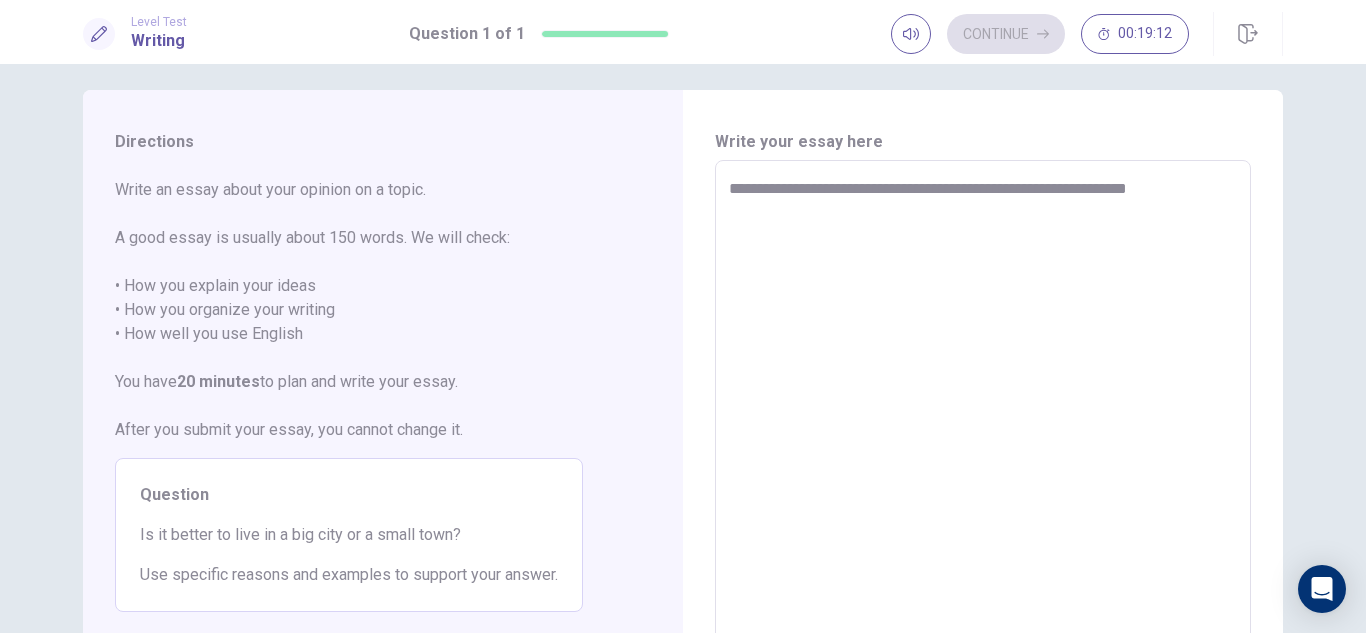 type on "*" 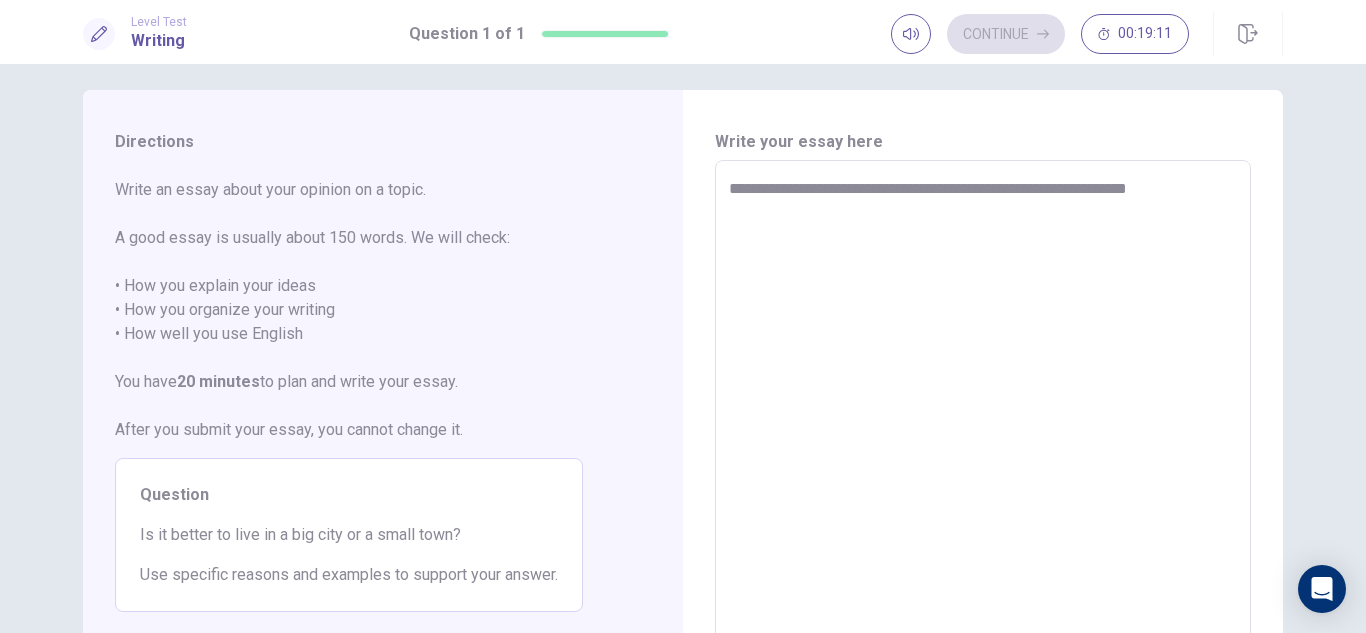 type on "**********" 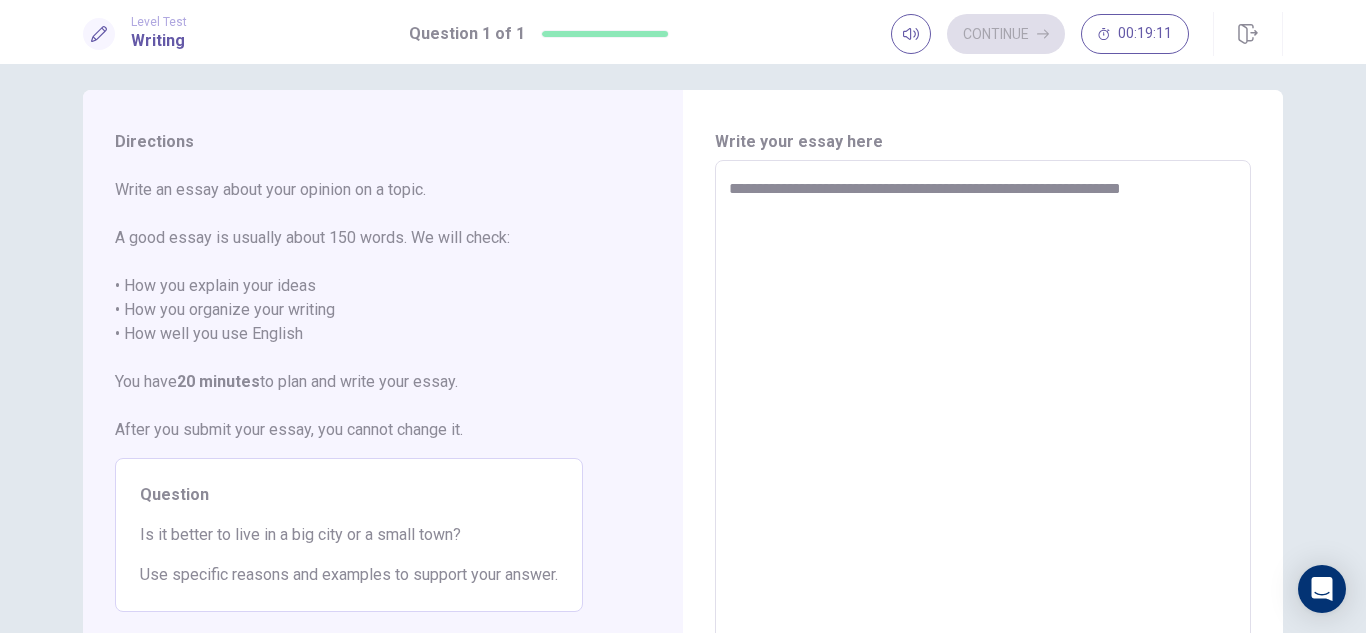 type on "*" 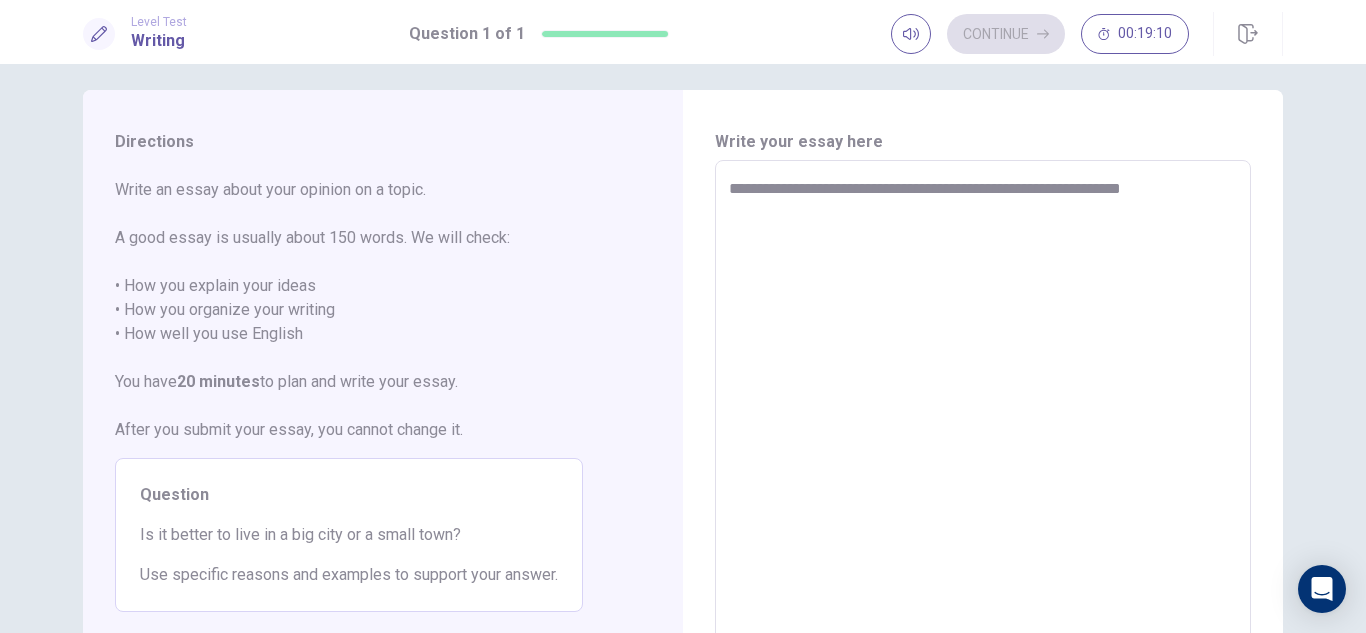 type 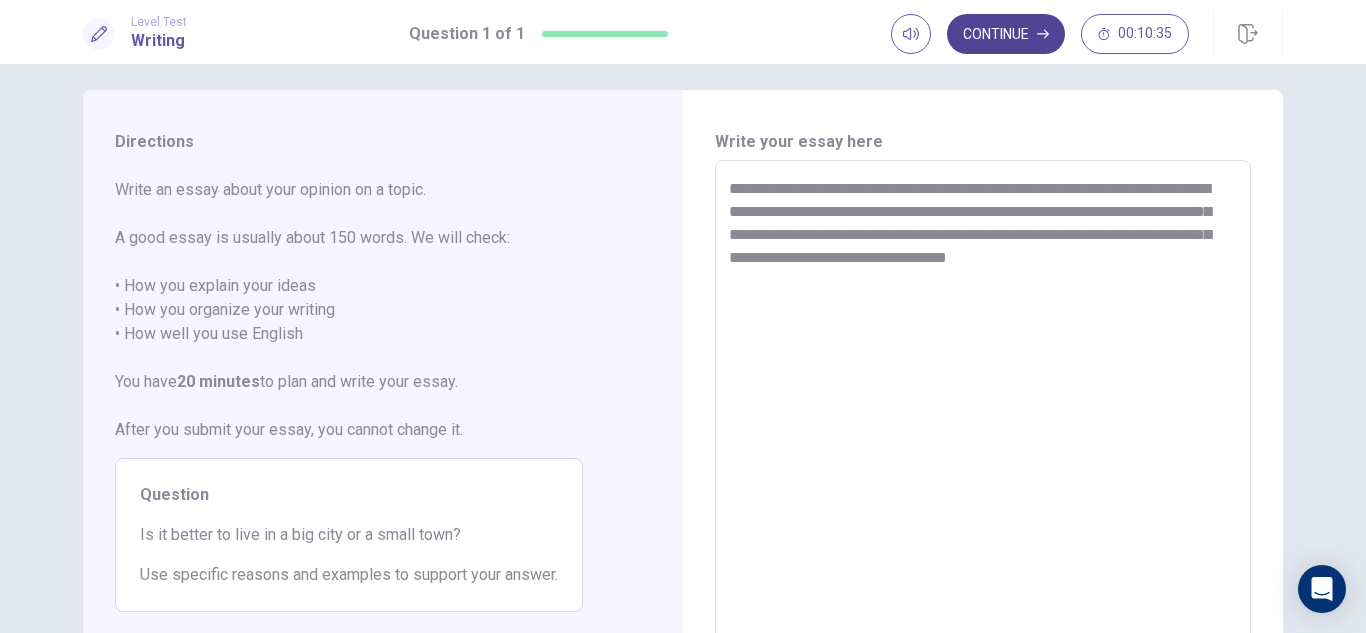 click on "Continue" at bounding box center (1006, 34) 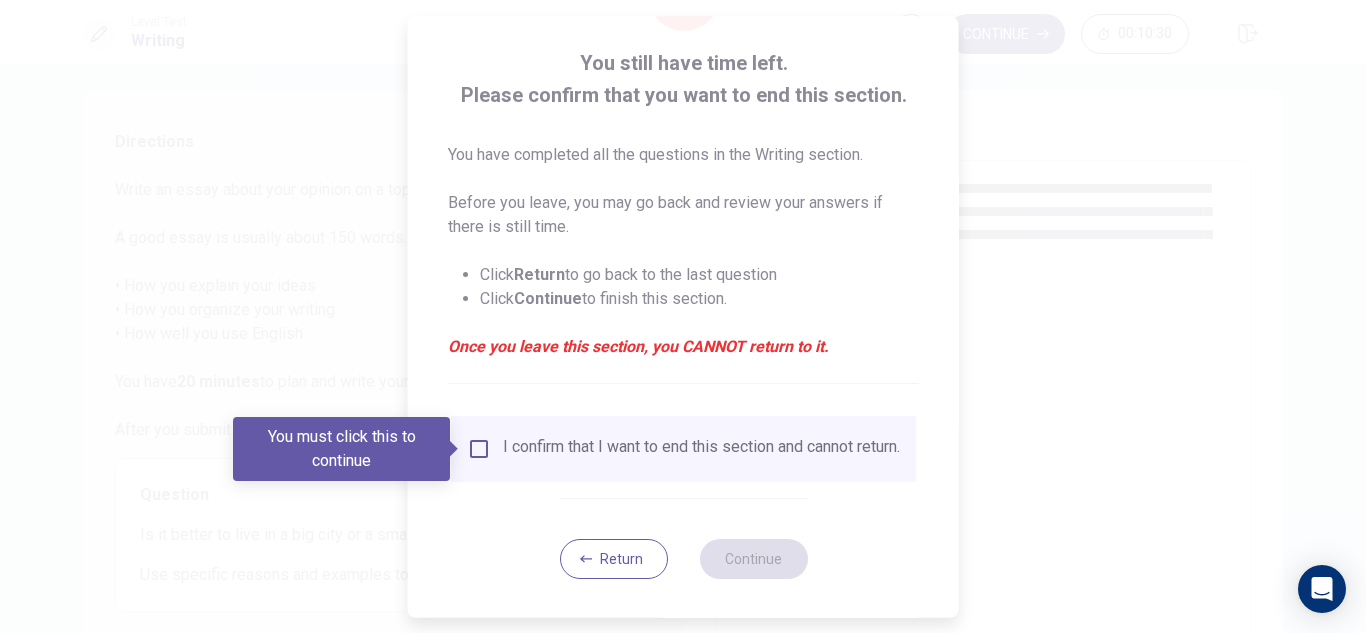 scroll, scrollTop: 113, scrollLeft: 0, axis: vertical 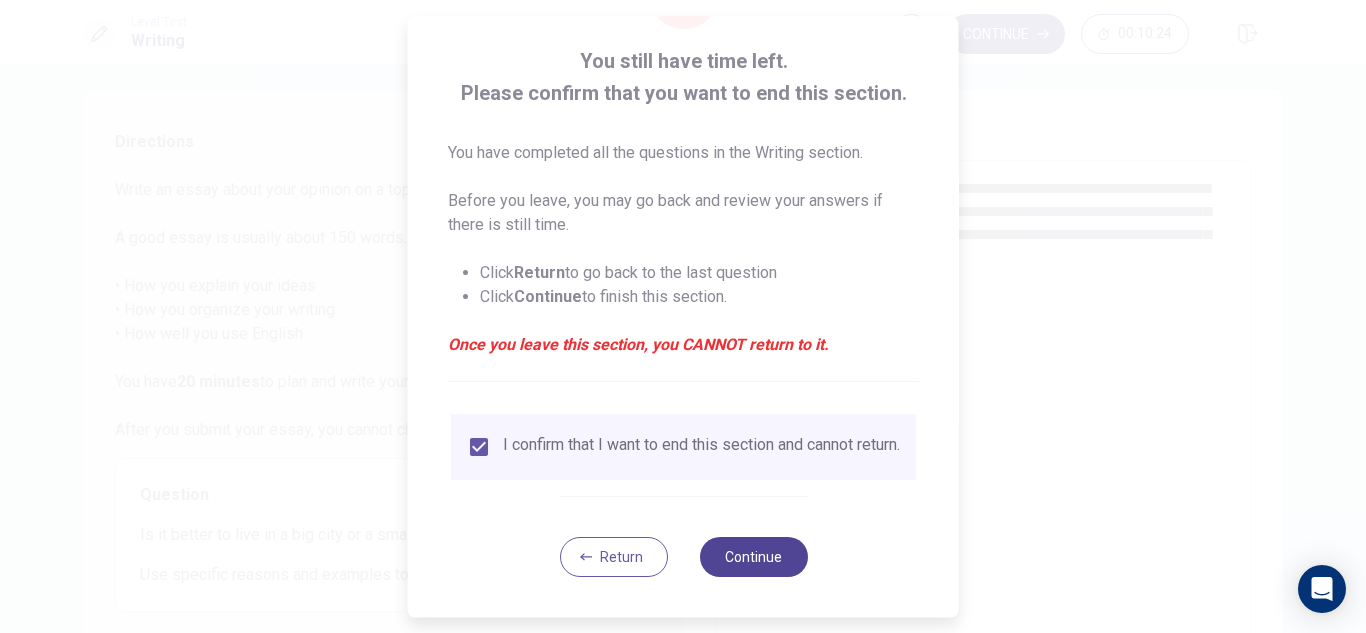 click on "Continue" at bounding box center [753, 557] 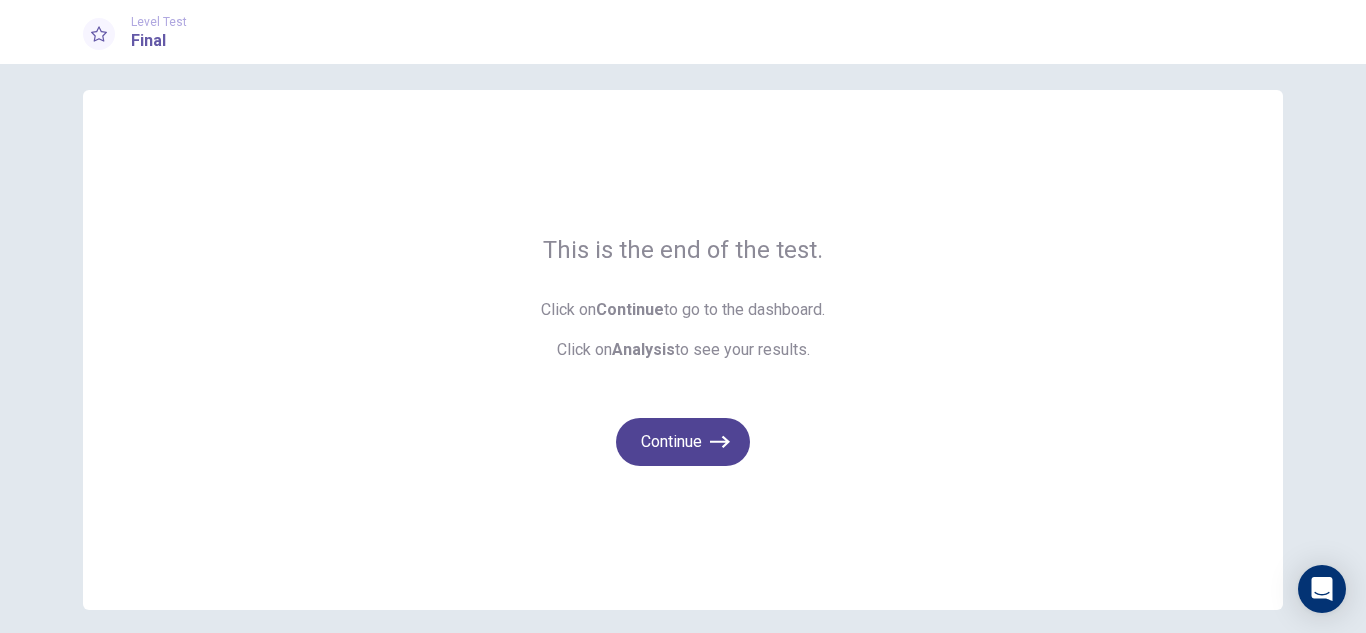 click on "Continue" at bounding box center (683, 442) 